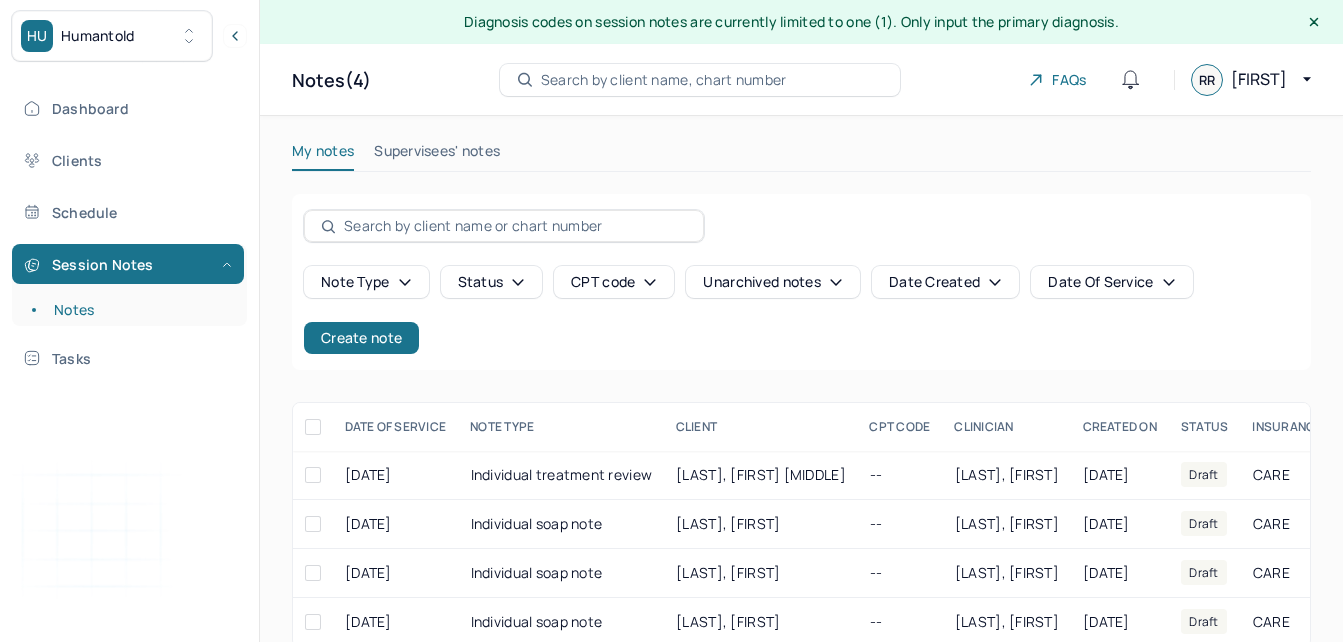 scroll, scrollTop: 45, scrollLeft: 0, axis: vertical 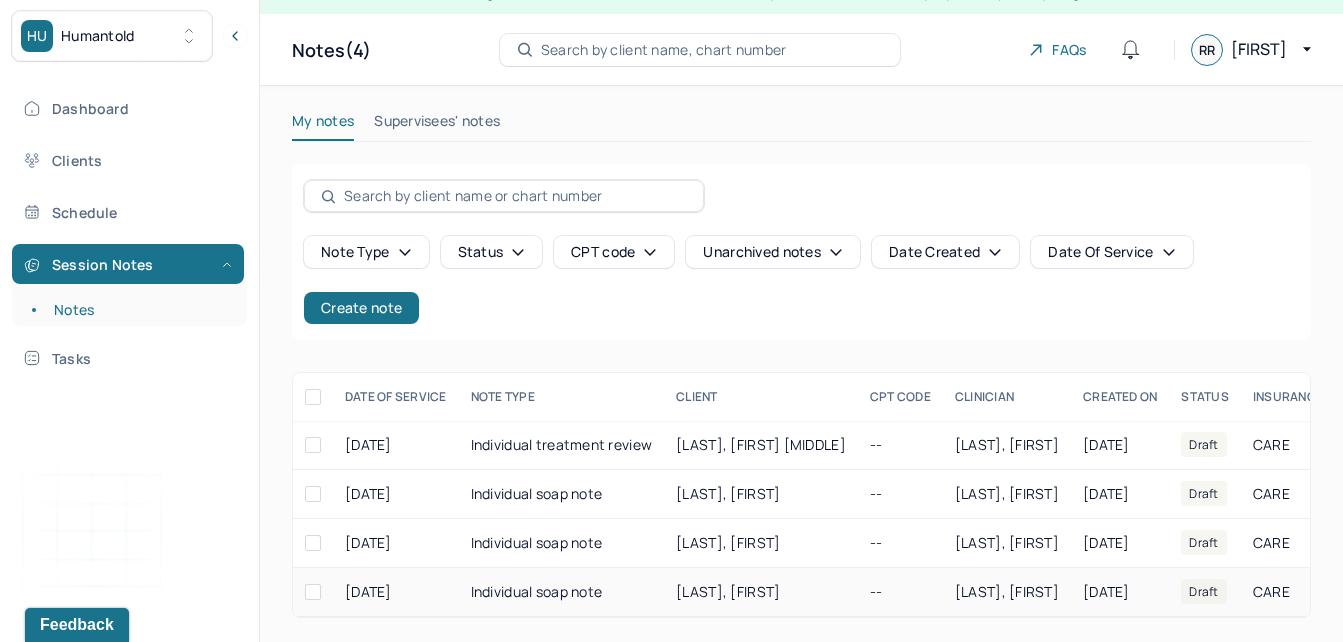click on "--" at bounding box center (900, 592) 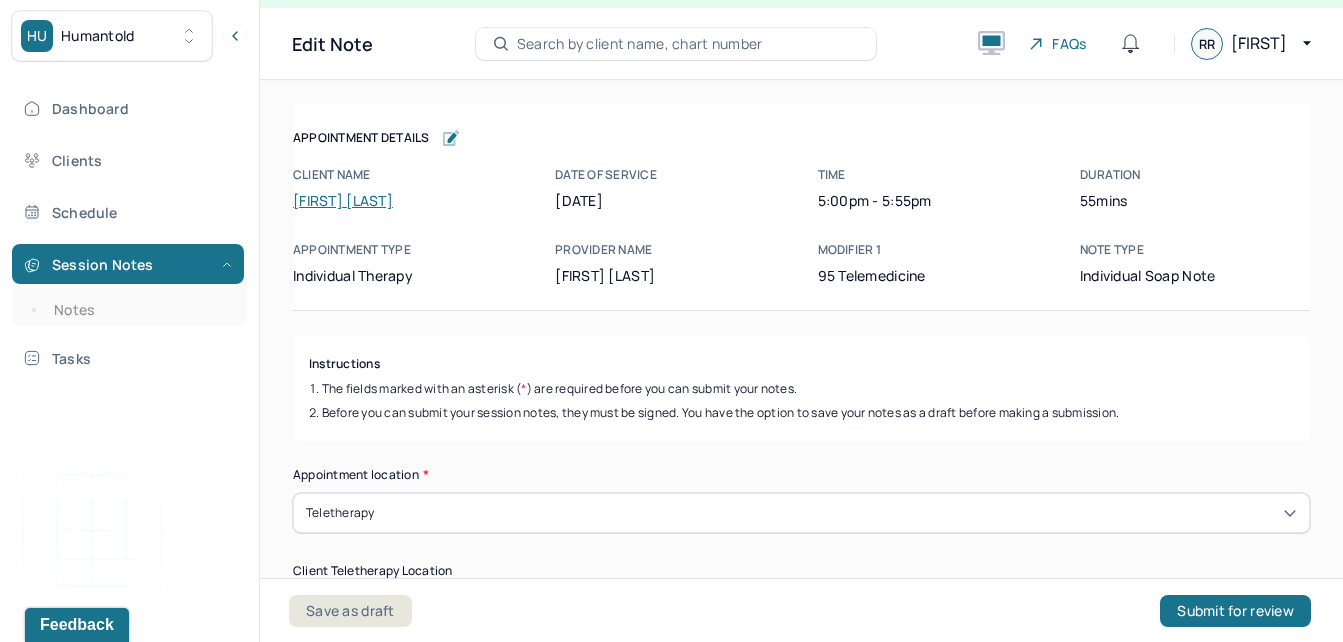 scroll, scrollTop: 36, scrollLeft: 0, axis: vertical 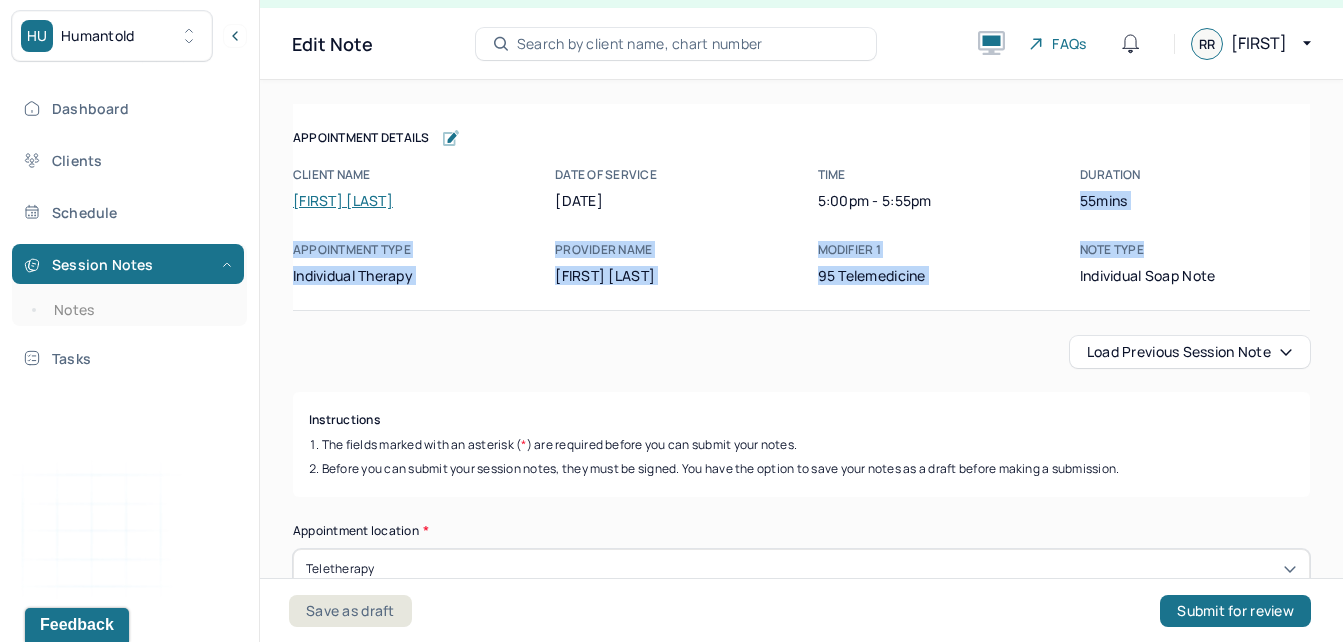 drag, startPoint x: 1295, startPoint y: 169, endPoint x: 1294, endPoint y: 226, distance: 57.00877 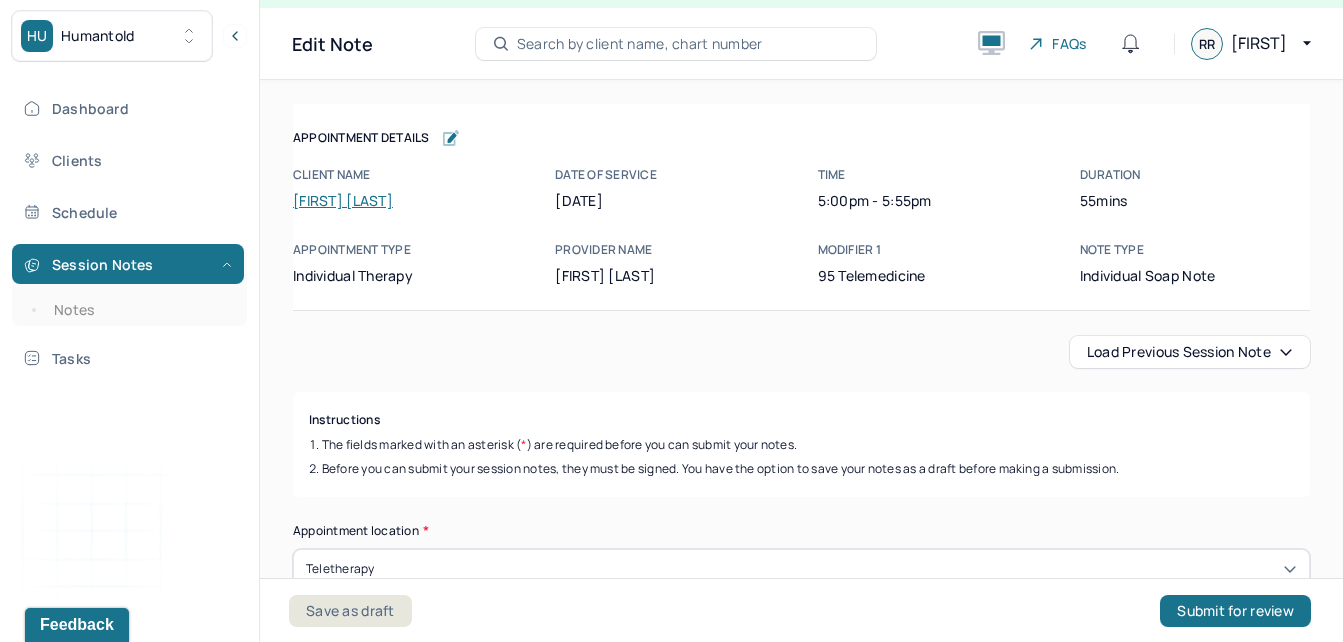 click on "Client name [FIRST] [LAST] Date of service [DATE] Time 5:00pm - 5:55pm Duration 55mins Appointment type individual therapy Provider name [FIRST] [LAST] Modifier 1 95 Telemedicine Note type Individual soap note" at bounding box center (801, 226) 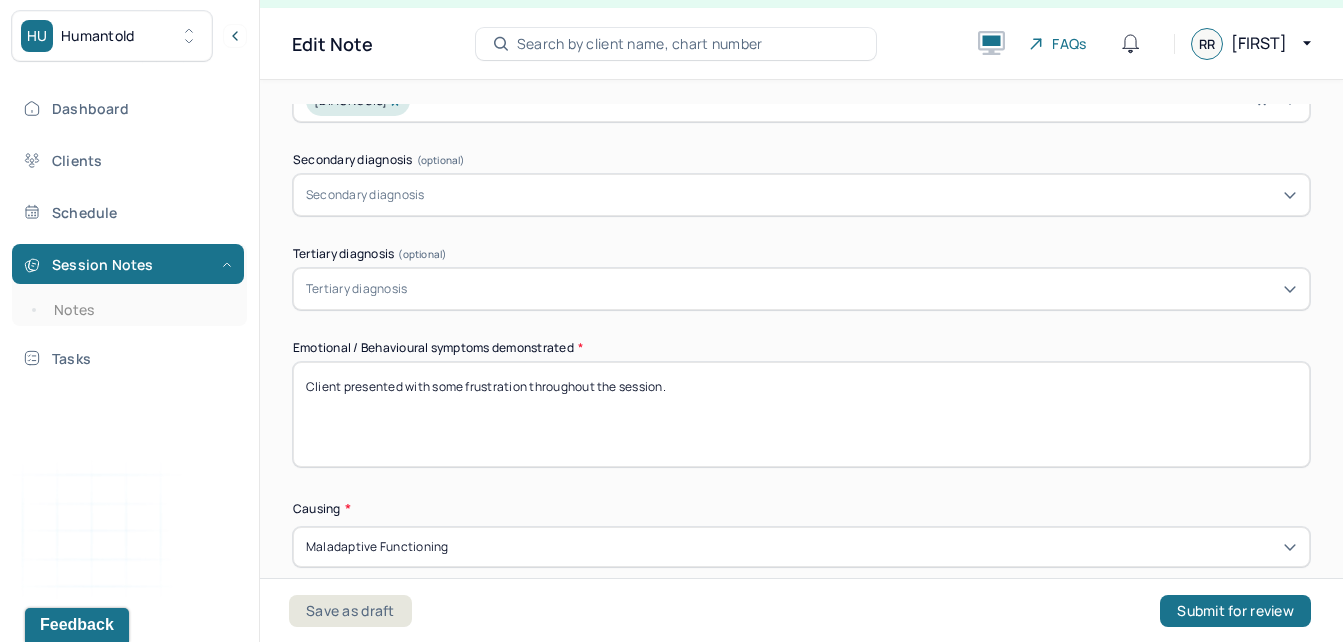 scroll, scrollTop: 853, scrollLeft: 0, axis: vertical 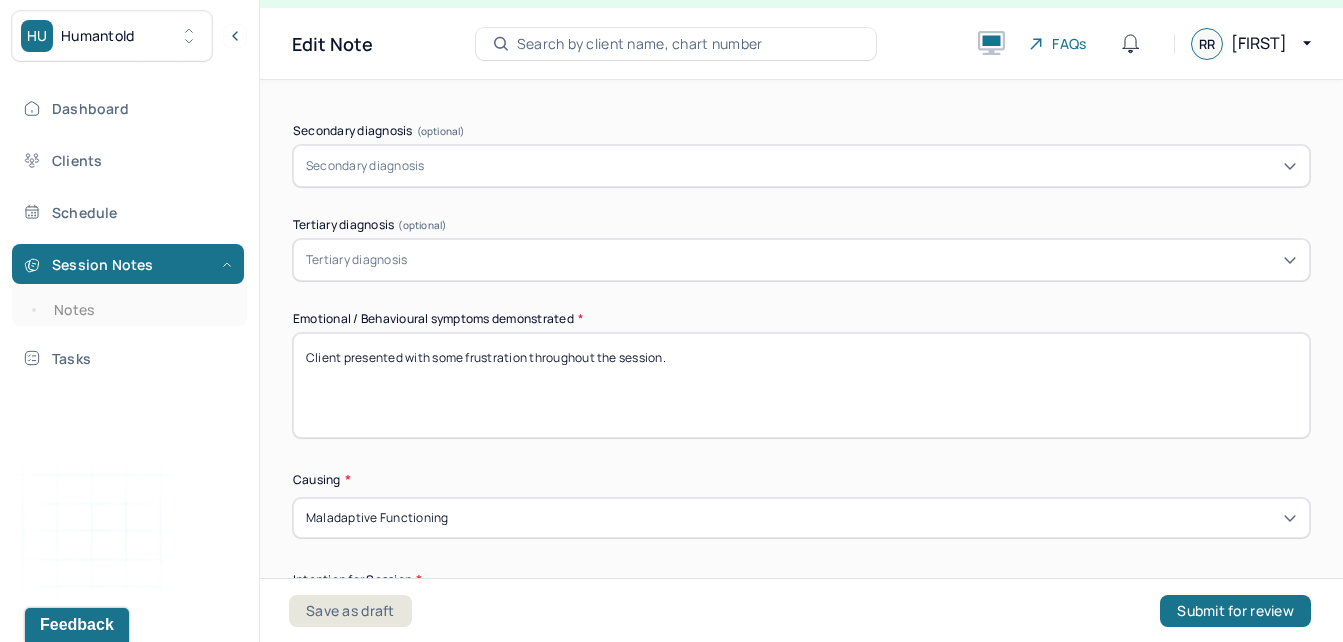 click on "Client presented with some frustration throughout the session." at bounding box center [801, 385] 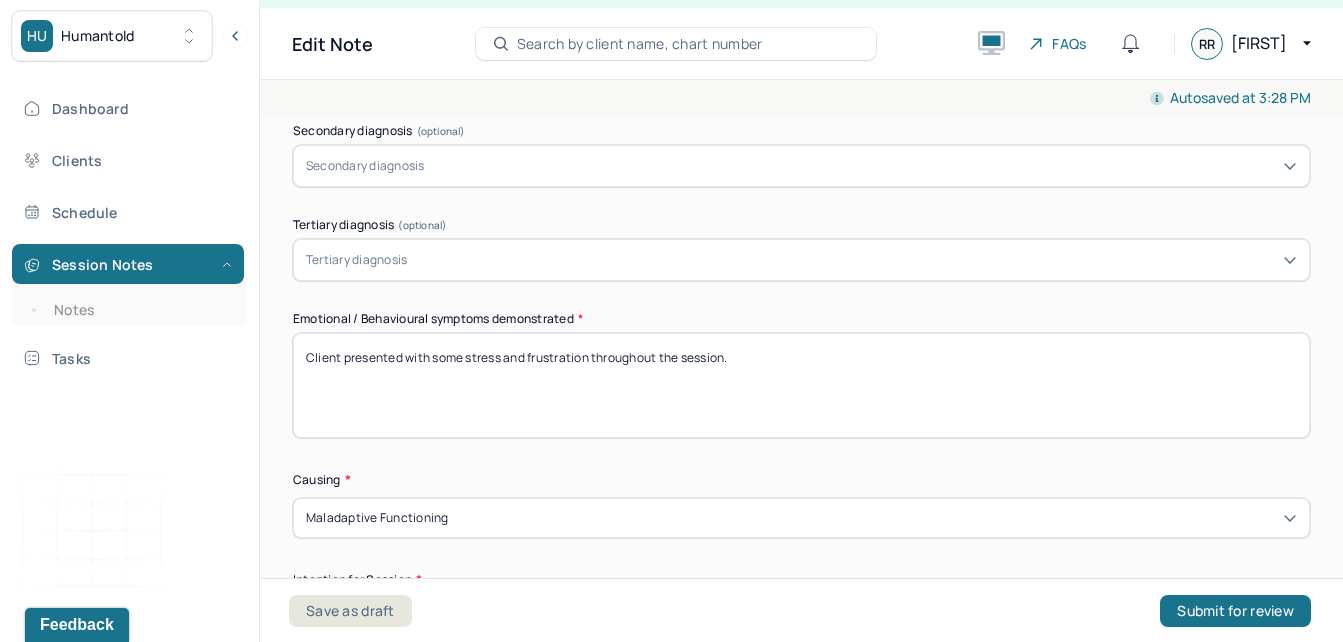 type on "Client presented with some stress and frustration throughout the session." 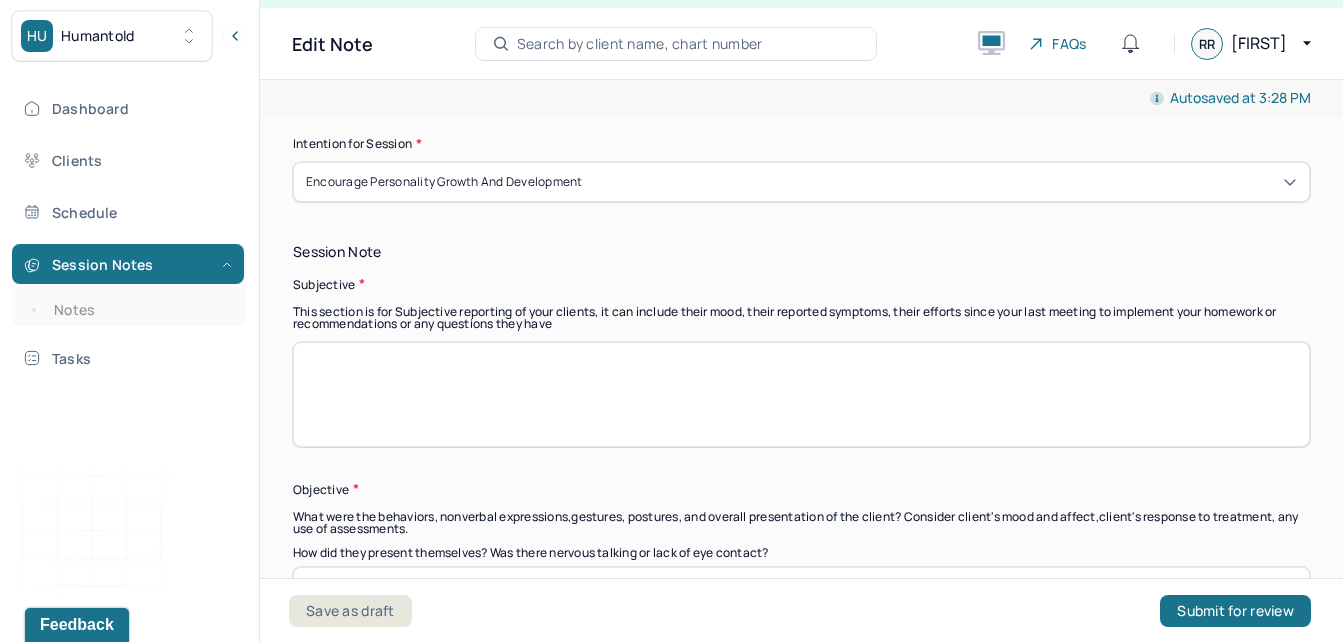 scroll, scrollTop: 1328, scrollLeft: 0, axis: vertical 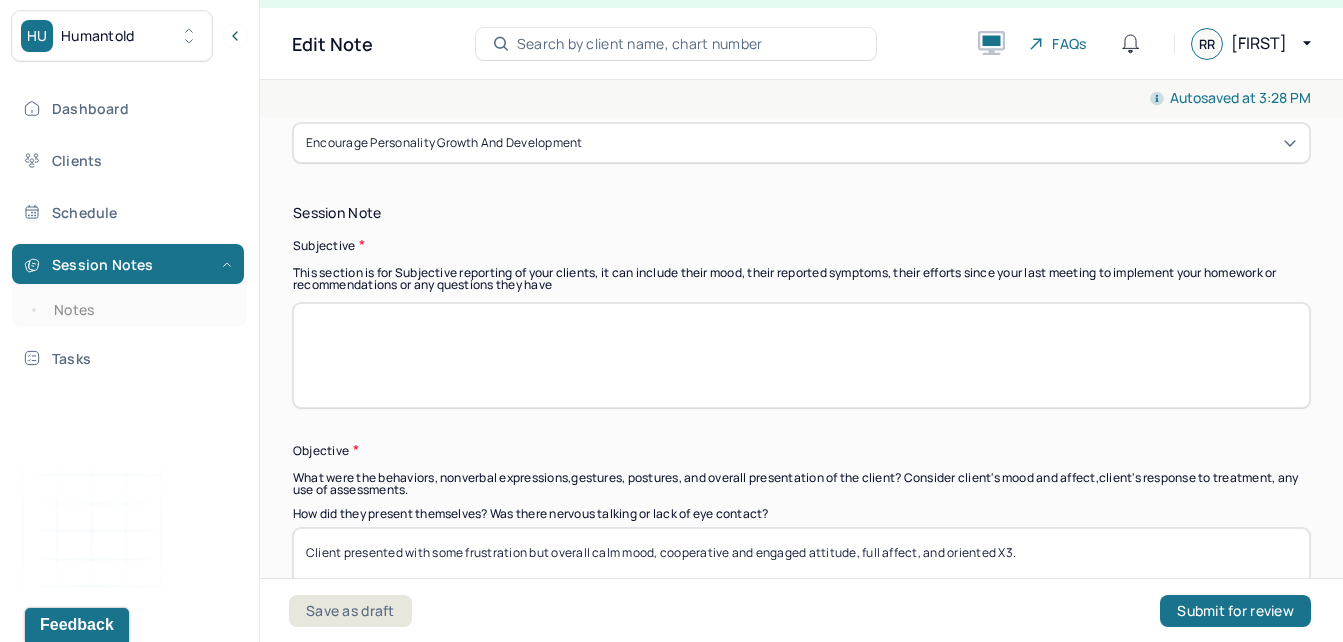 click at bounding box center [801, 355] 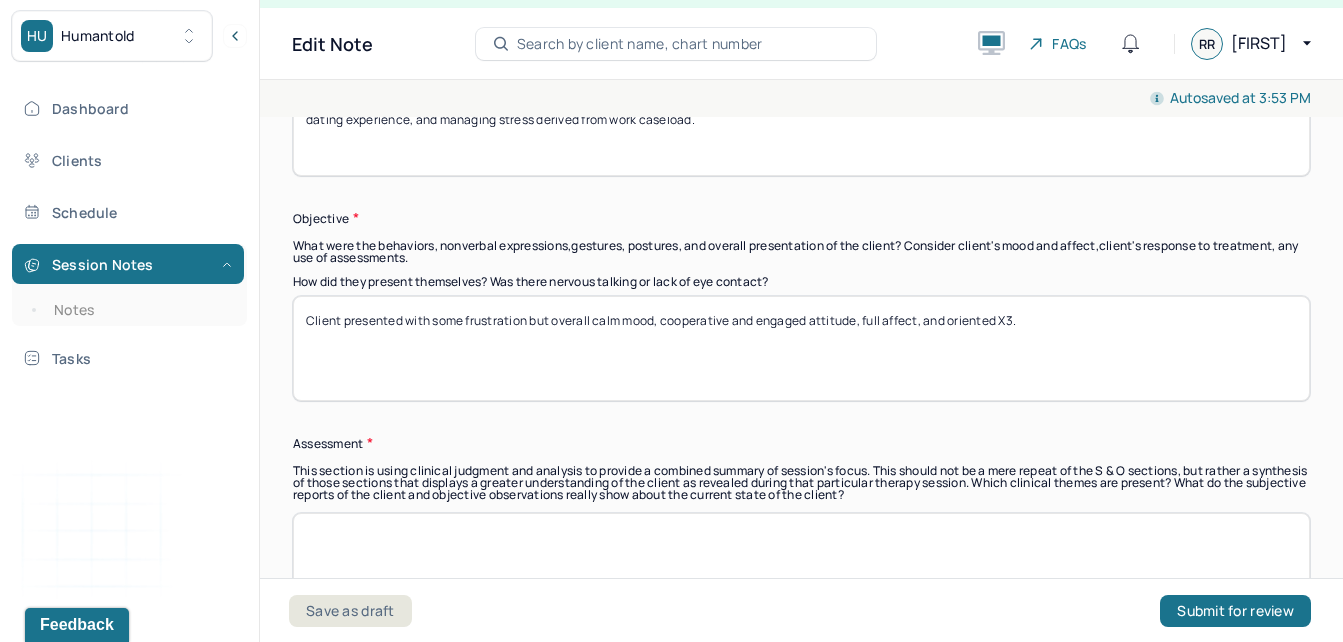 scroll, scrollTop: 1589, scrollLeft: 0, axis: vertical 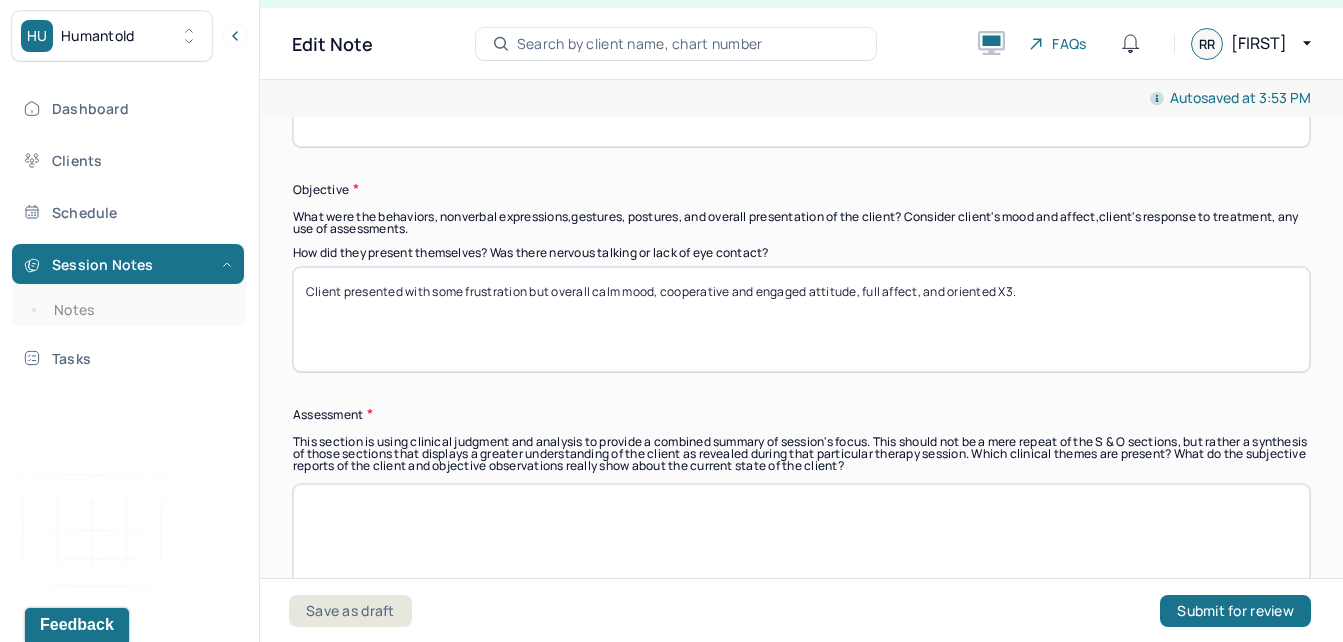 type on "Client utilized the session to address maintaining healthy work/life balance, being firm with mother in regards to boundary setting in their relationship, reflecting on recent dating experience, and managing stress derived from work caseload." 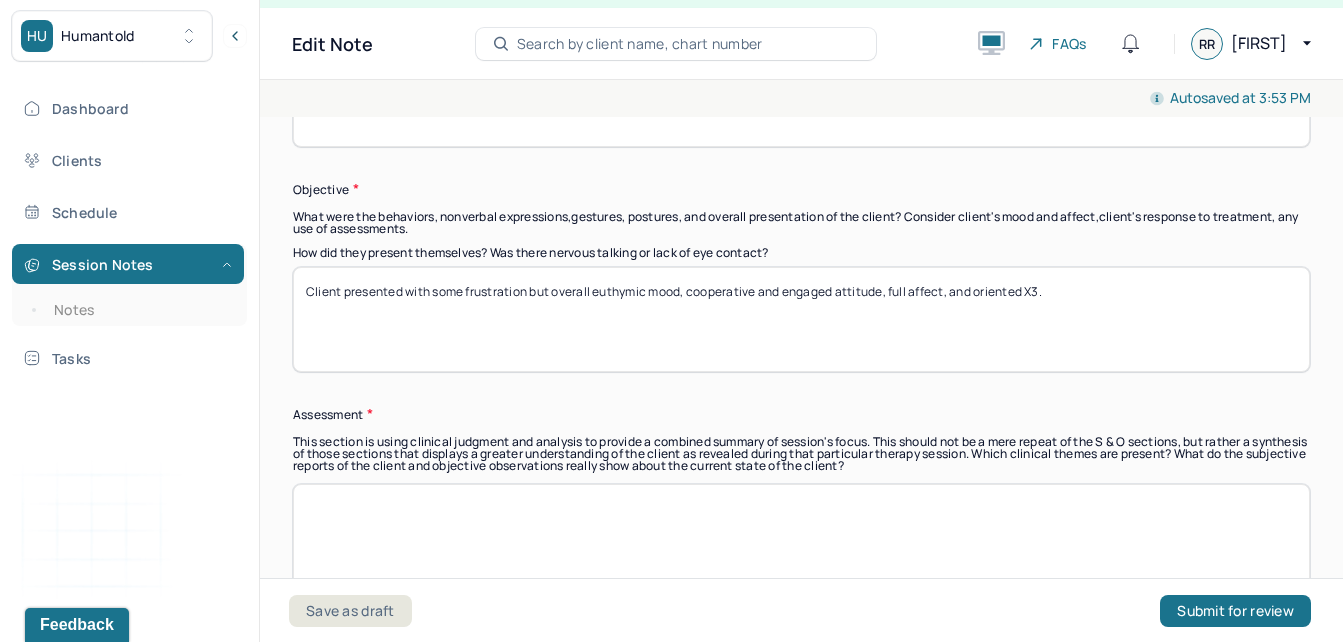 click on "Client presented with some frustration but overall euthymic mood, cooperative and engaged attitude, full affect, and oriented X3." at bounding box center [801, 319] 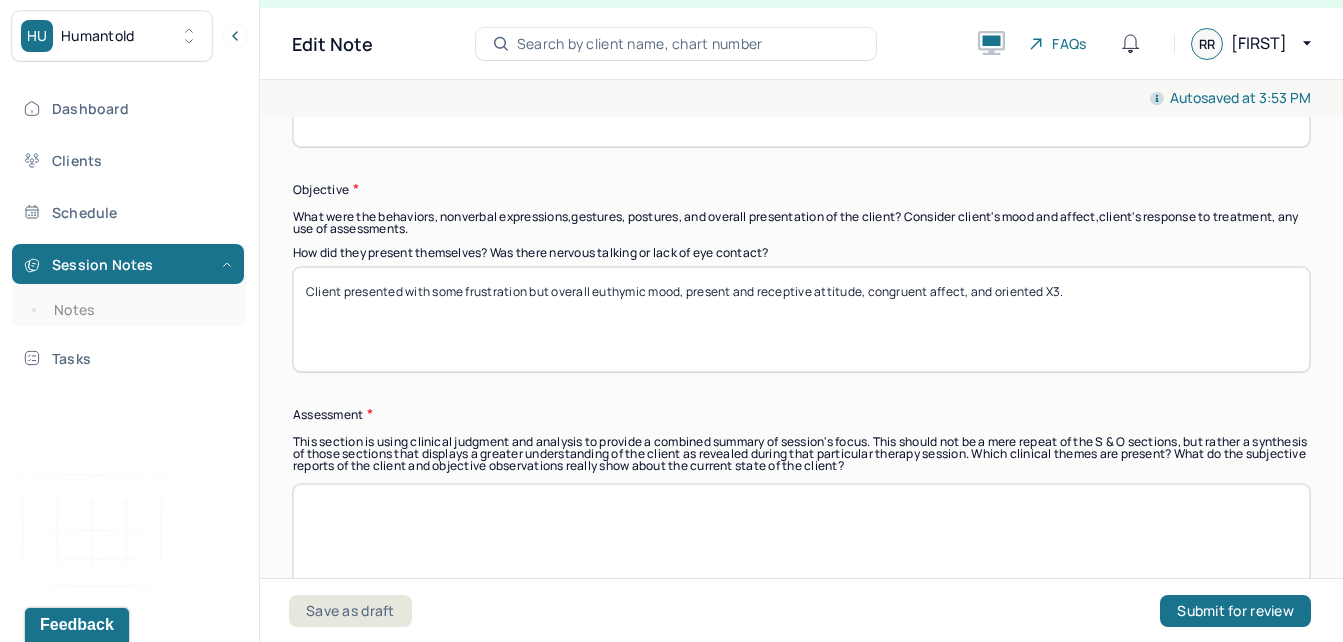 type on "Client presented with some frustration but overall euthymic mood, present and receptive attitude, congruent affect, and oriented X3." 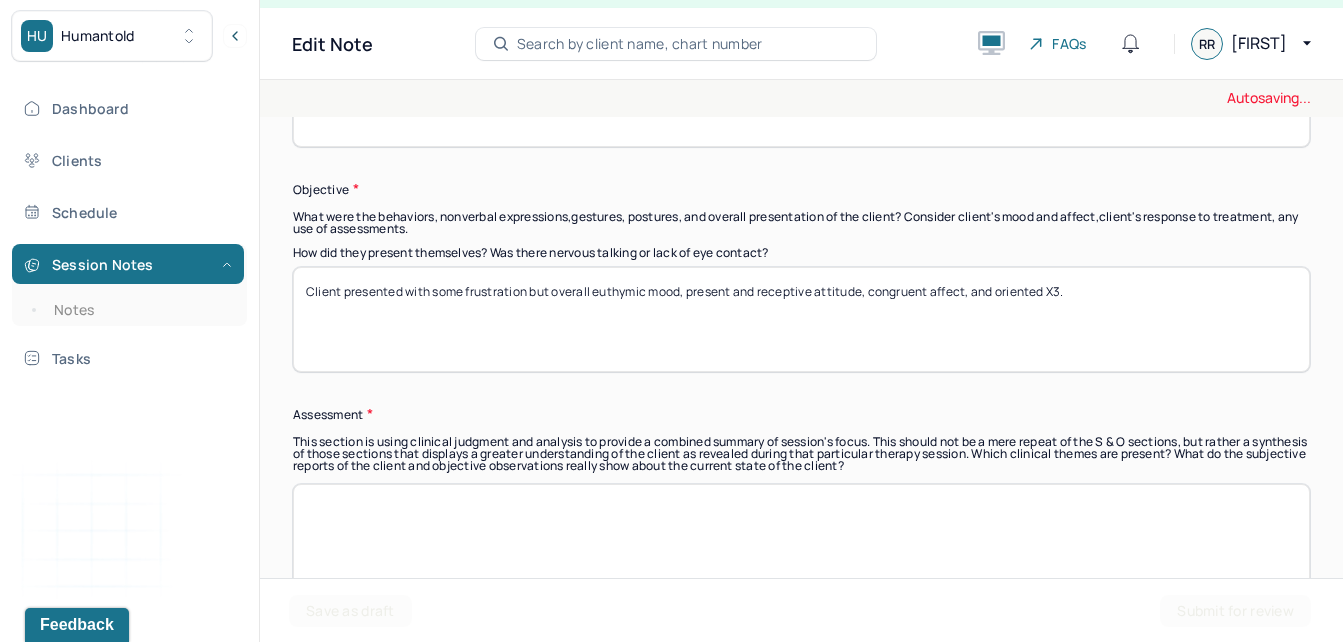 click at bounding box center [801, 536] 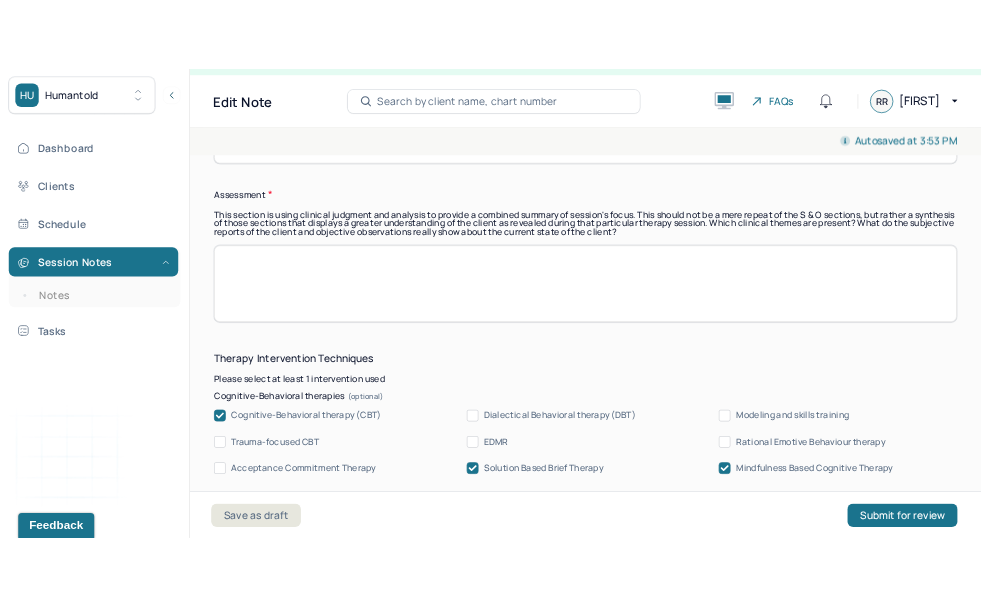 scroll, scrollTop: 1938, scrollLeft: 0, axis: vertical 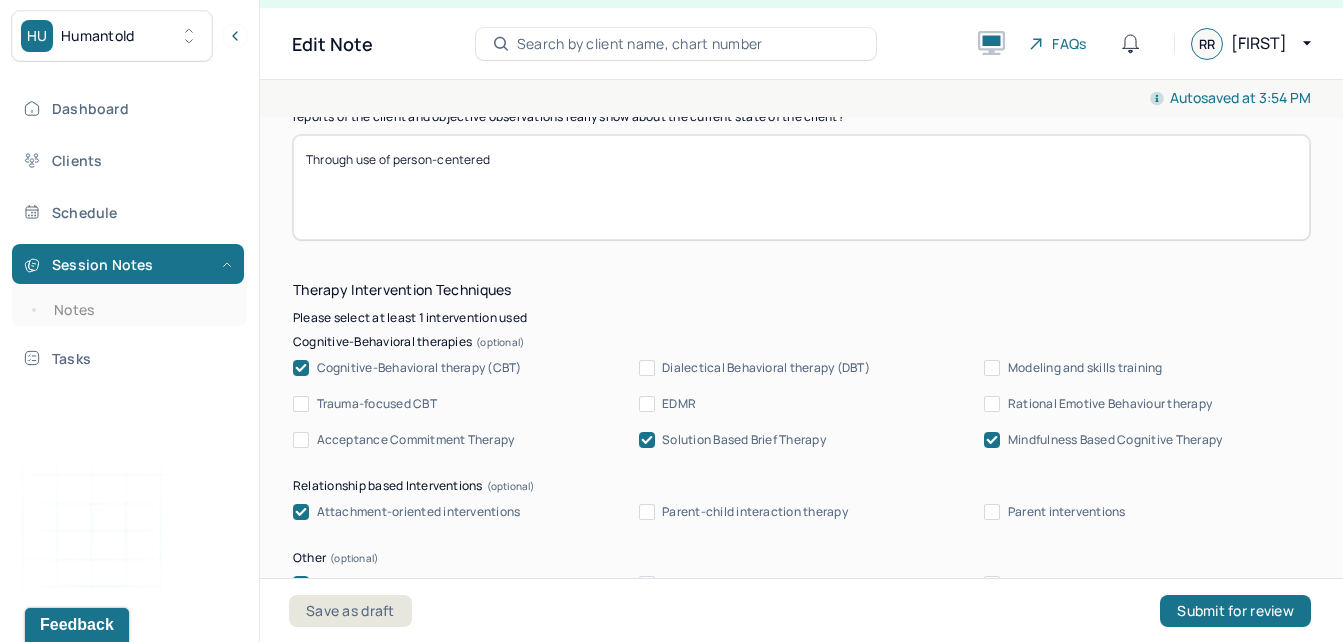 type on "Through use of person-centered" 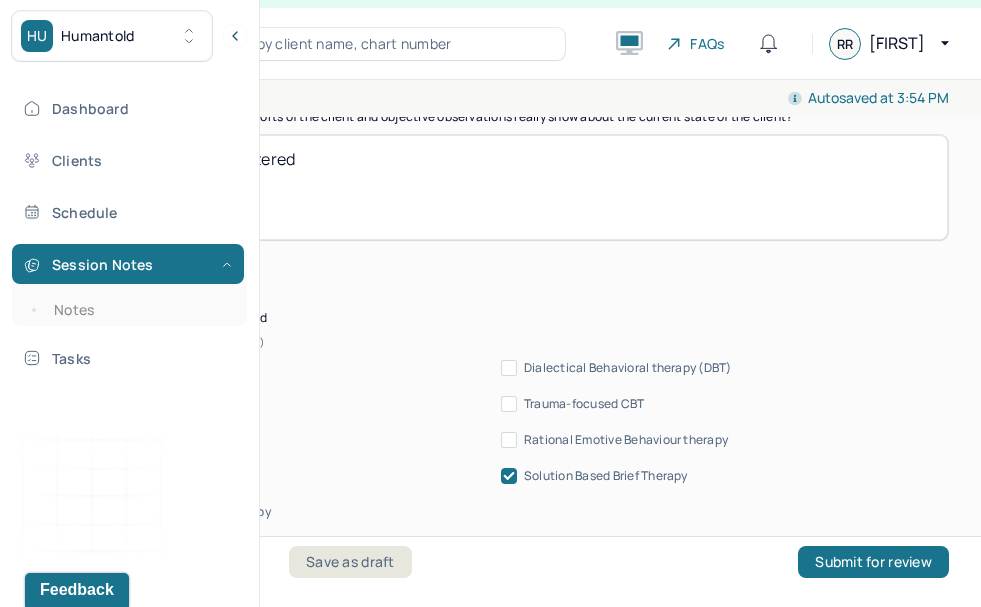 scroll, scrollTop: 1883, scrollLeft: 0, axis: vertical 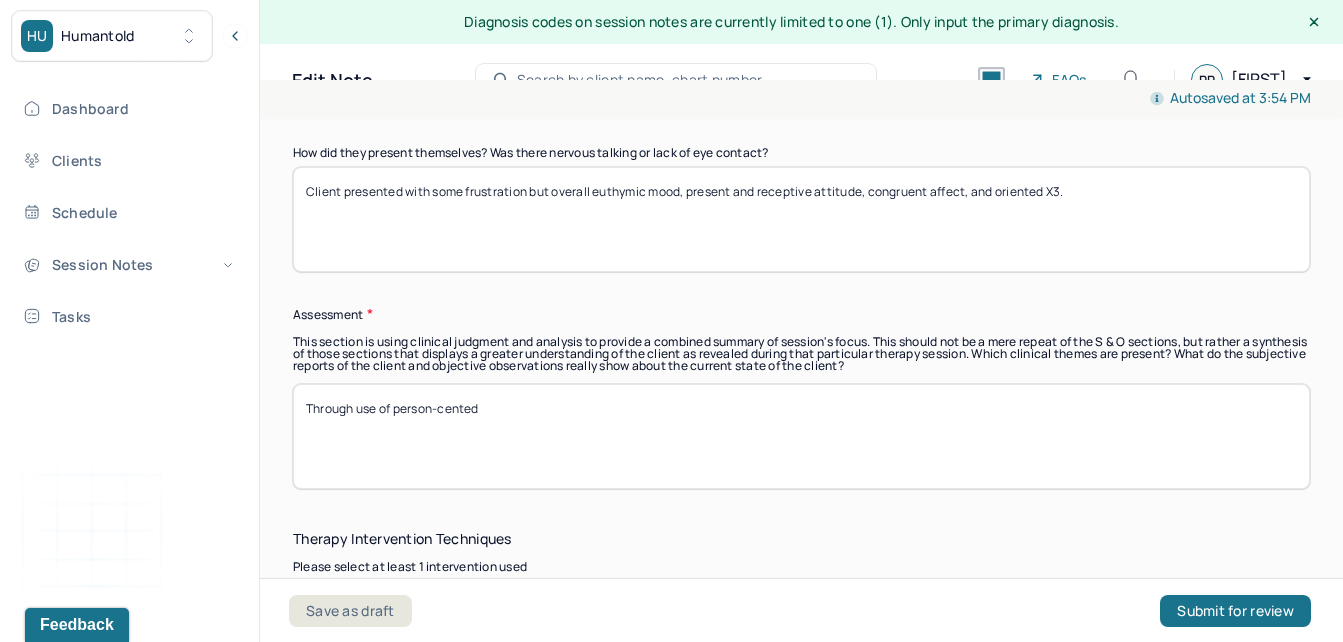 click on "Through use of person-cented" at bounding box center (801, 436) 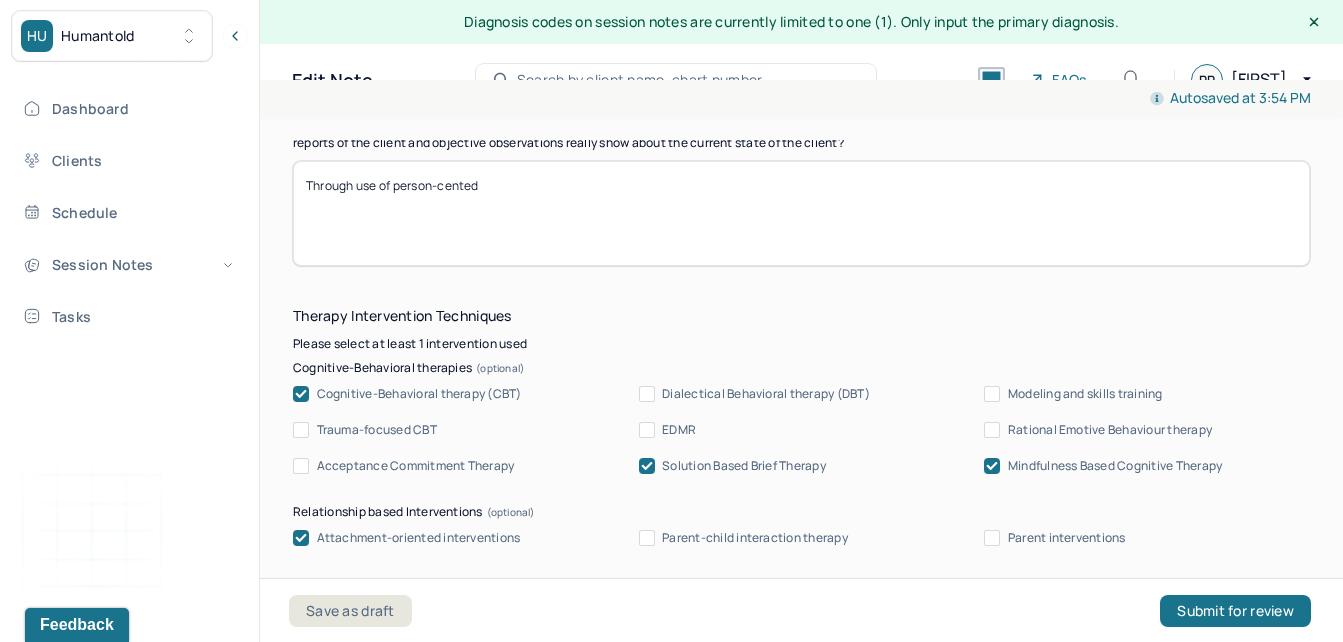 scroll, scrollTop: 1929, scrollLeft: 0, axis: vertical 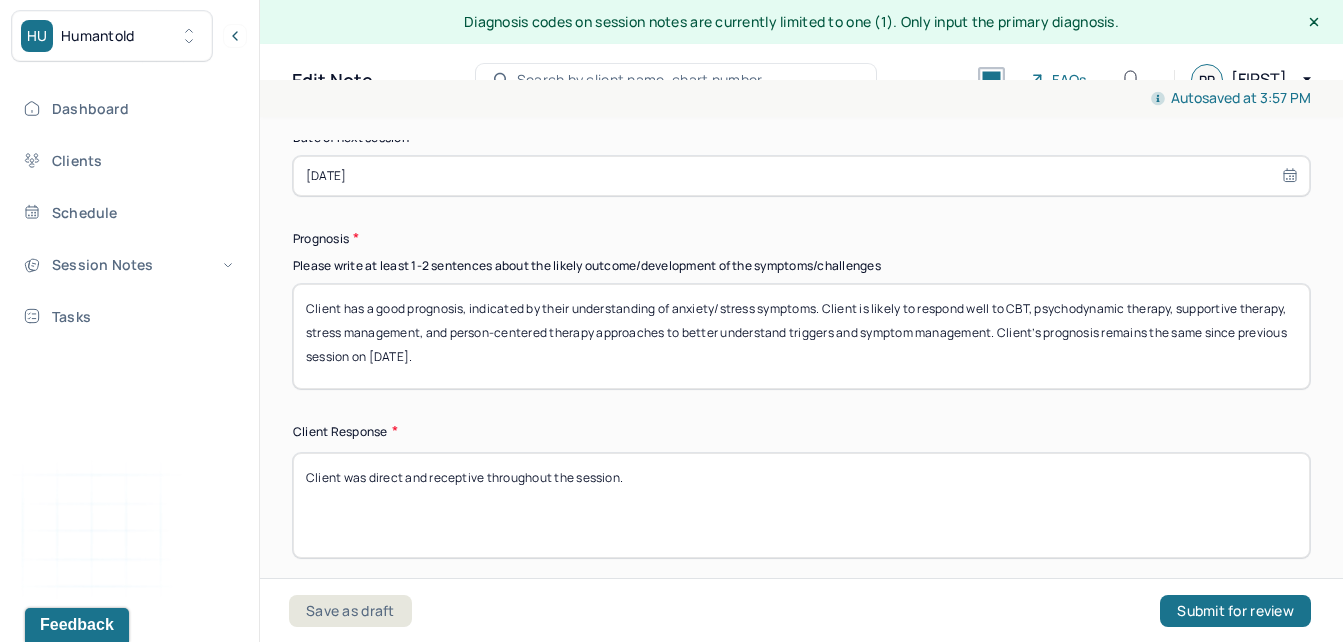 type on "Through use of person-centered therapy, supportive therapy, attachment theory, career counseling, psychodynamic therapy, and stress management approaches, client focused on processing feelings towards recent birthday, reflecting on past year's experiences and how she has made progress/grown including practicing being more assertive at both work and in her interpersonal relationships. Client also discussed addressing some health concerns, attending medical appointments, and taking one step at a time as she navigates process." 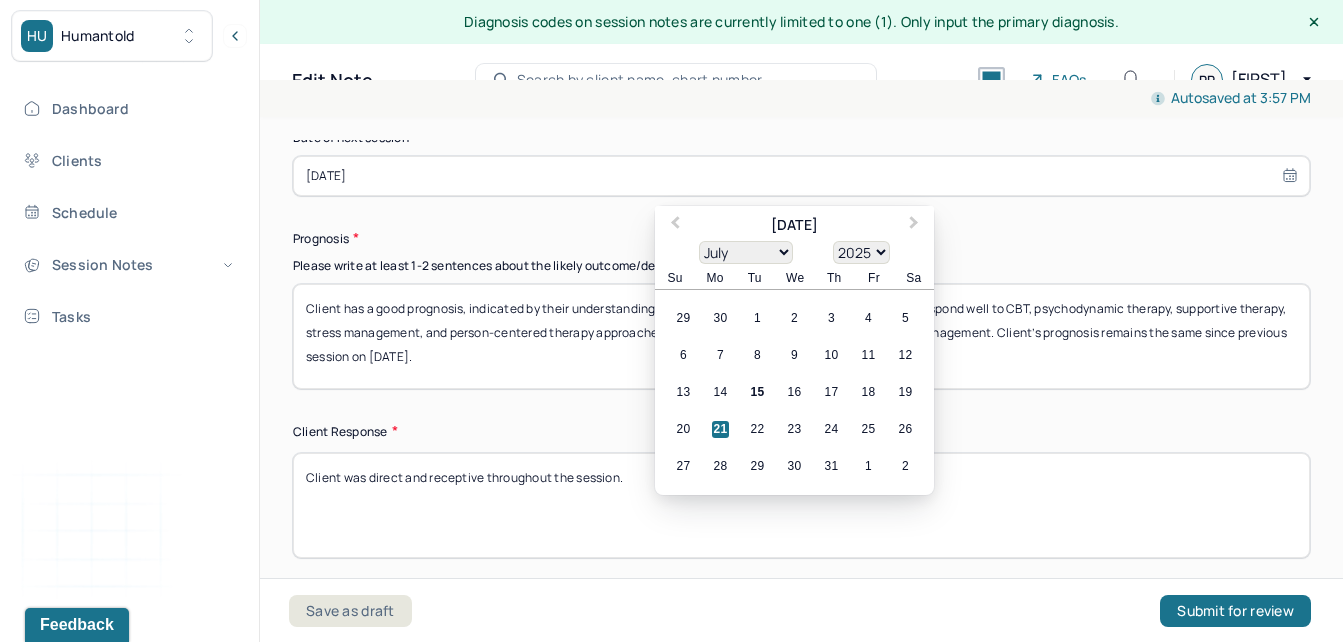 click on "[DATE]" at bounding box center [801, 176] 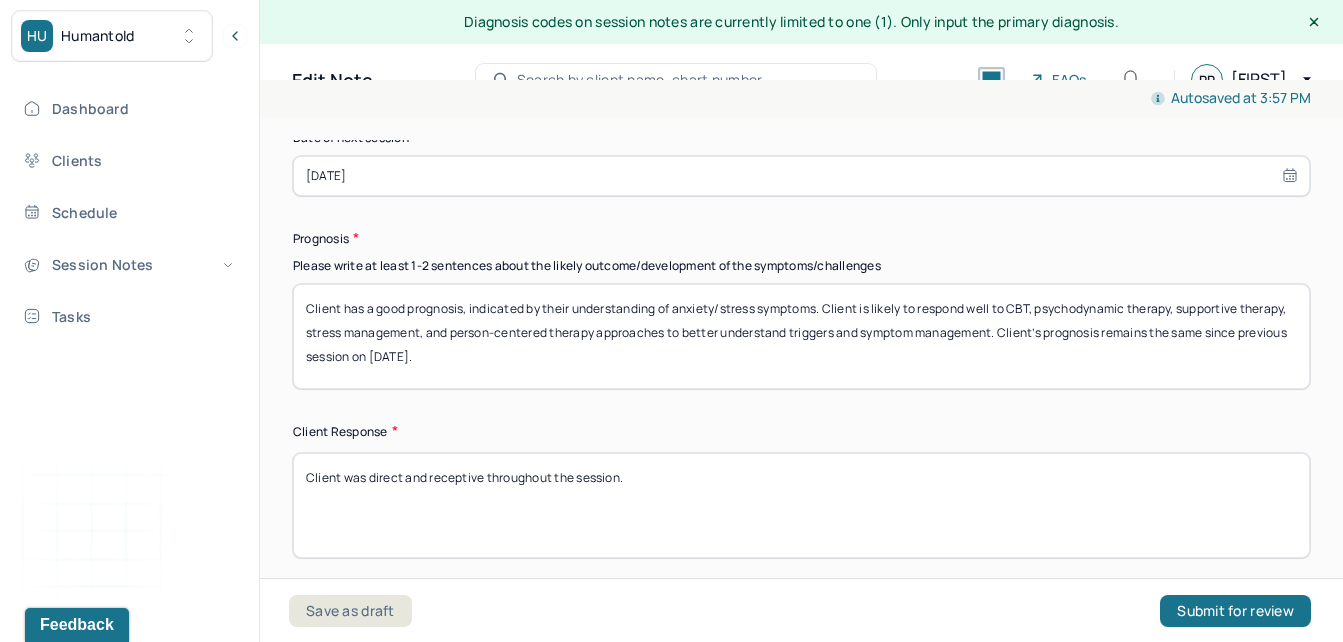 click on "Client was direct and receptive throughout the session." at bounding box center [801, 505] 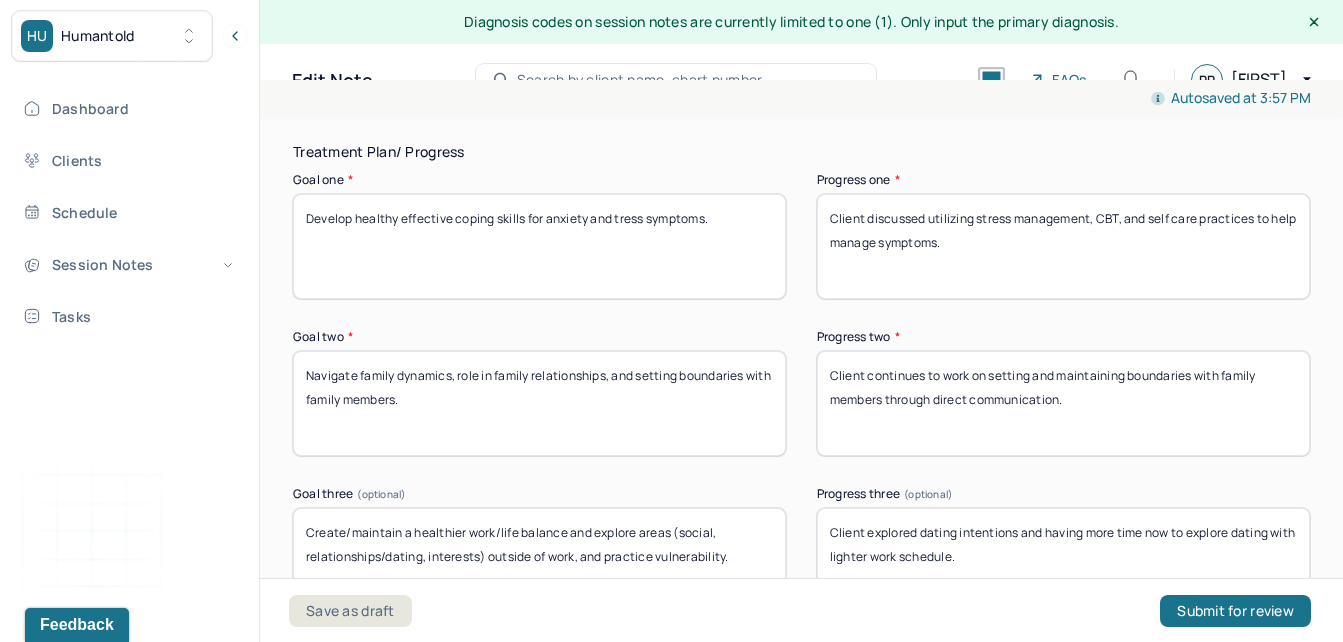 scroll, scrollTop: 3450, scrollLeft: 0, axis: vertical 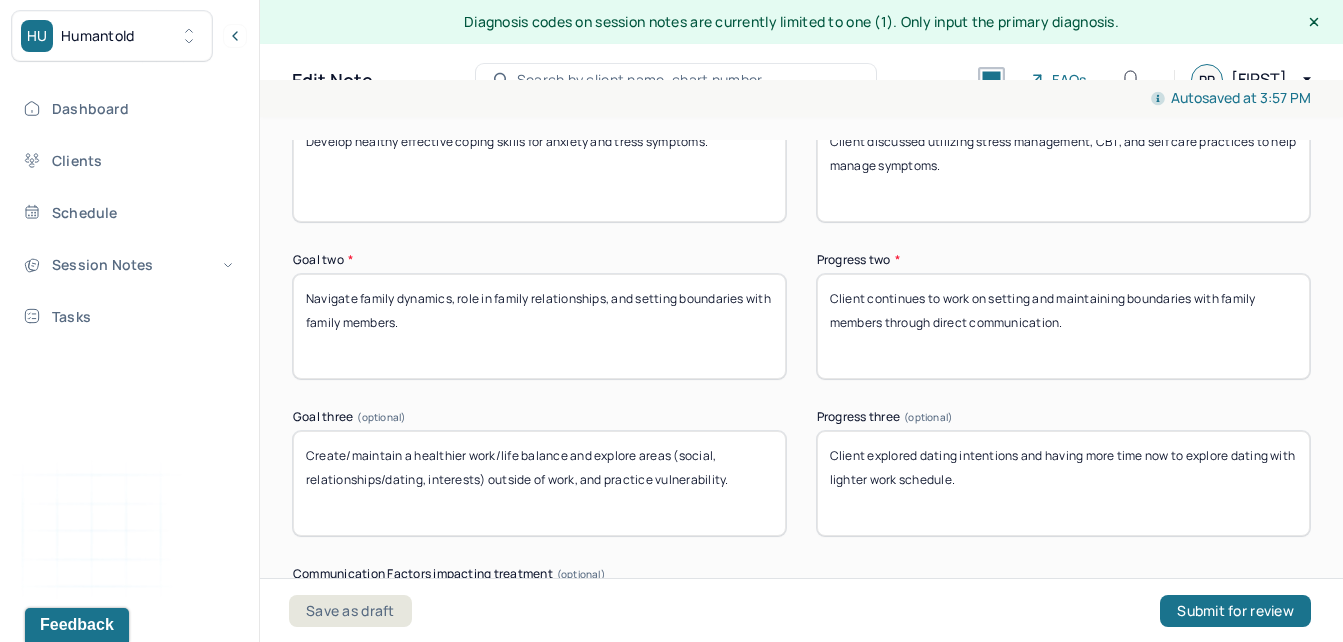 type on "Client was engaged and reflective throughout the session." 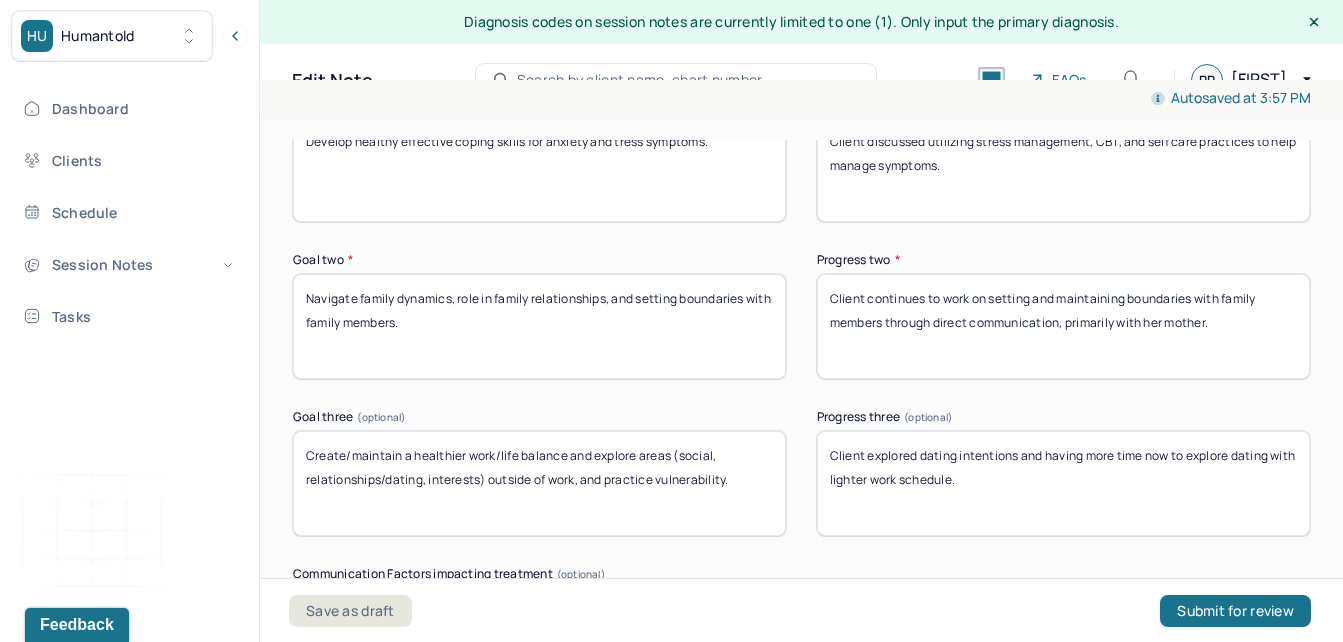 type on "Client continues to work on setting and maintaining boundaries with family members through direct communication, primarily with her mother." 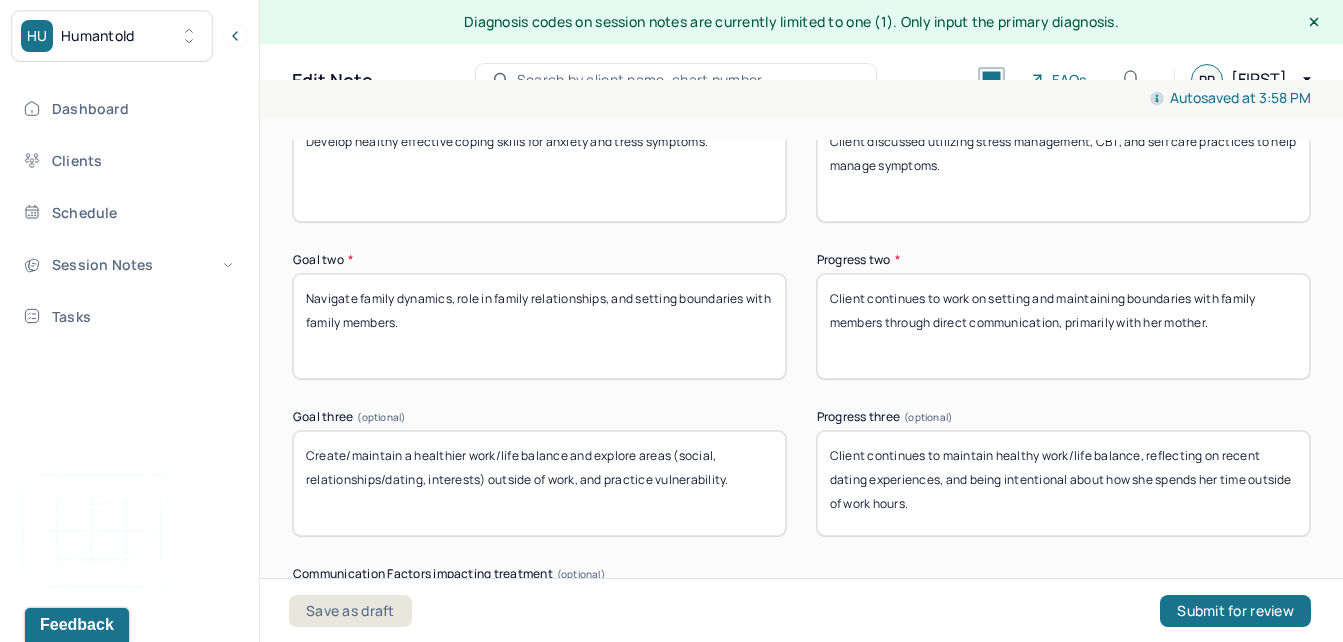 scroll, scrollTop: 4022, scrollLeft: 0, axis: vertical 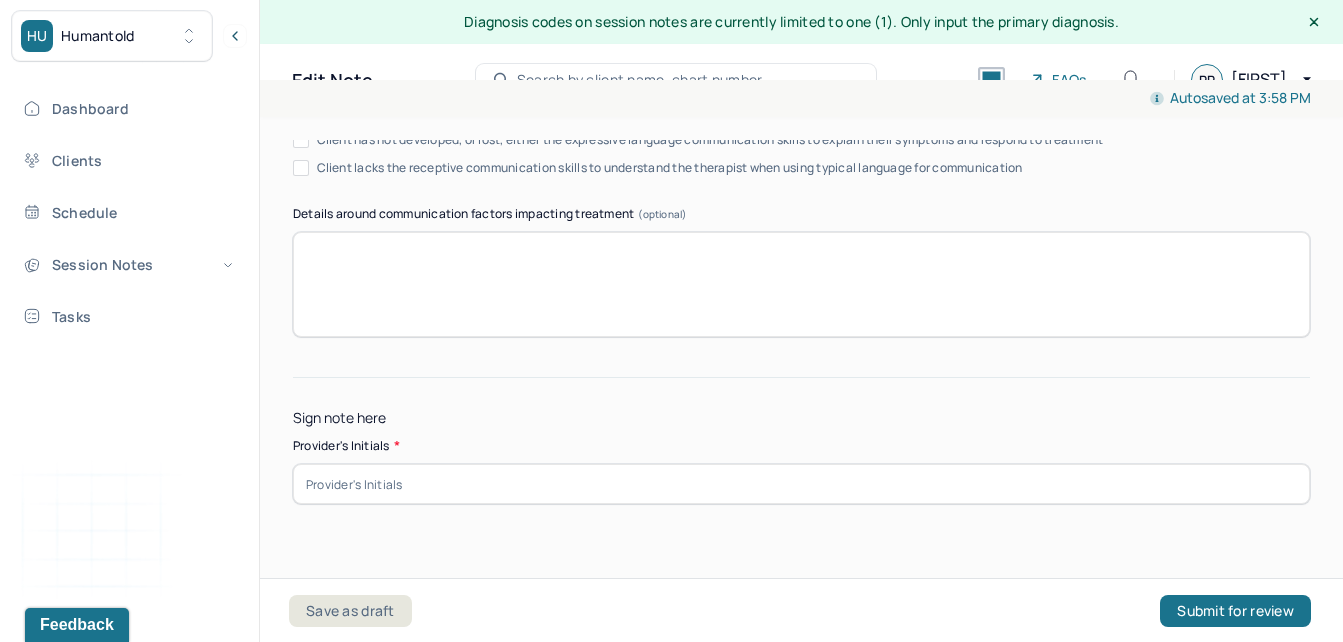 type on "Client continues to maintain healthy work/life balance, reflecting on recent dating experiences, and being intentional about how she spends her time outside of work hours." 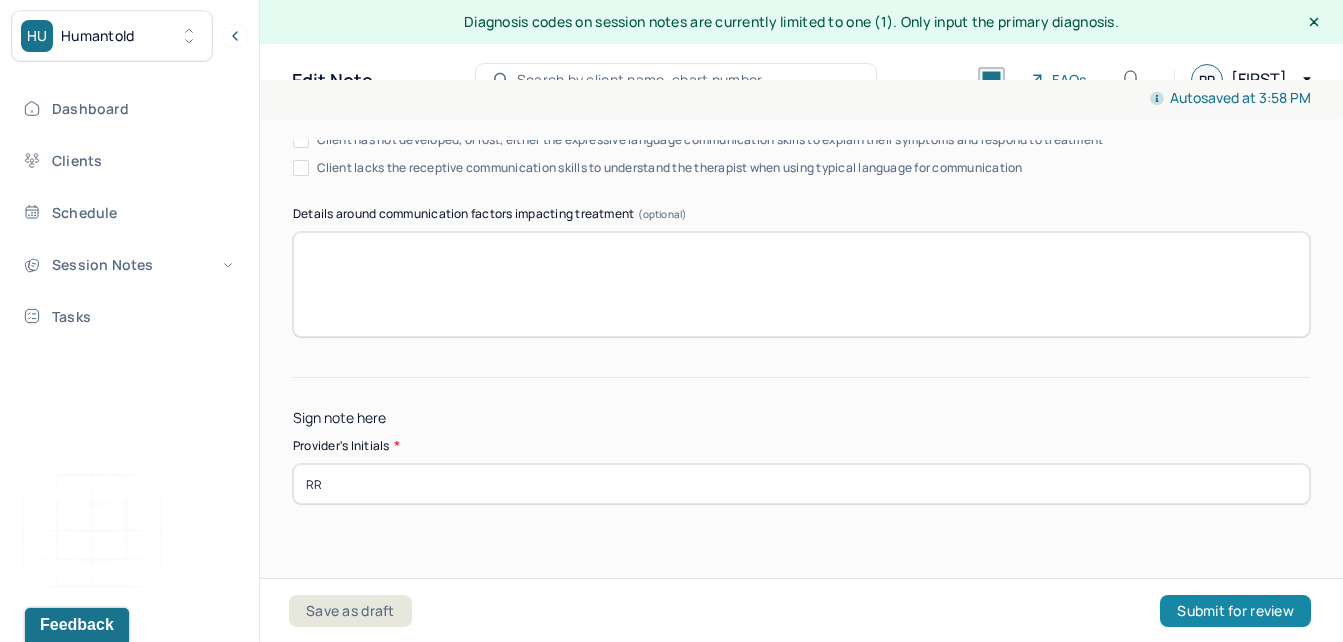 type on "RR" 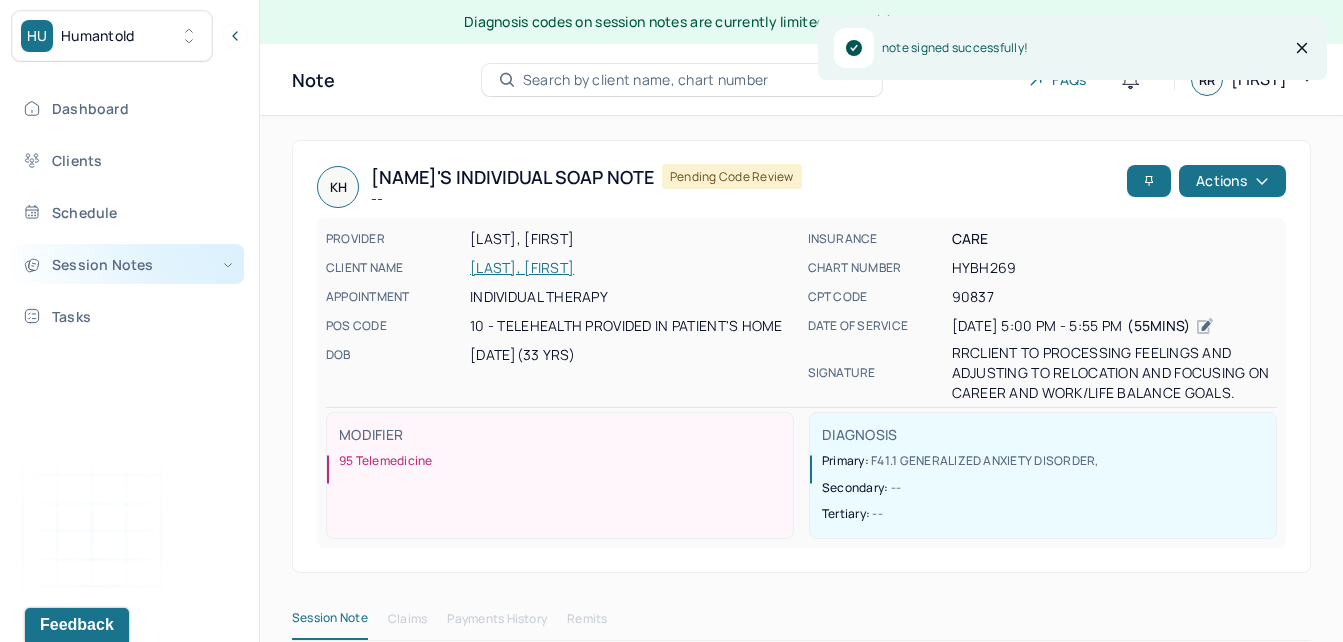 click on "Session Notes" at bounding box center (128, 264) 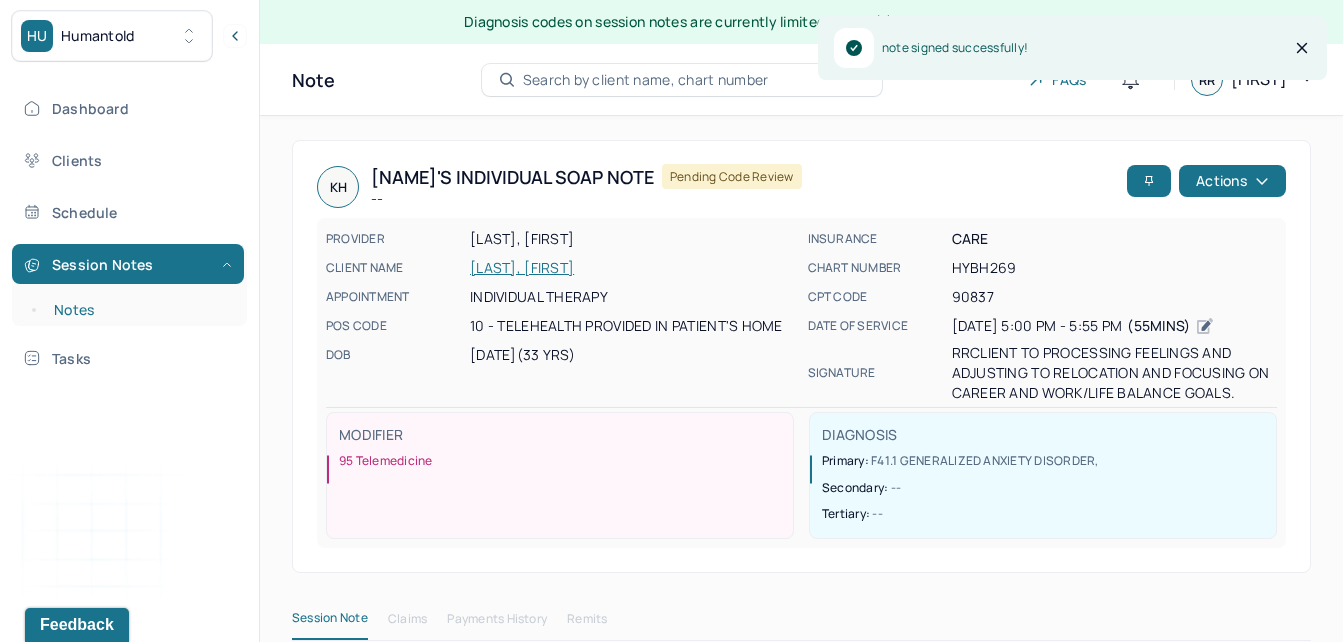 click on "Notes" at bounding box center [139, 310] 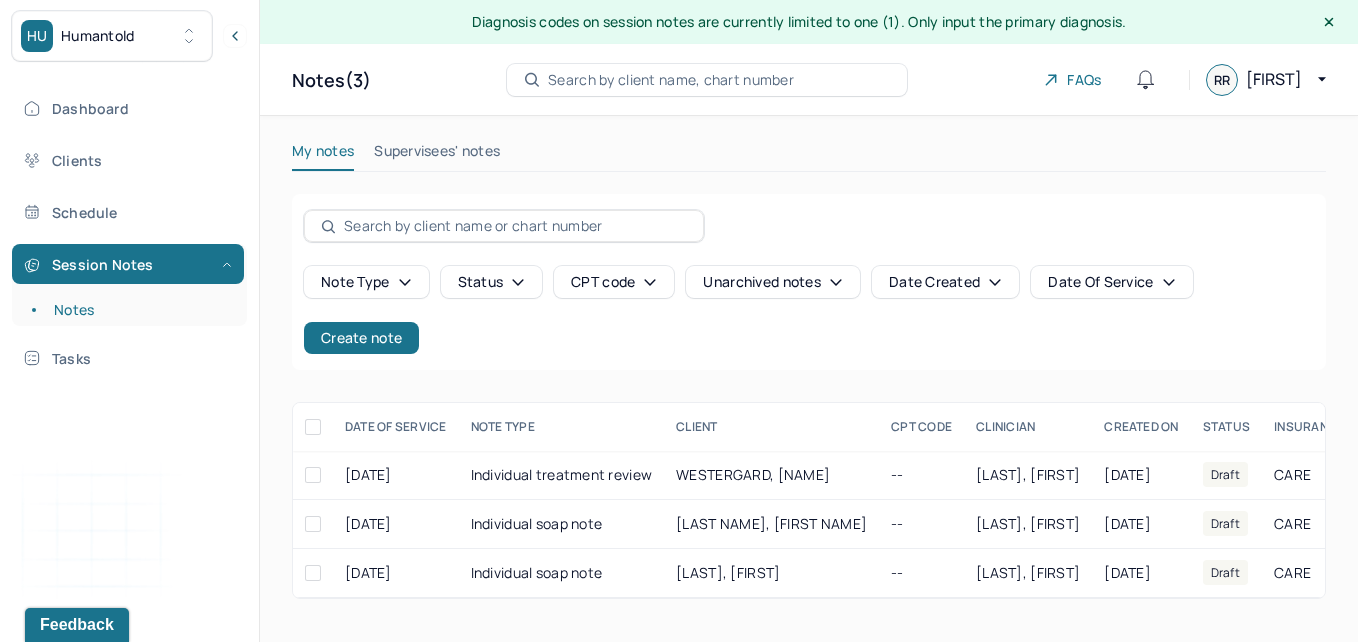click on "Supervisees' notes" at bounding box center [437, 155] 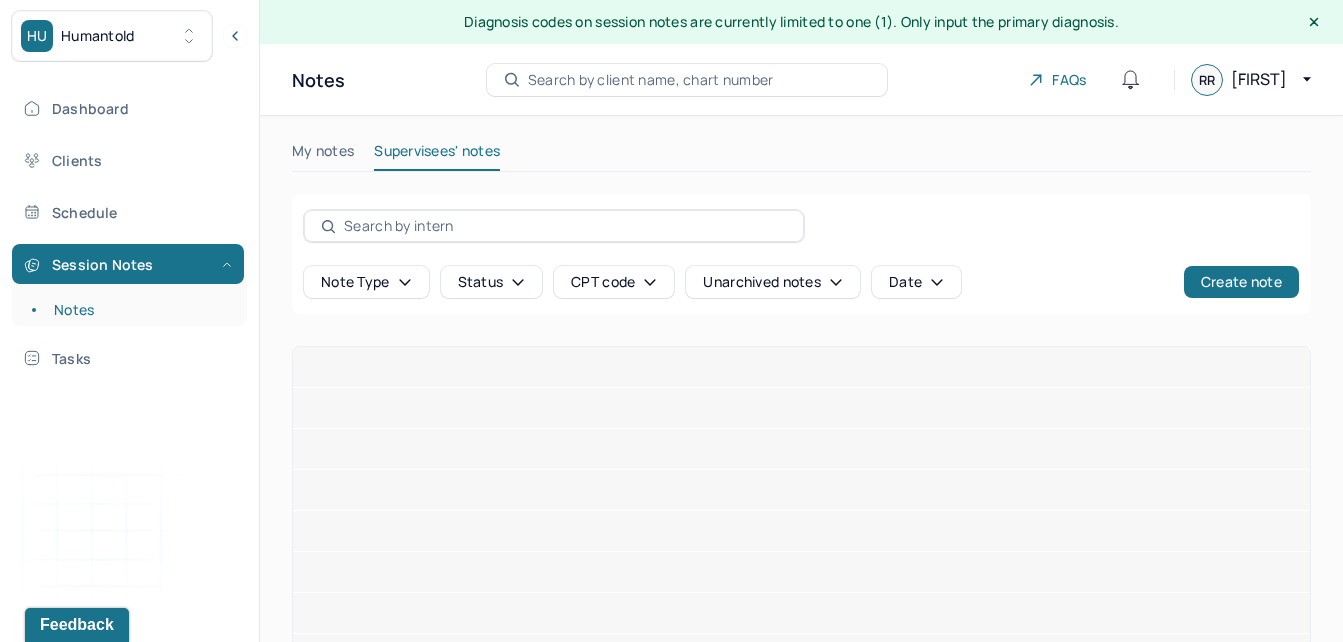 click on "Status" at bounding box center (492, 282) 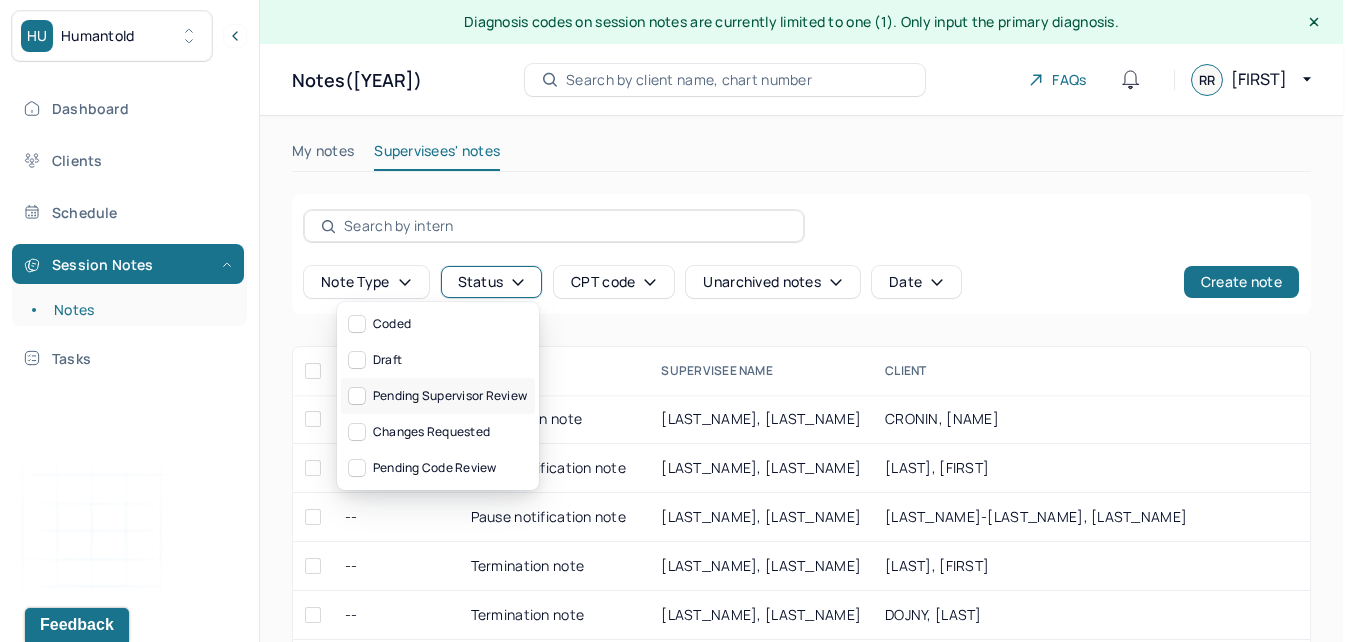 click on "Pending supervisor review" at bounding box center (438, 396) 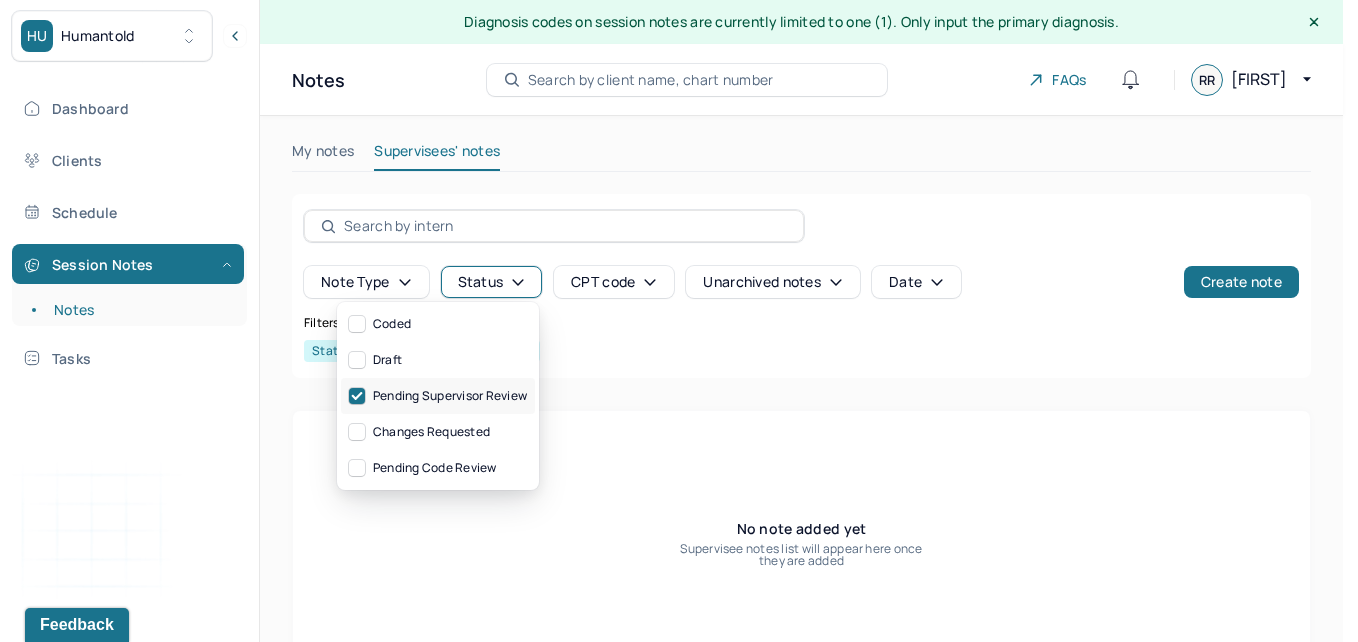 click on "Pending supervisor review" at bounding box center [438, 396] 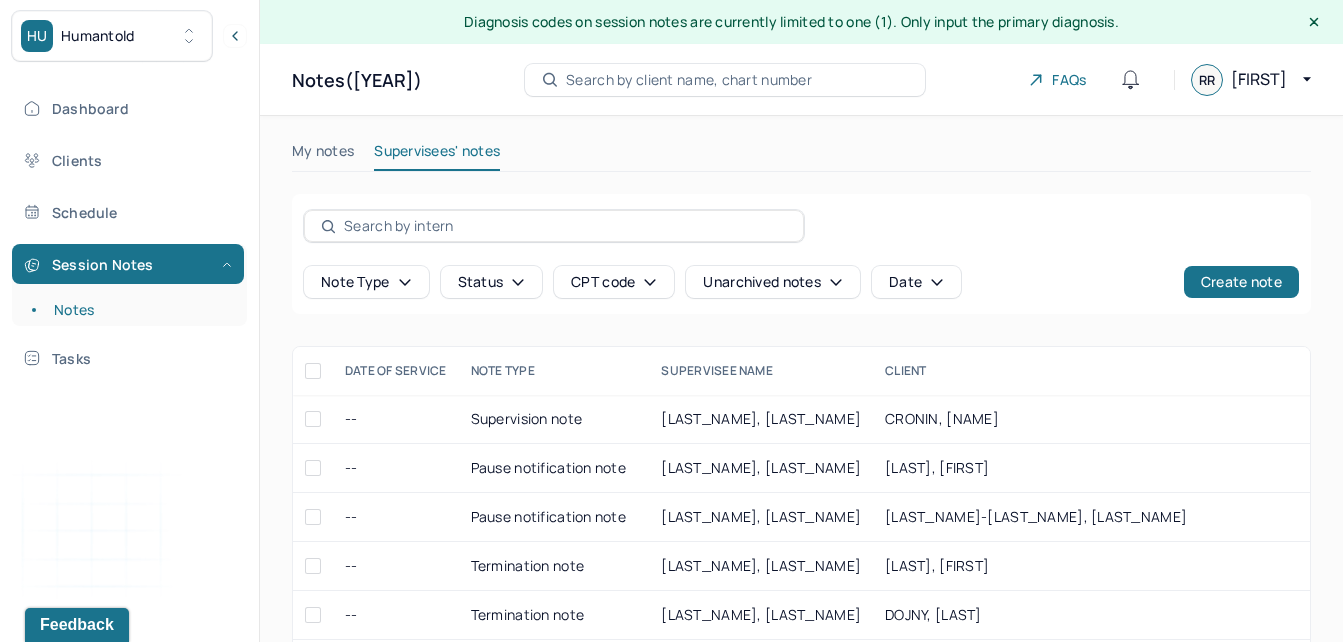 click on "My notes" at bounding box center [323, 155] 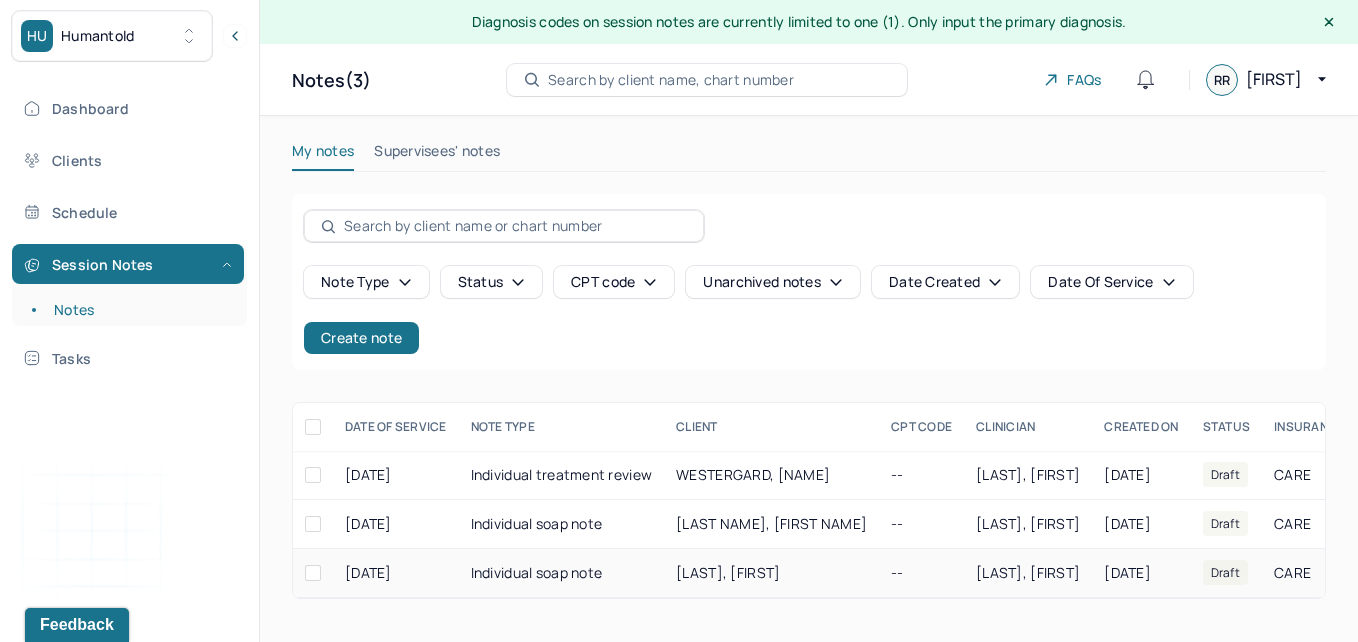 click on "Individual soap note" at bounding box center (562, 573) 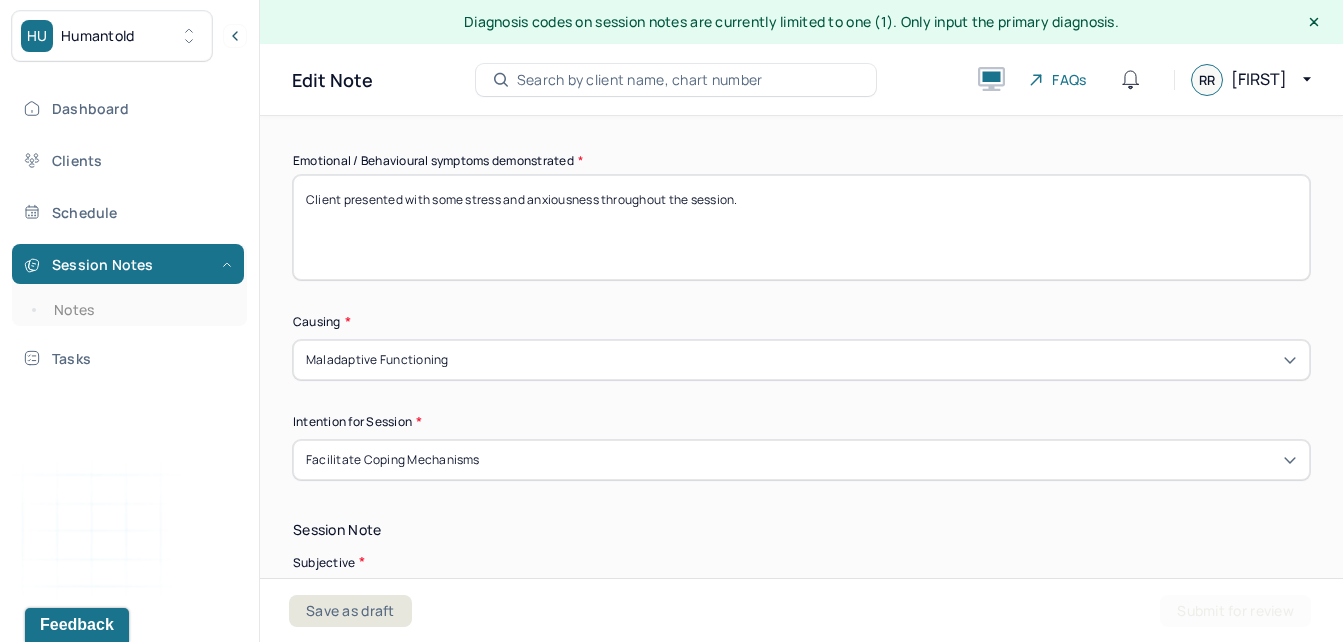 scroll, scrollTop: 1076, scrollLeft: 0, axis: vertical 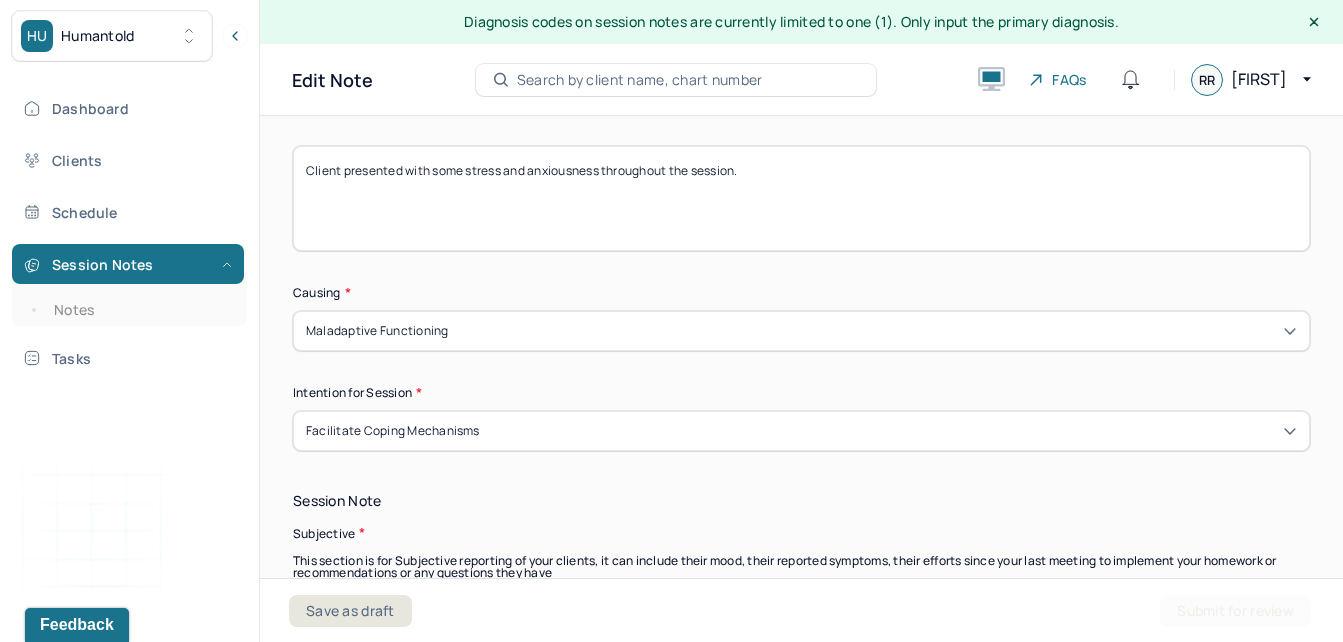 drag, startPoint x: 613, startPoint y: 176, endPoint x: 534, endPoint y: 267, distance: 120.50726 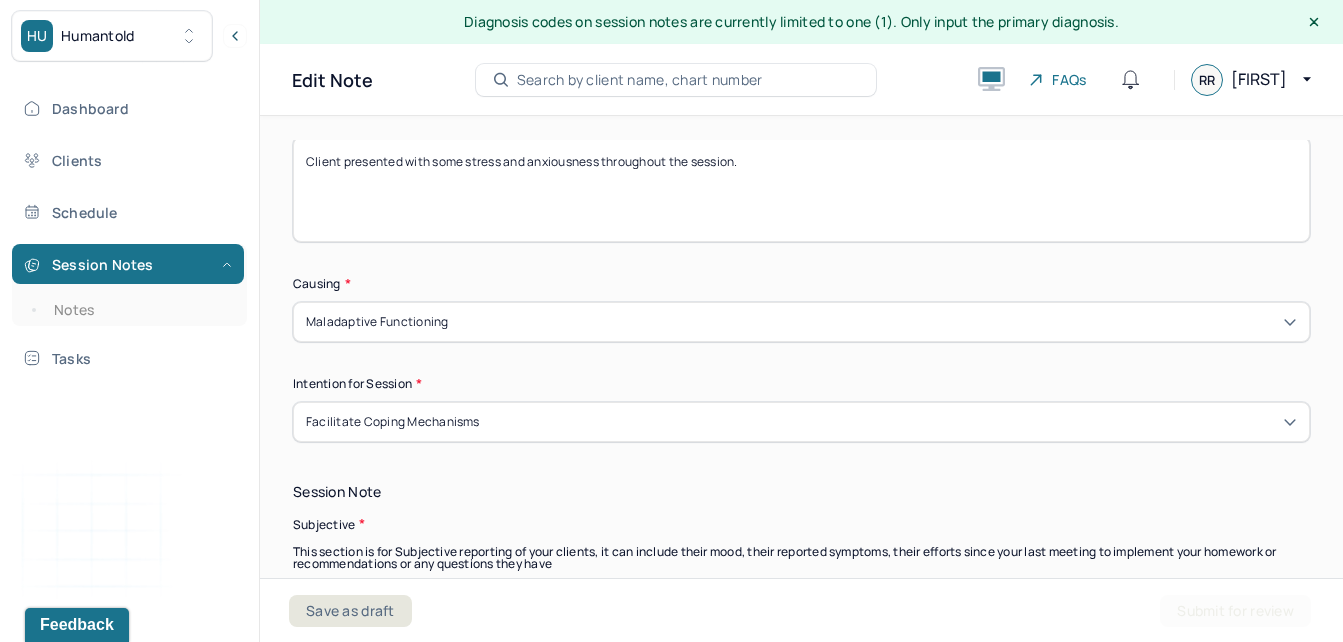 scroll, scrollTop: 1066, scrollLeft: 0, axis: vertical 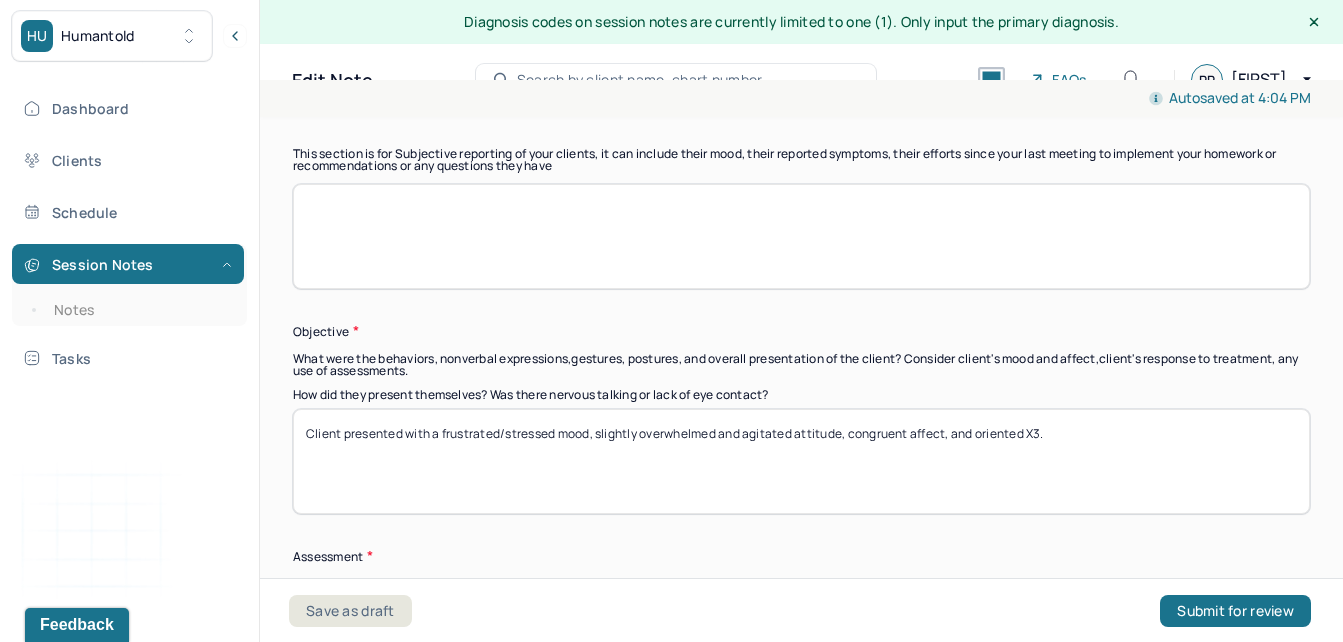 type on "Client presented with some stress and frustration throughout the session." 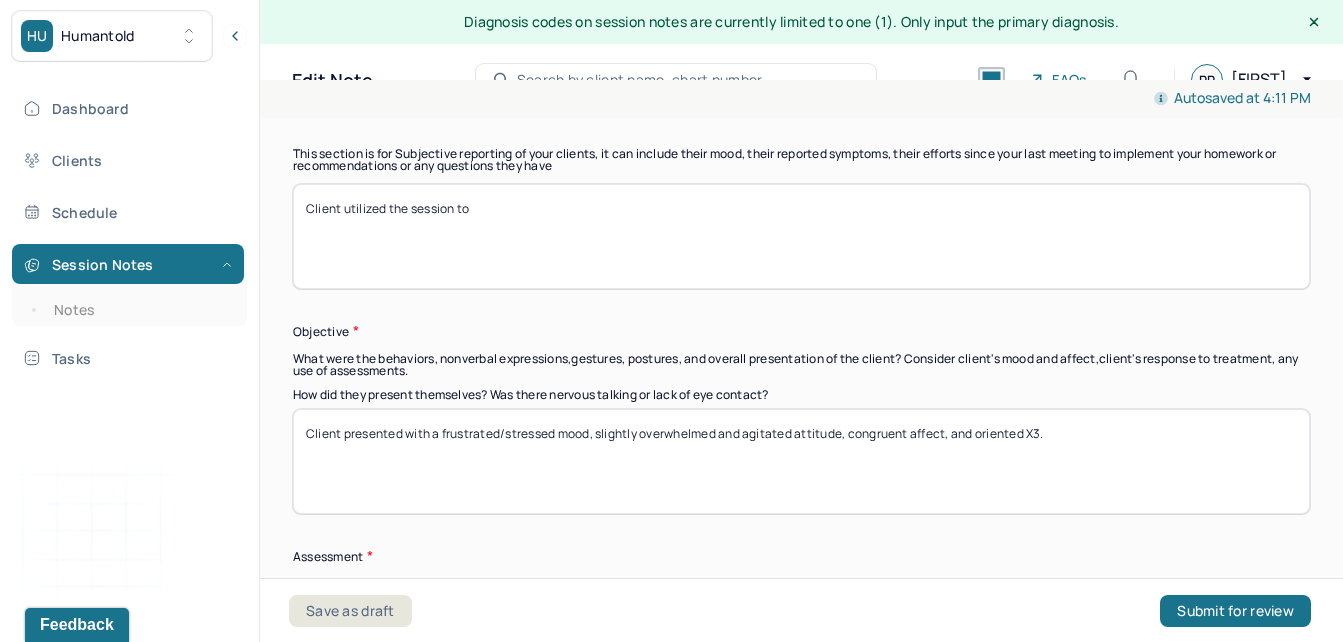 click on "Client utilzied the session to" at bounding box center [801, 236] 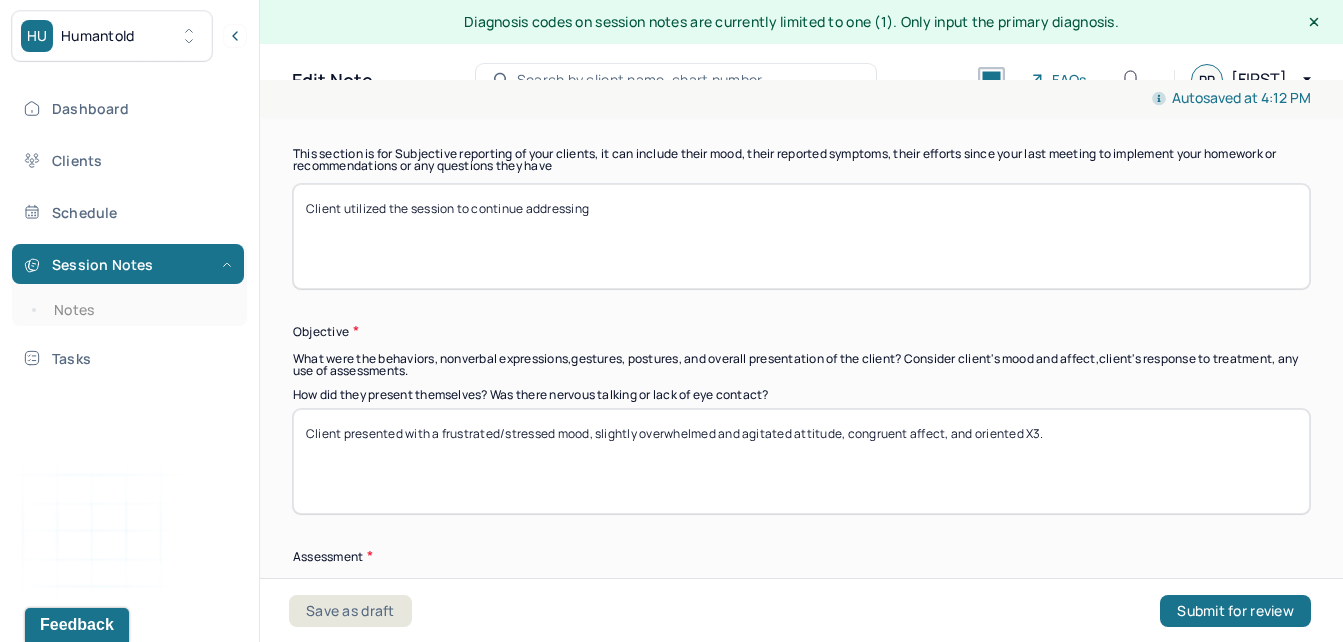 click on "Client utilized the session to conitnue addressing" at bounding box center (801, 236) 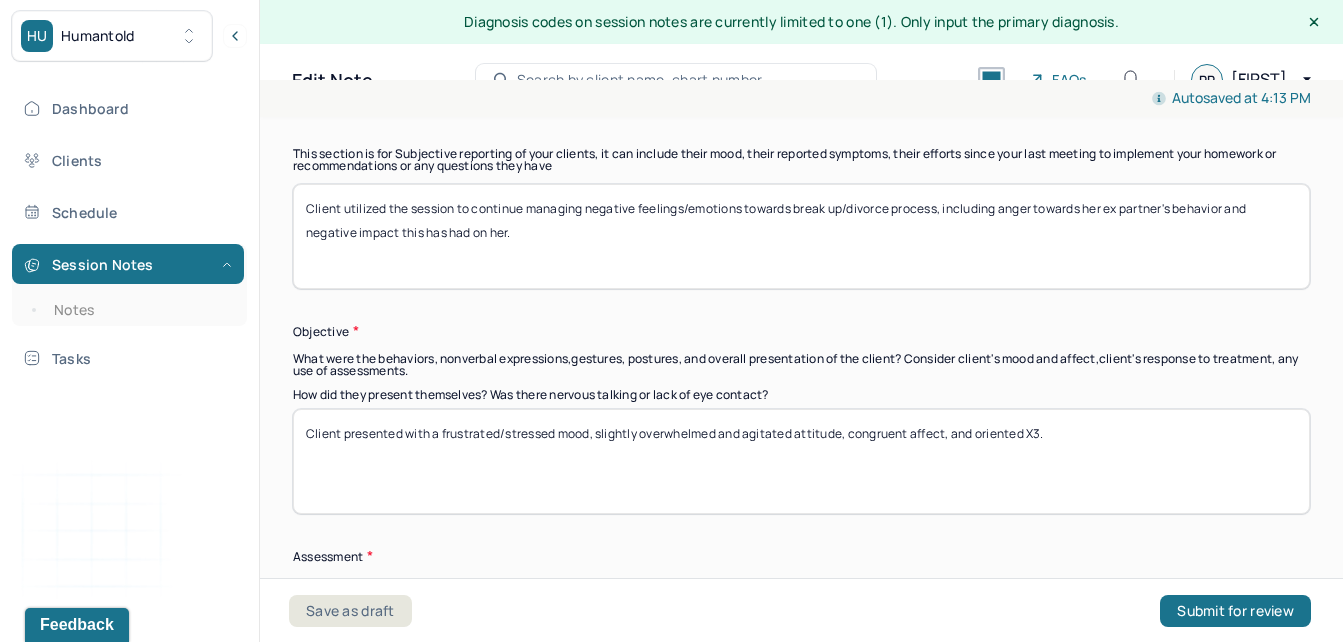 type on "Client utilized the session to continue managing negative feelings/emotions towards break up/divorce process, including anger towards her ex partner's behavior and negative impact this has had on her." 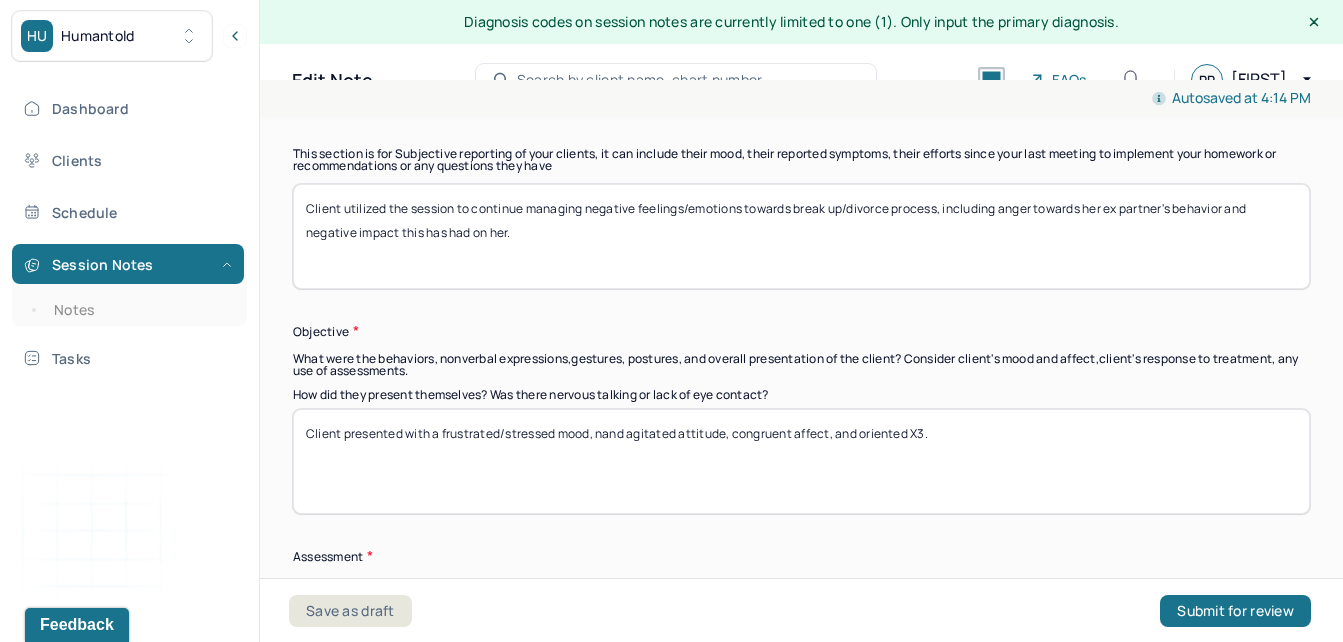 click on "Client presented with a frustrated/stressed mood, negand agitated attitude, congruent affect, and oriented X3." at bounding box center [801, 461] 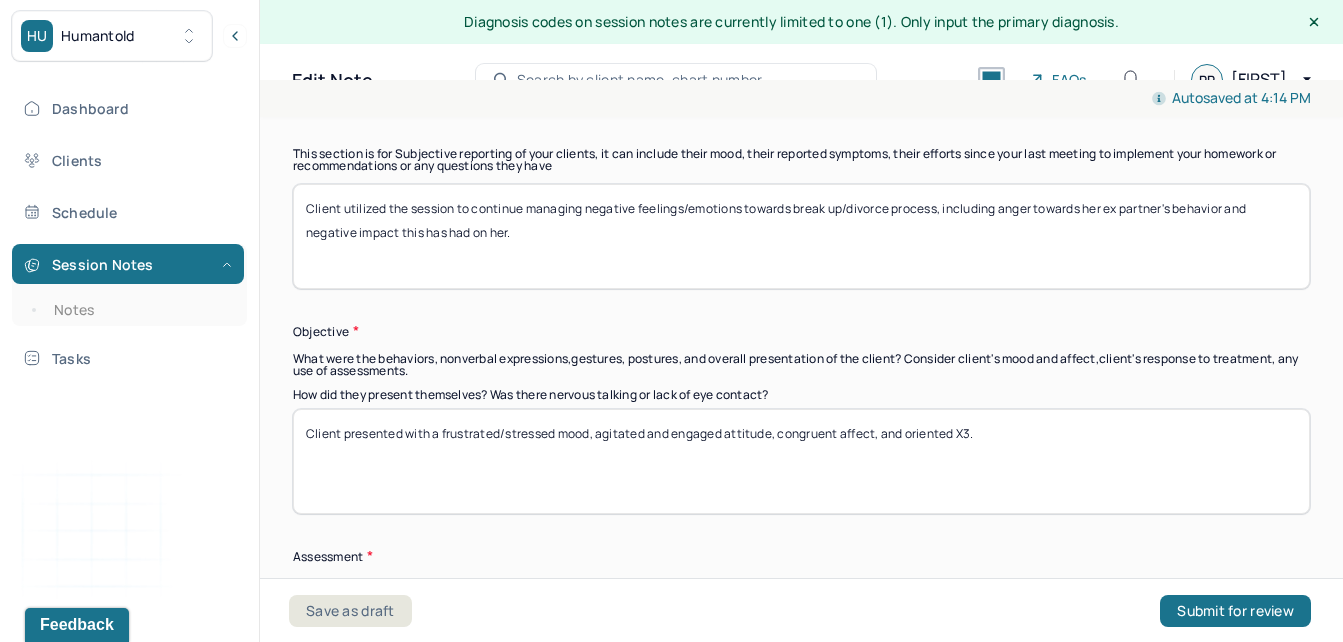 click on "Client presented with a frustrated/stressed mood, agitated and engaged attitude, congruent affect, and oriented X3." at bounding box center [801, 461] 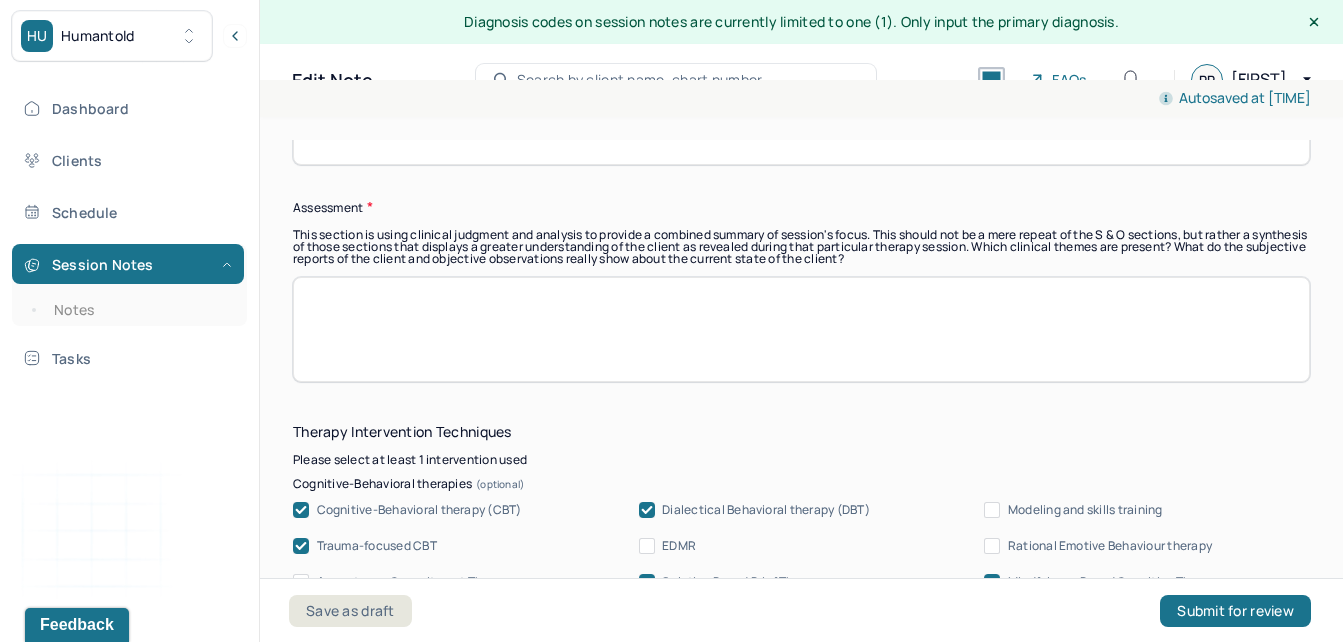 scroll, scrollTop: 1948, scrollLeft: 0, axis: vertical 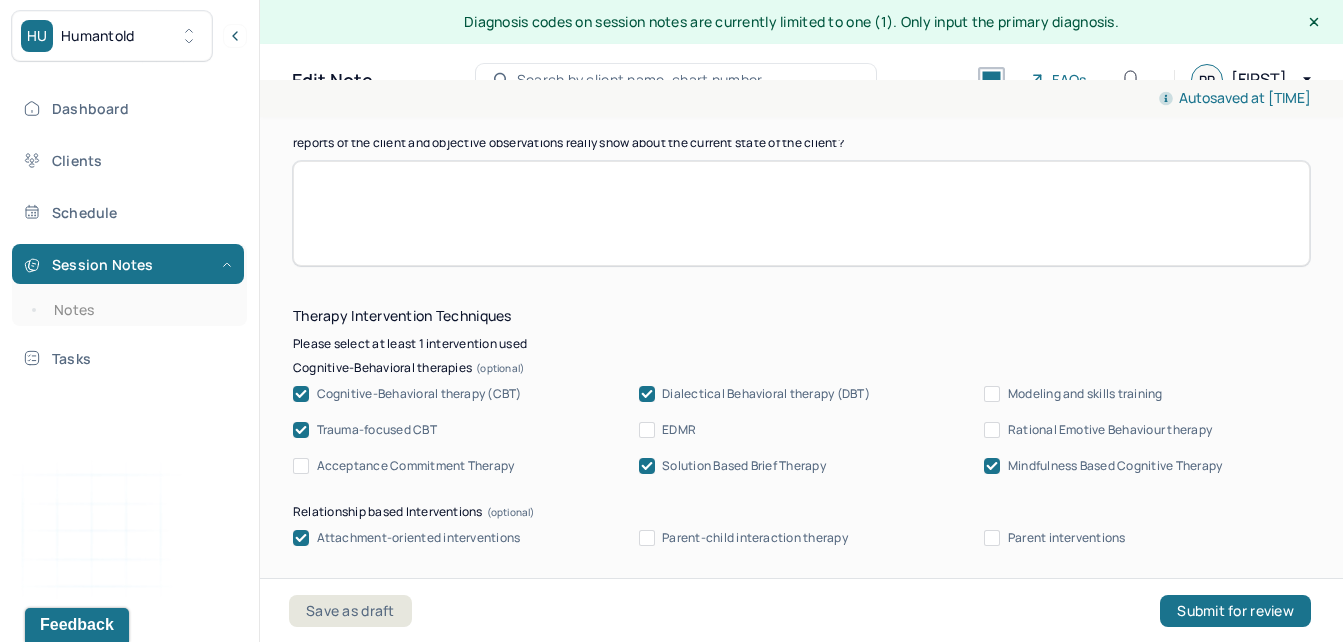 type on "Client presented with a frustrated/stressed mood, agitated and engaged attitude, full affect, and oriented X3." 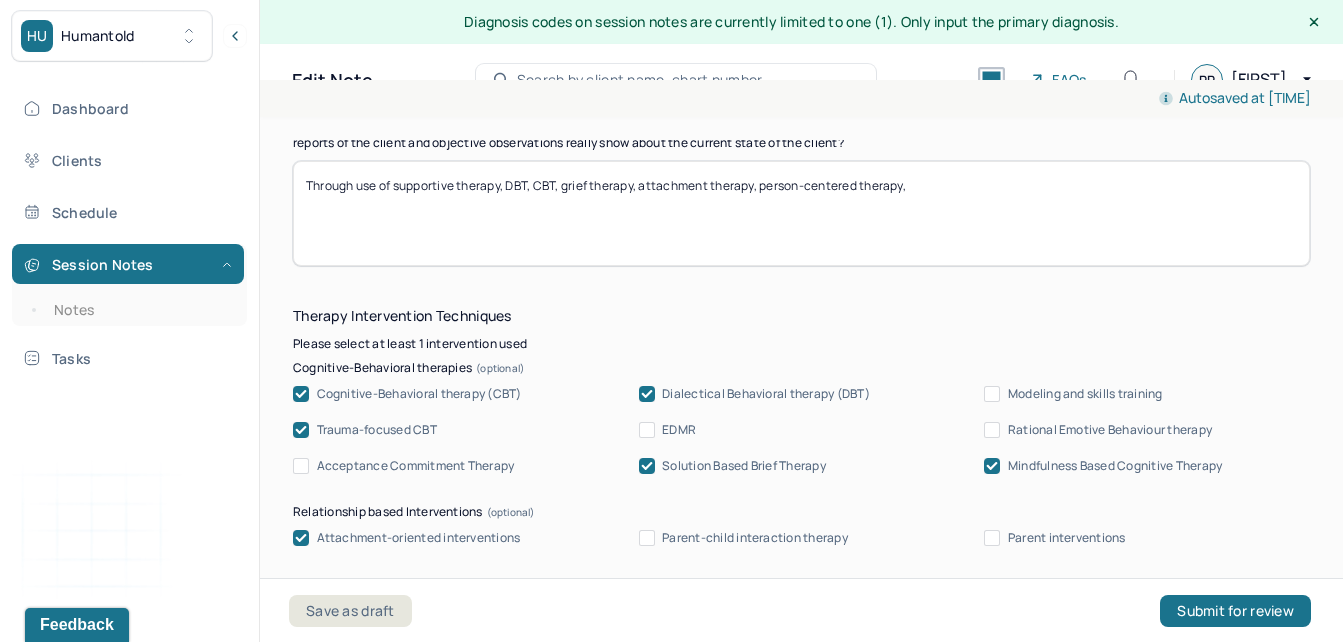click on "Through use of supportive therapy, DBT, CBT, grief therapy, attachment therapy, person-centered therapy," at bounding box center [801, 213] 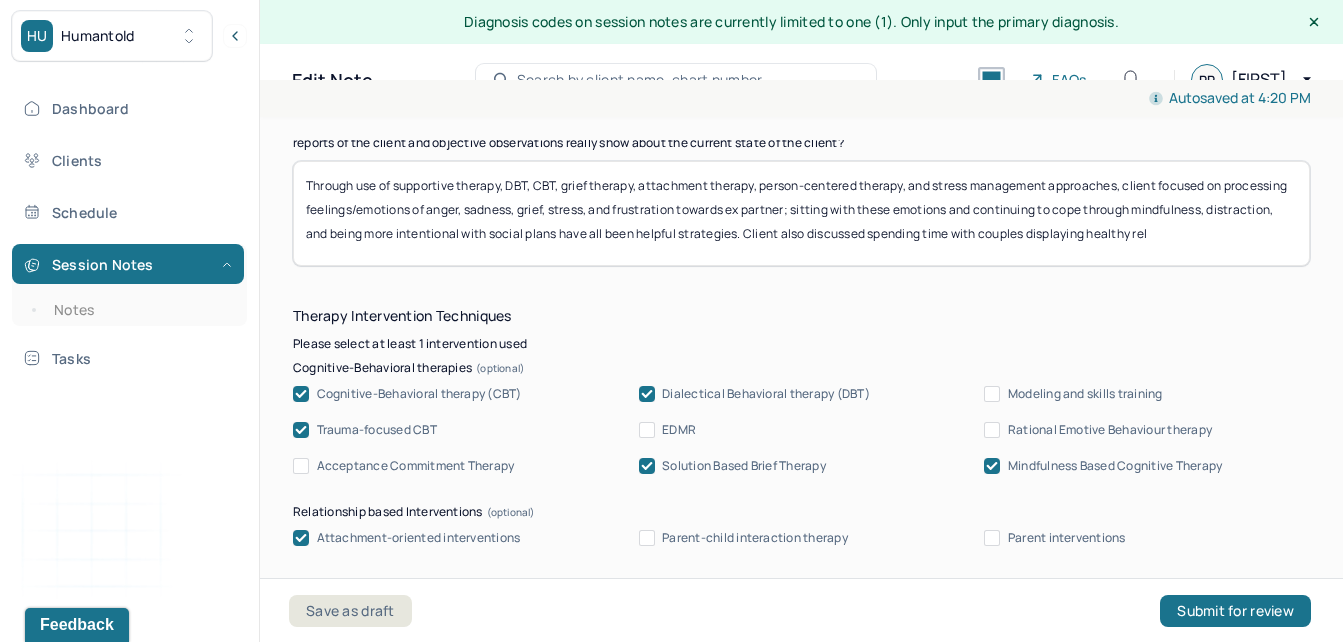 scroll, scrollTop: 1, scrollLeft: 0, axis: vertical 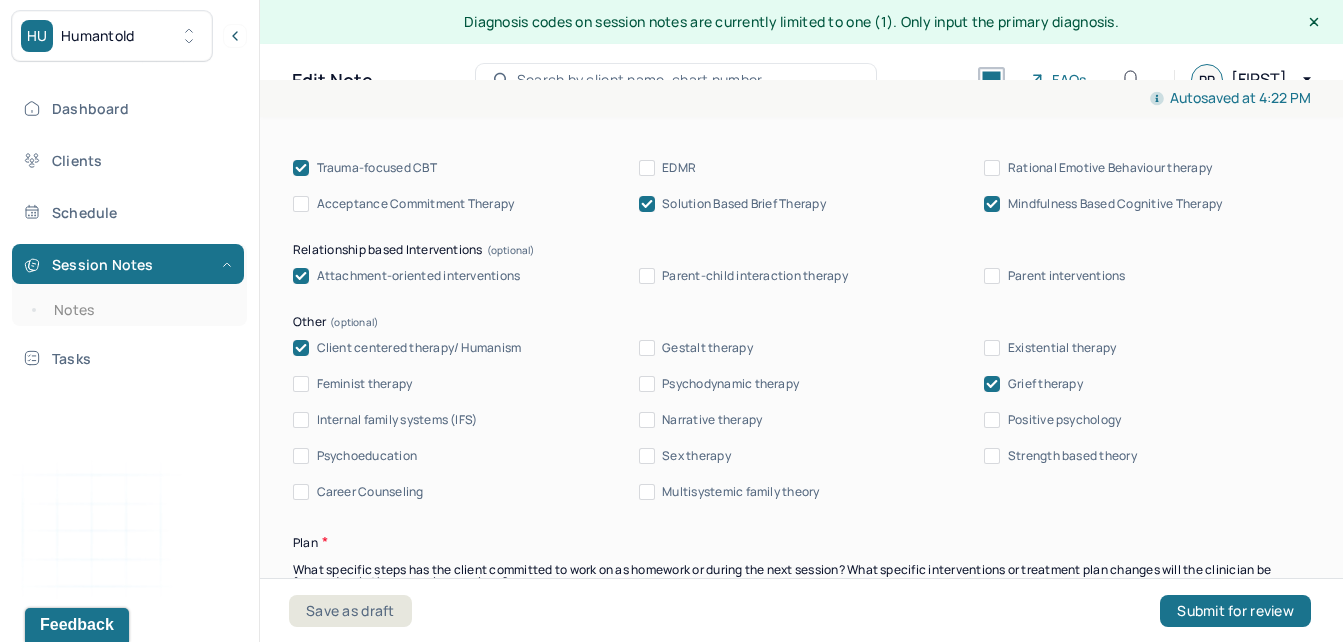 type on "Through use of supportive therapy, DBT, CBT, grief therapy, attachment therapy, person-centered therapy, and stress management approaches, client focused on processing feelings/emotions of anger, sadness, grief, stress, and frustration towards ex partner; sitting with these emotions and continuing to cope through mindfulness, distraction, and being more intentional with social plans have all been helpful strategies. Client also discussed spending time with couples displaying healthy relationship dynamics has helped to give her perspective in relationship goals and values that align with her unlike her previous romantic relationship." 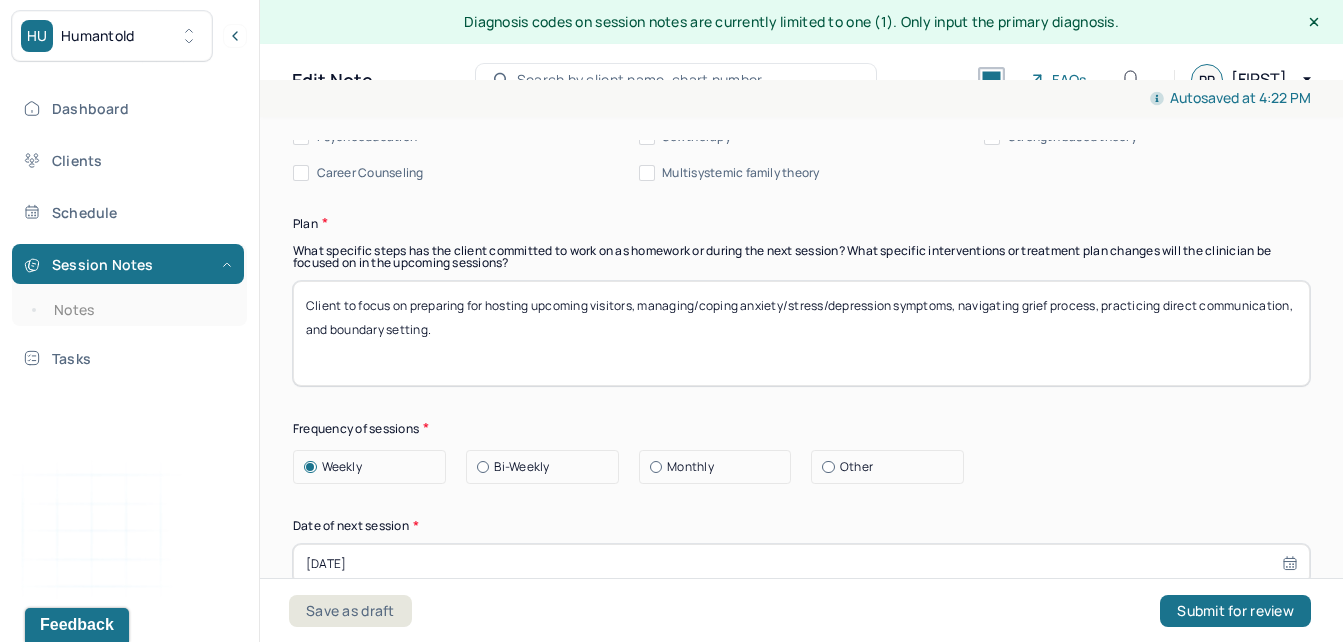 scroll, scrollTop: 2539, scrollLeft: 0, axis: vertical 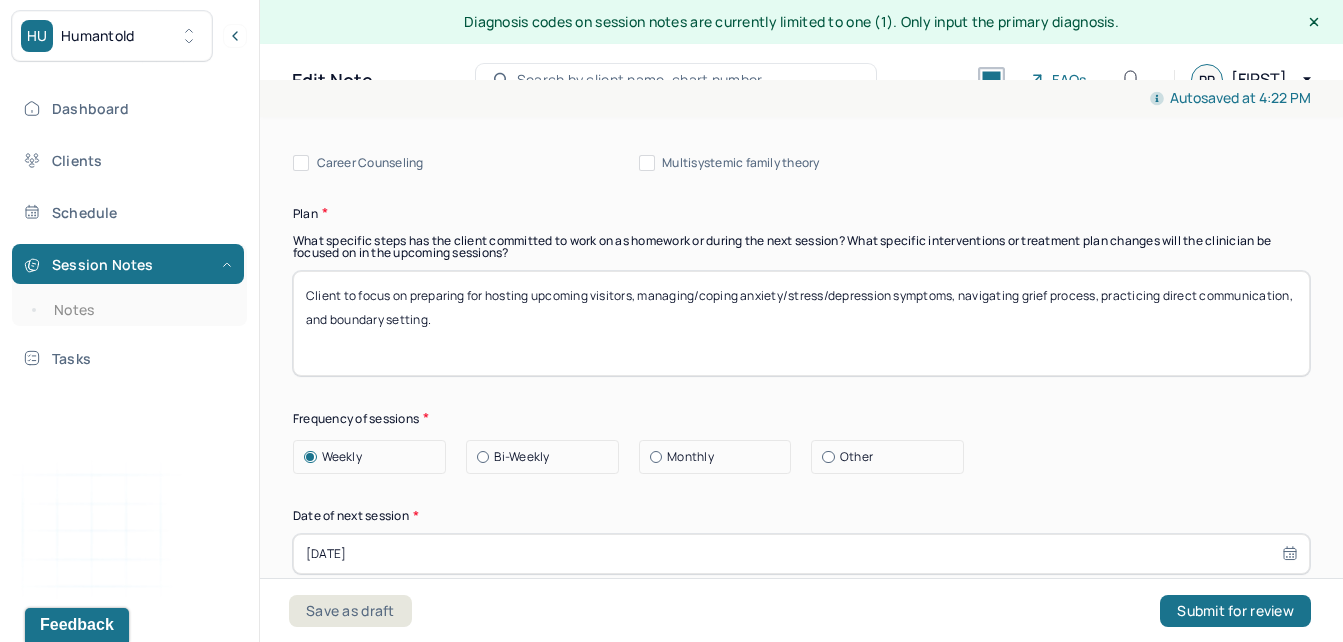 drag, startPoint x: 607, startPoint y: 340, endPoint x: 472, endPoint y: 247, distance: 163.9329 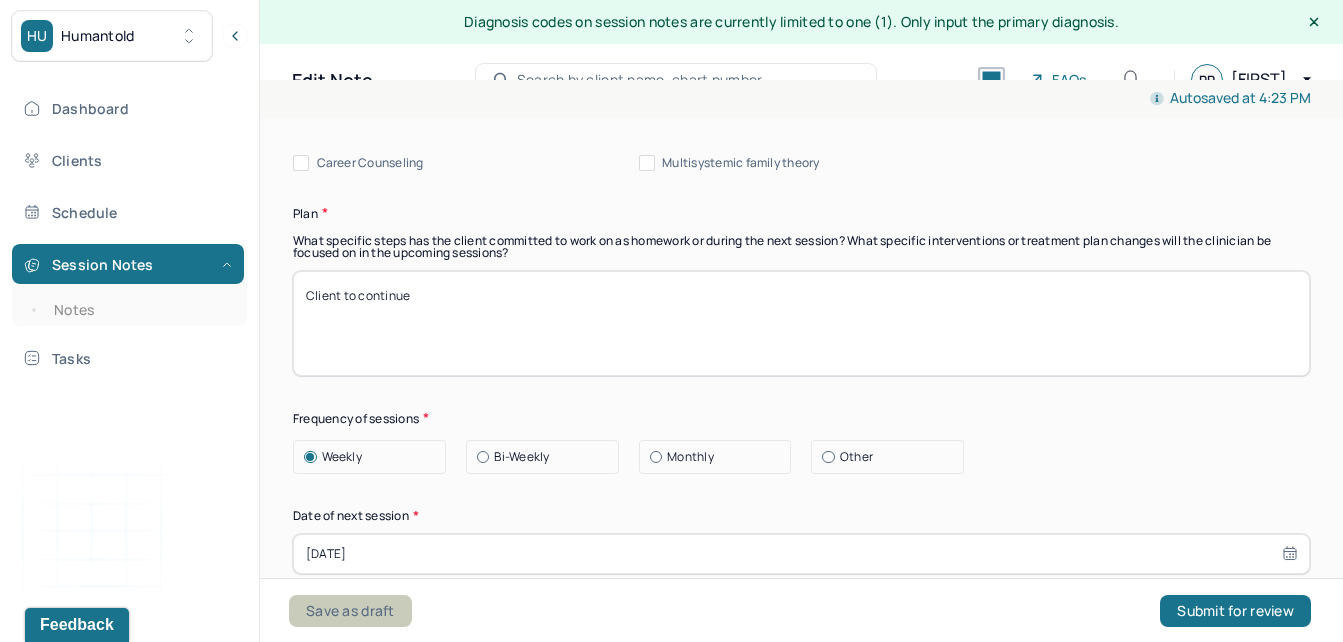 type on "Client to continue" 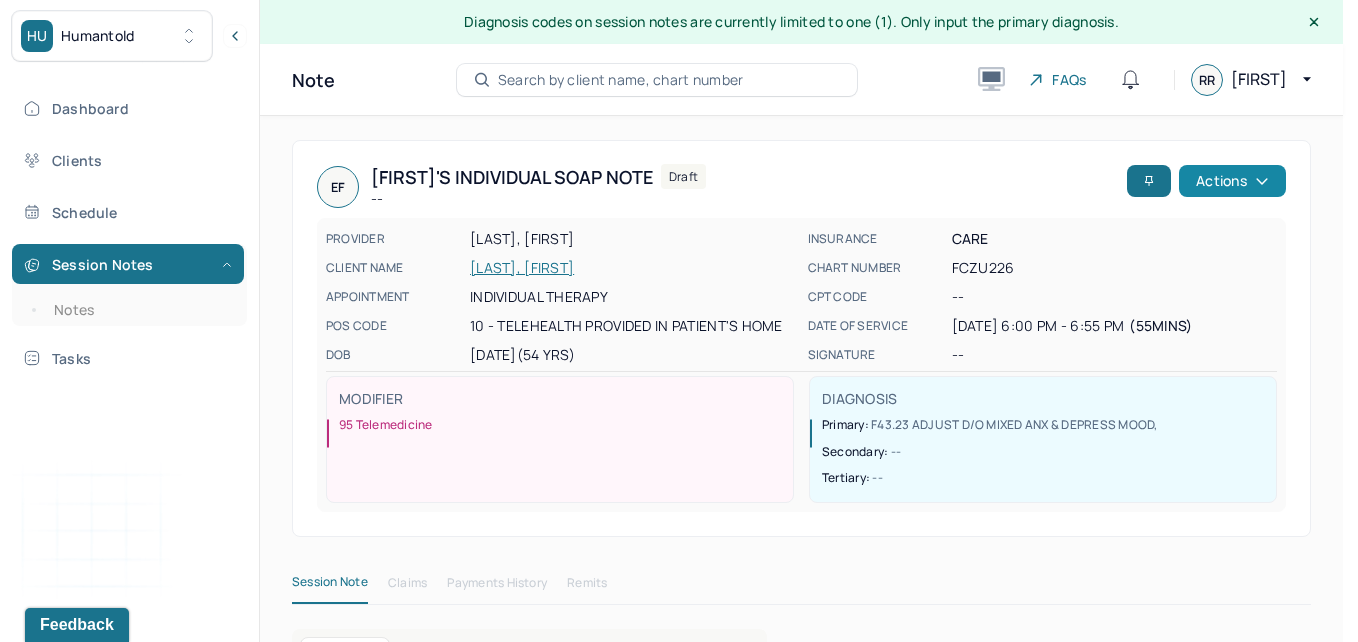 click on "Actions" at bounding box center [1232, 181] 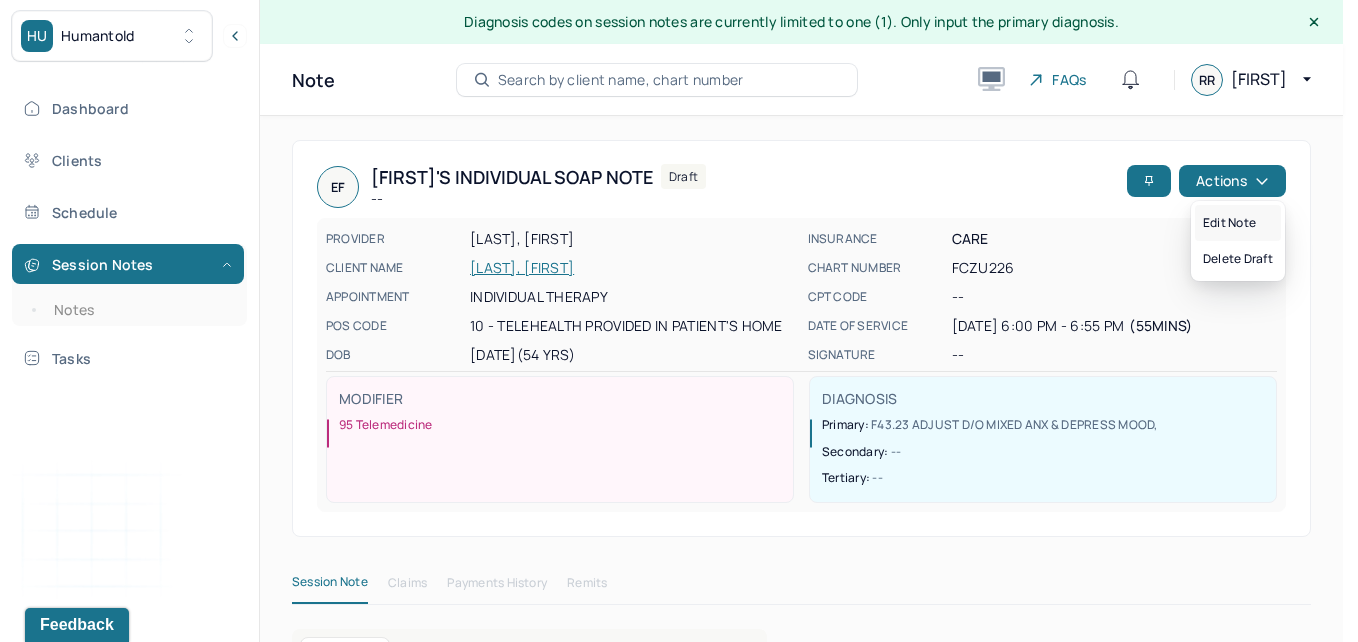 click on "Edit note" at bounding box center (1238, 223) 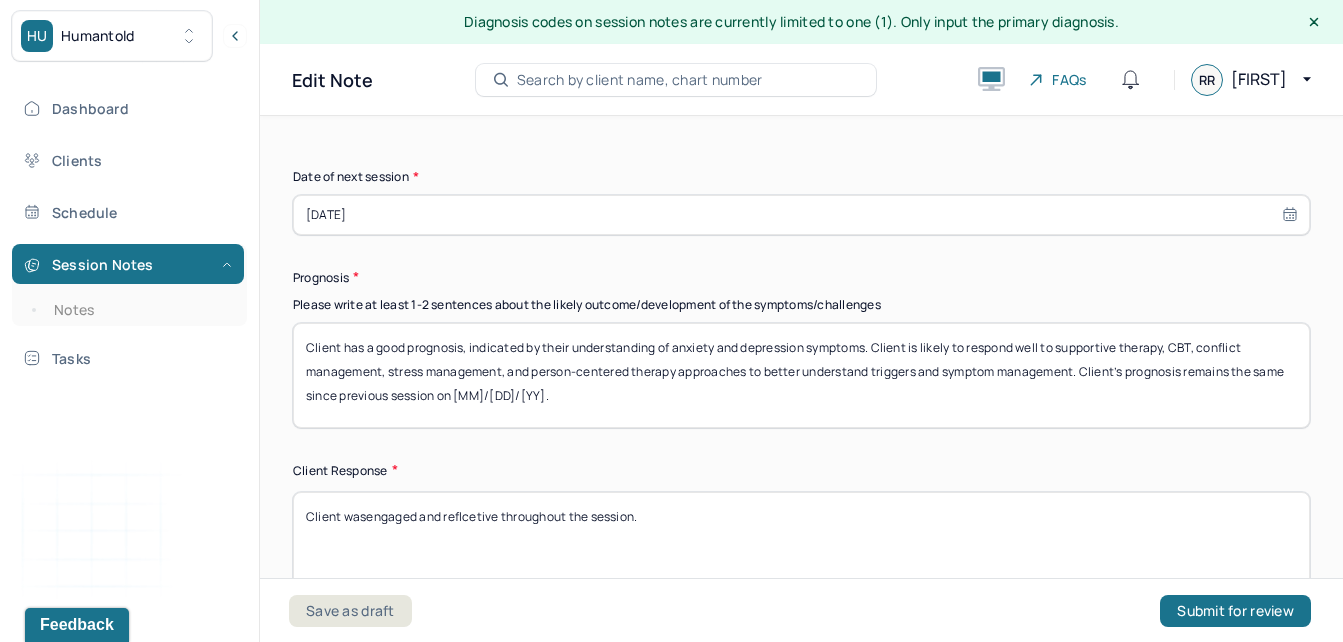 scroll, scrollTop: 2888, scrollLeft: 0, axis: vertical 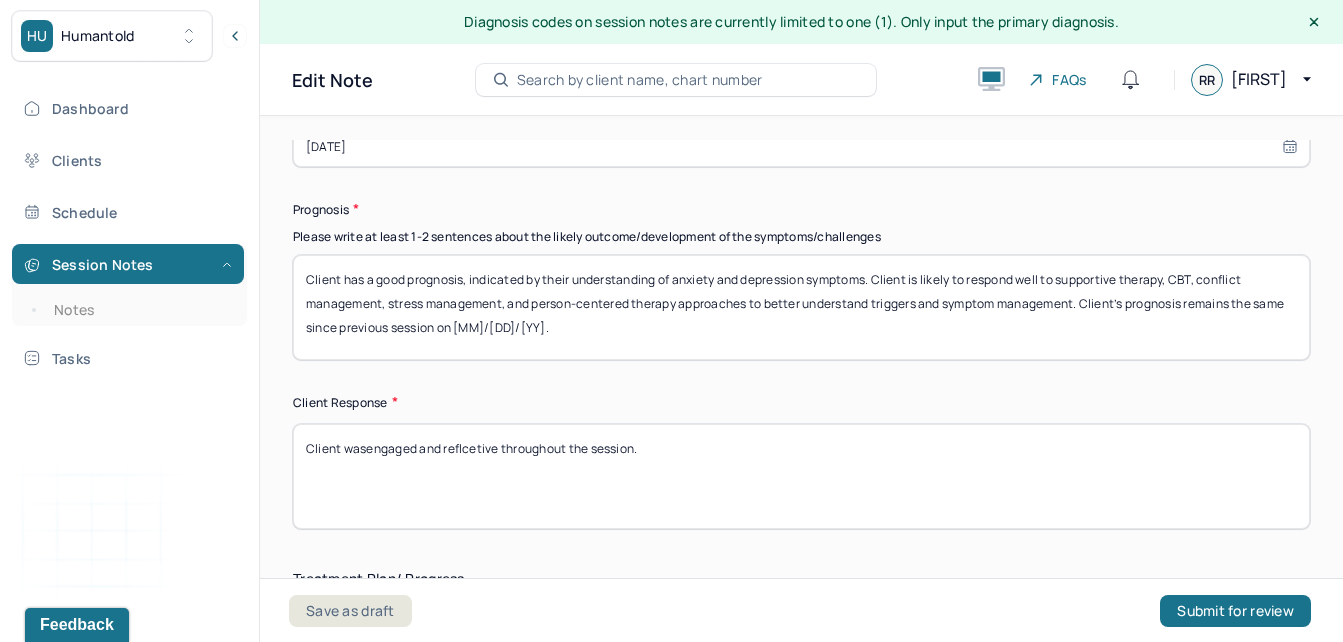 drag, startPoint x: 500, startPoint y: 454, endPoint x: 379, endPoint y: 455, distance: 121.004135 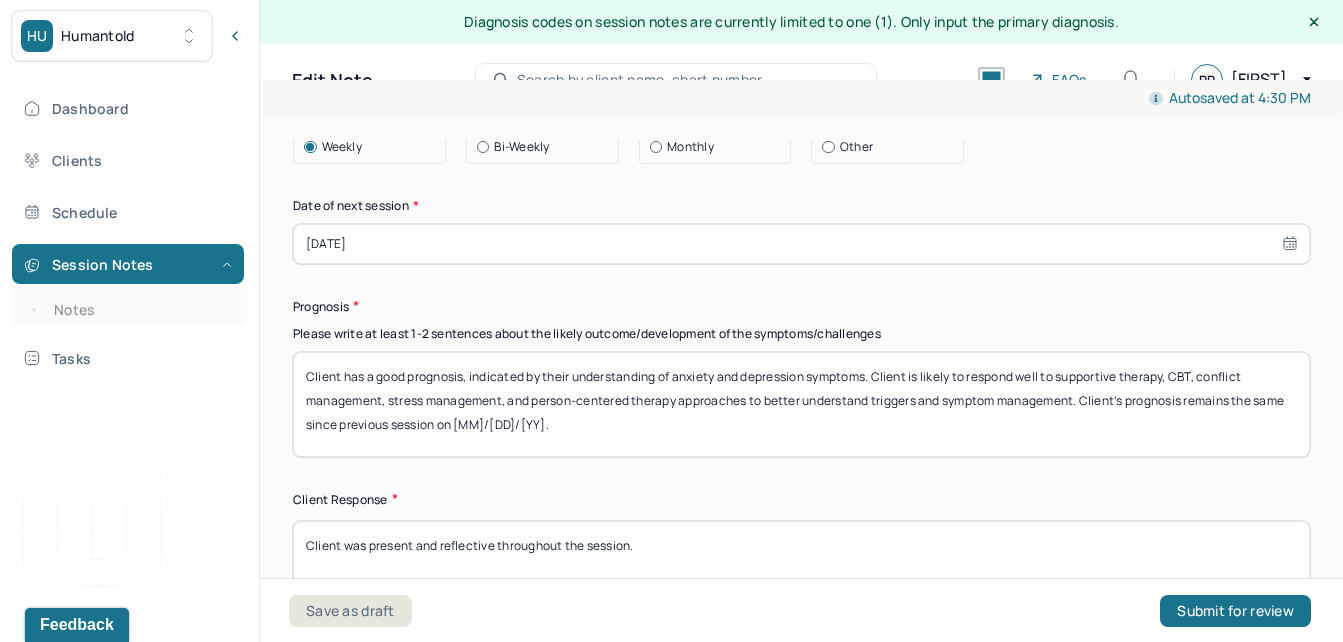 scroll, scrollTop: 2830, scrollLeft: 0, axis: vertical 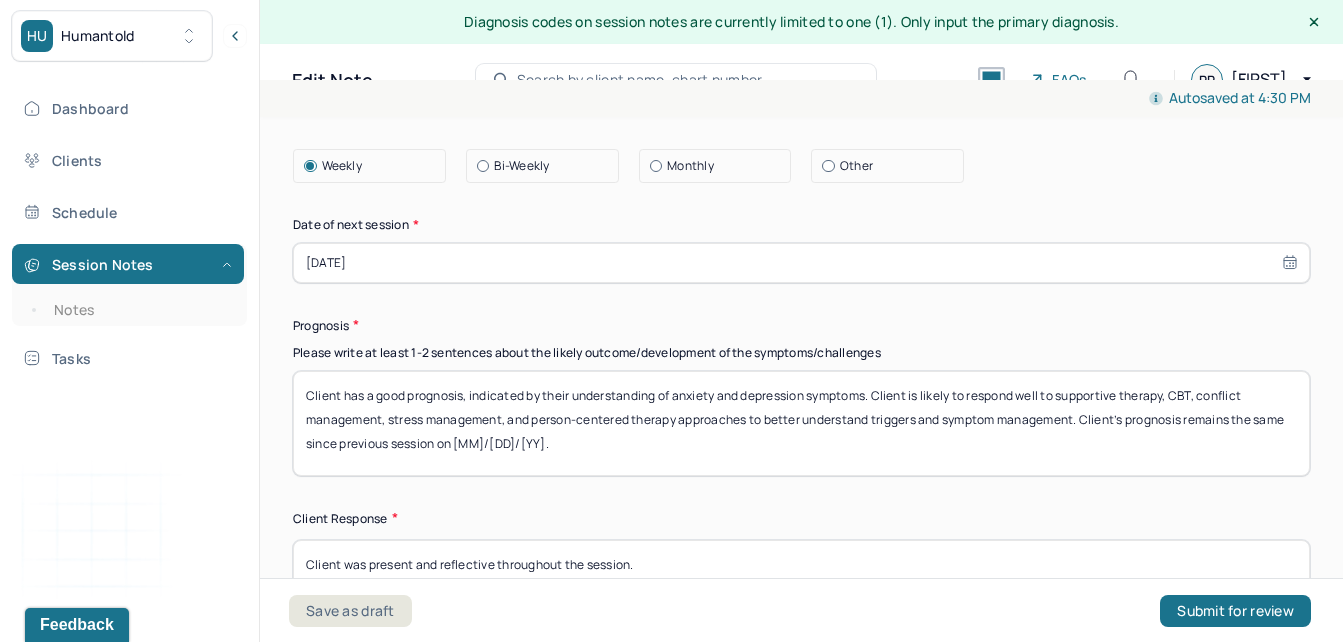type on "Client was present and reflective throughout the session." 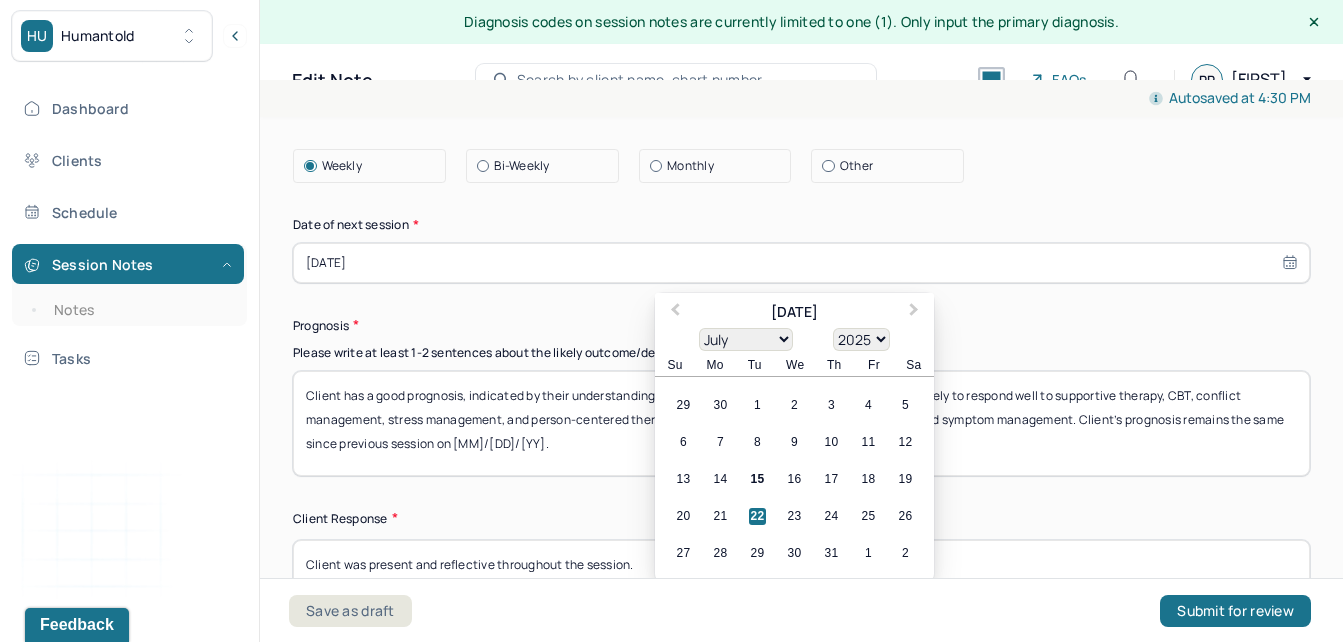 click on "Date of next session *" at bounding box center [801, 225] 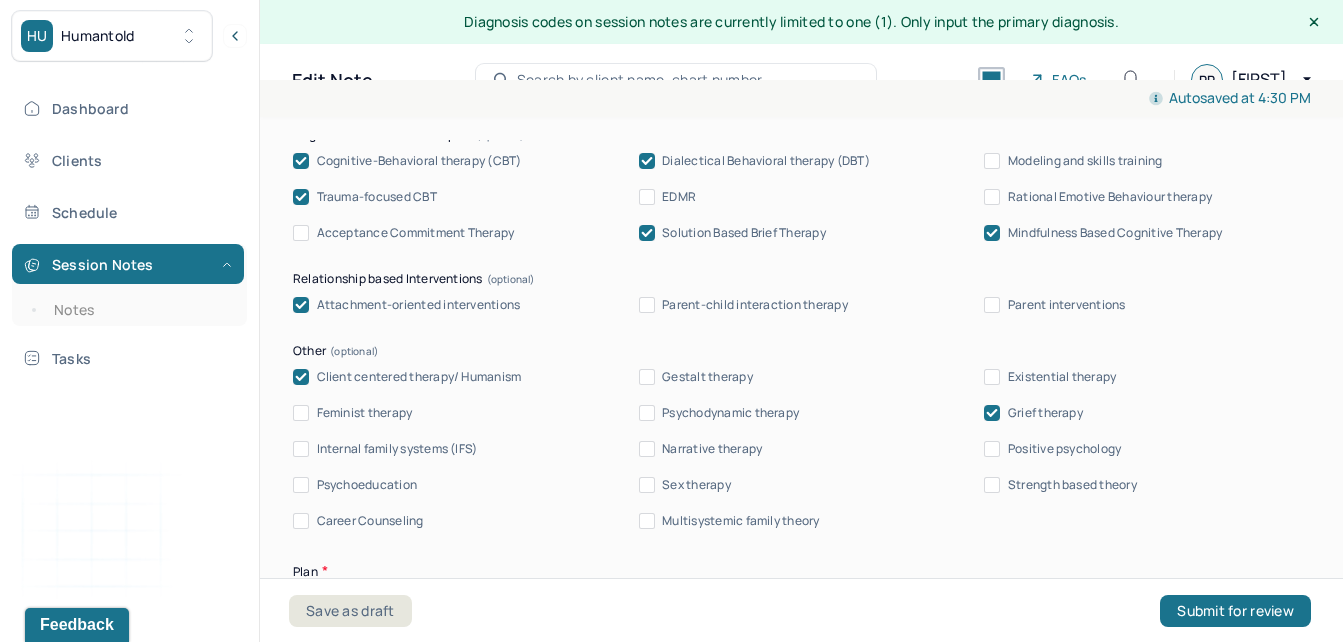 scroll, scrollTop: 2161, scrollLeft: 0, axis: vertical 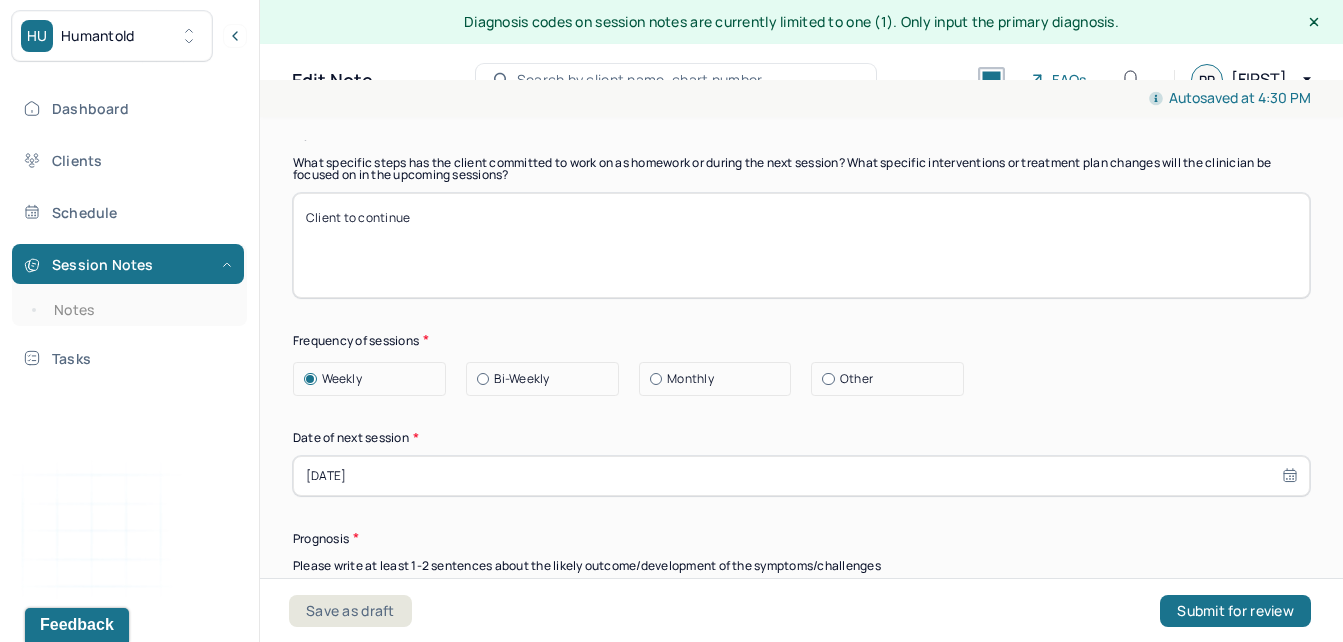 click on "Client to continue" at bounding box center [801, 245] 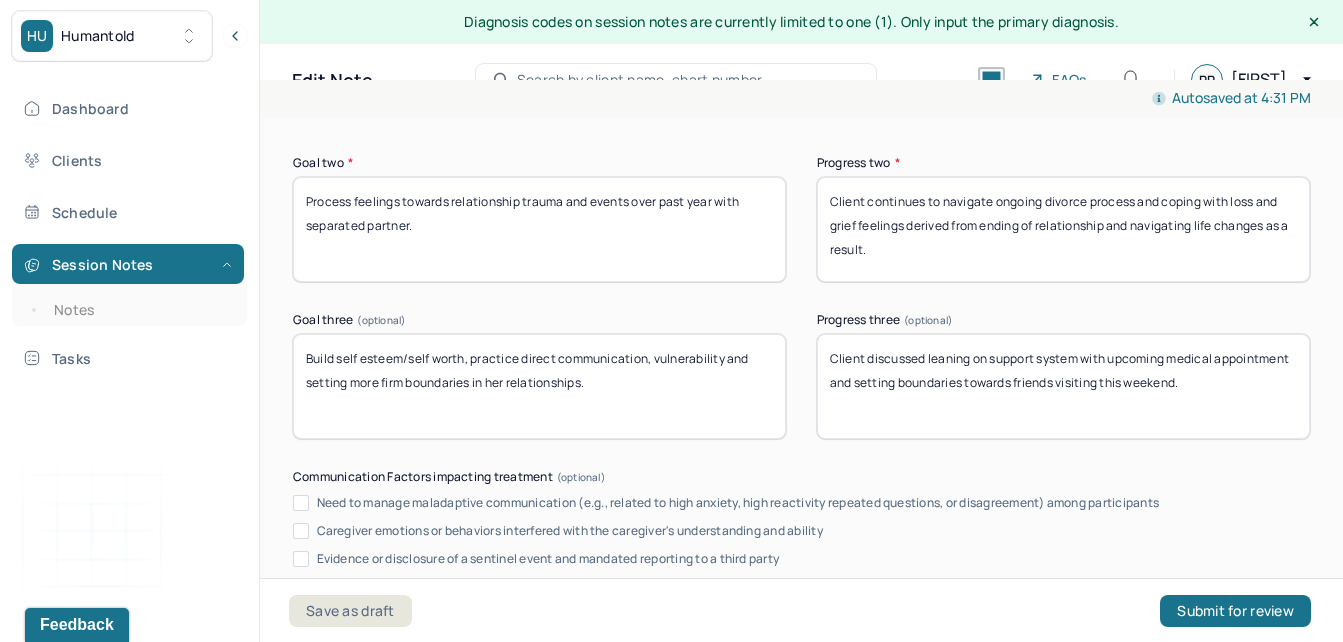 scroll, scrollTop: 3557, scrollLeft: 0, axis: vertical 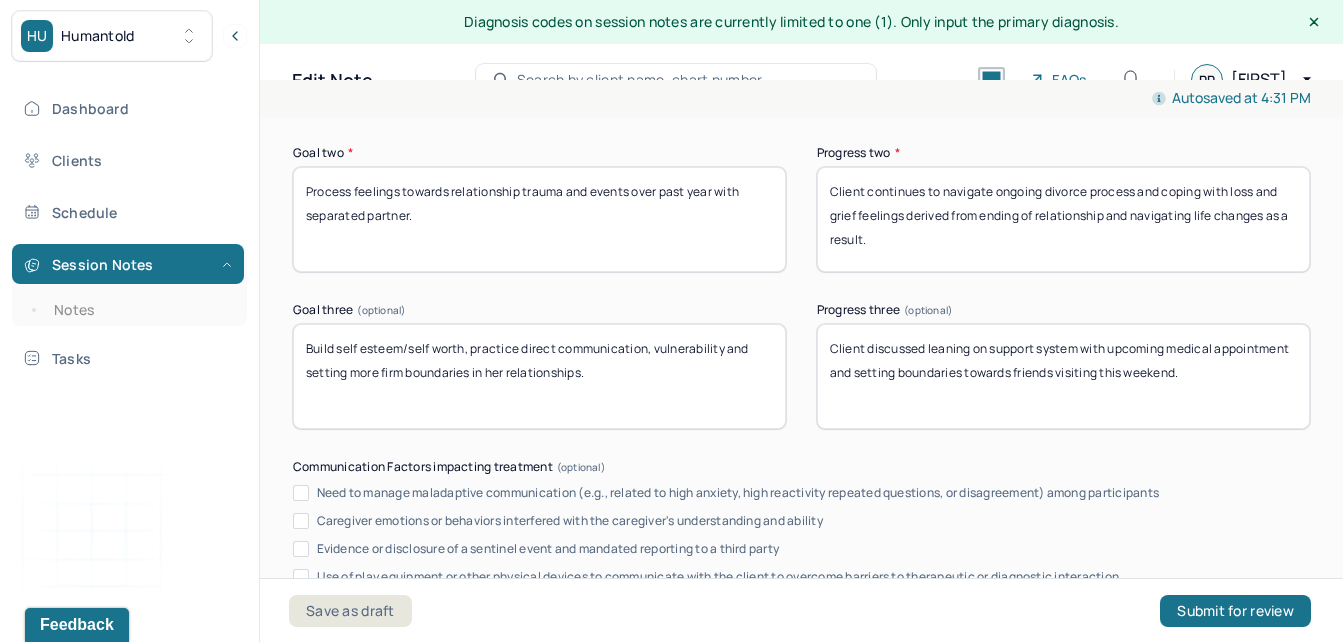 type on "Client to continue managing difficult emotions/feelings, grief process, and leaning on support system." 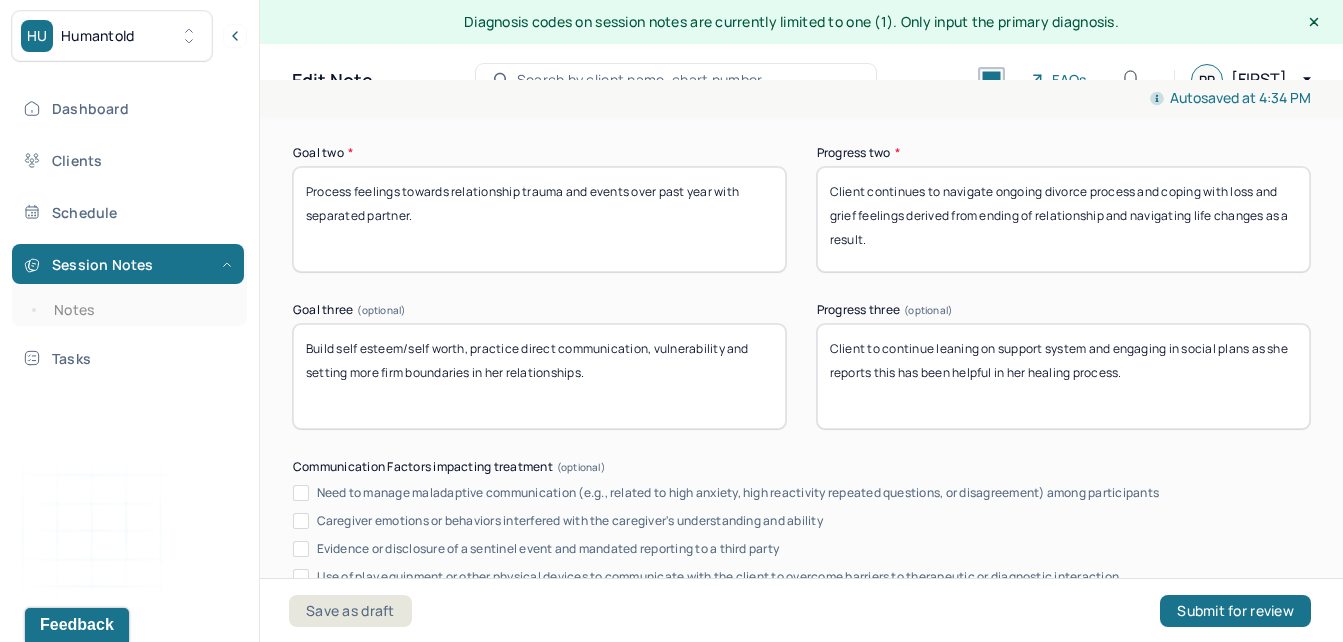 type on "Client to continue leaning on support system and engaging in social plans as she reports this has been helpful in her healing process." 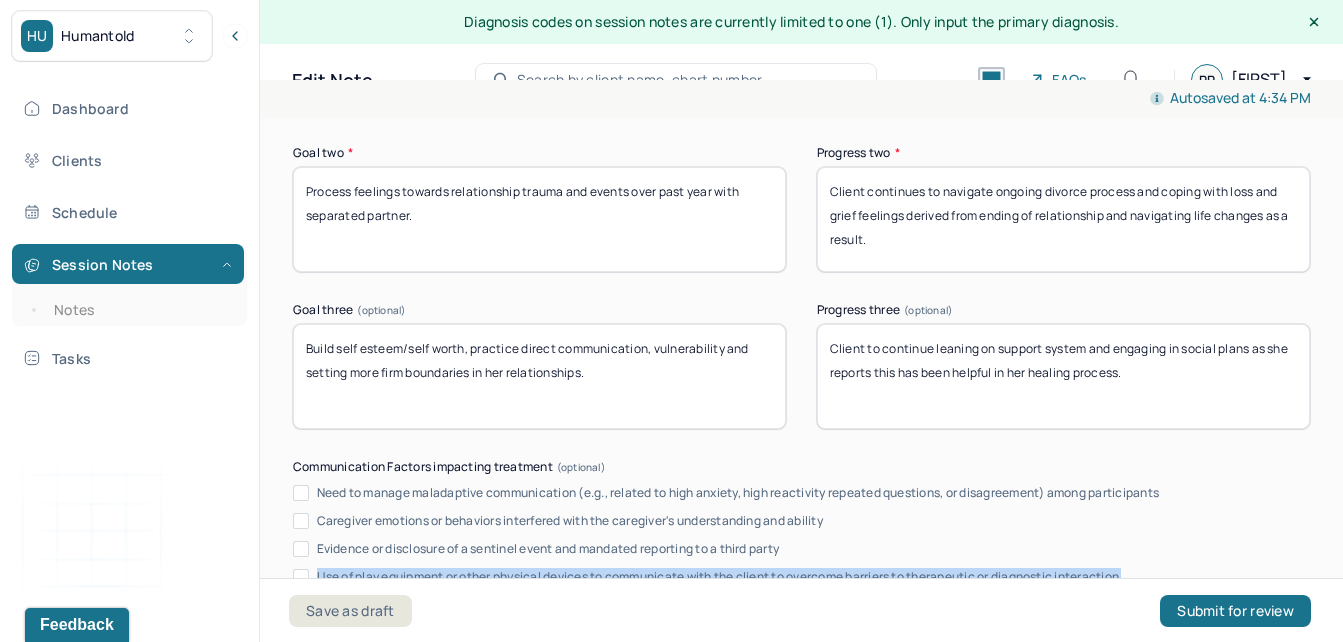 drag, startPoint x: 1293, startPoint y: 551, endPoint x: 1361, endPoint y: 693, distance: 157.44205 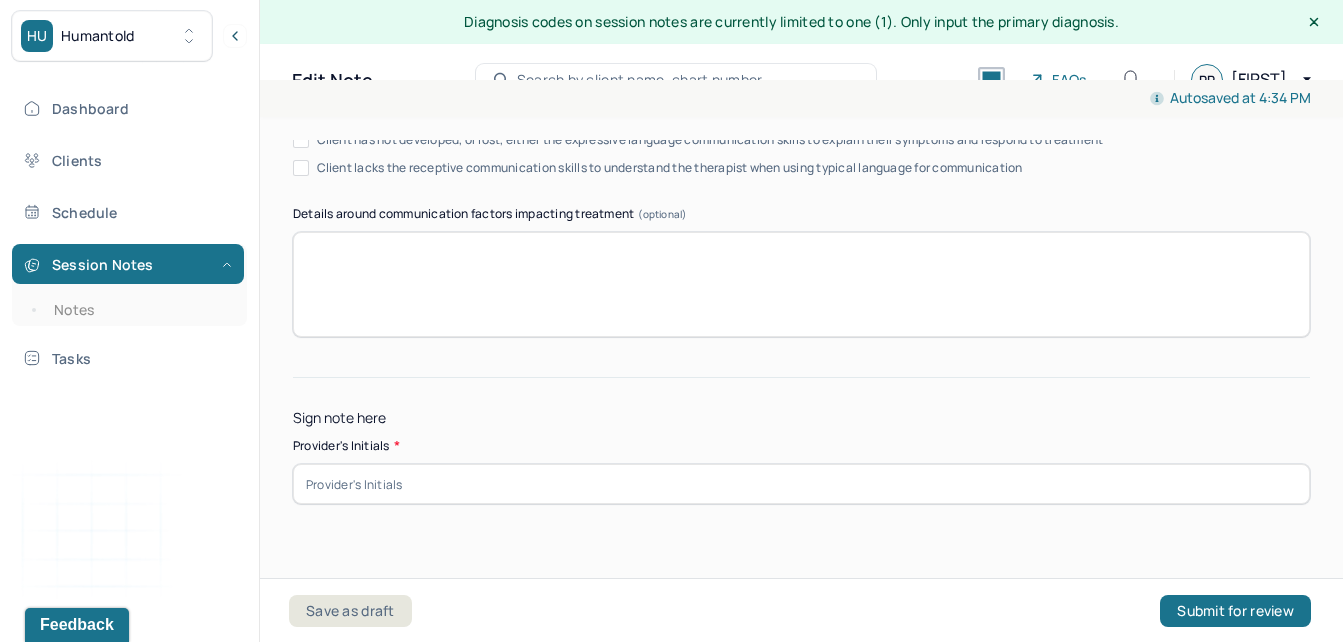 click on "Sign note here Provider's Initials *" at bounding box center [801, 441] 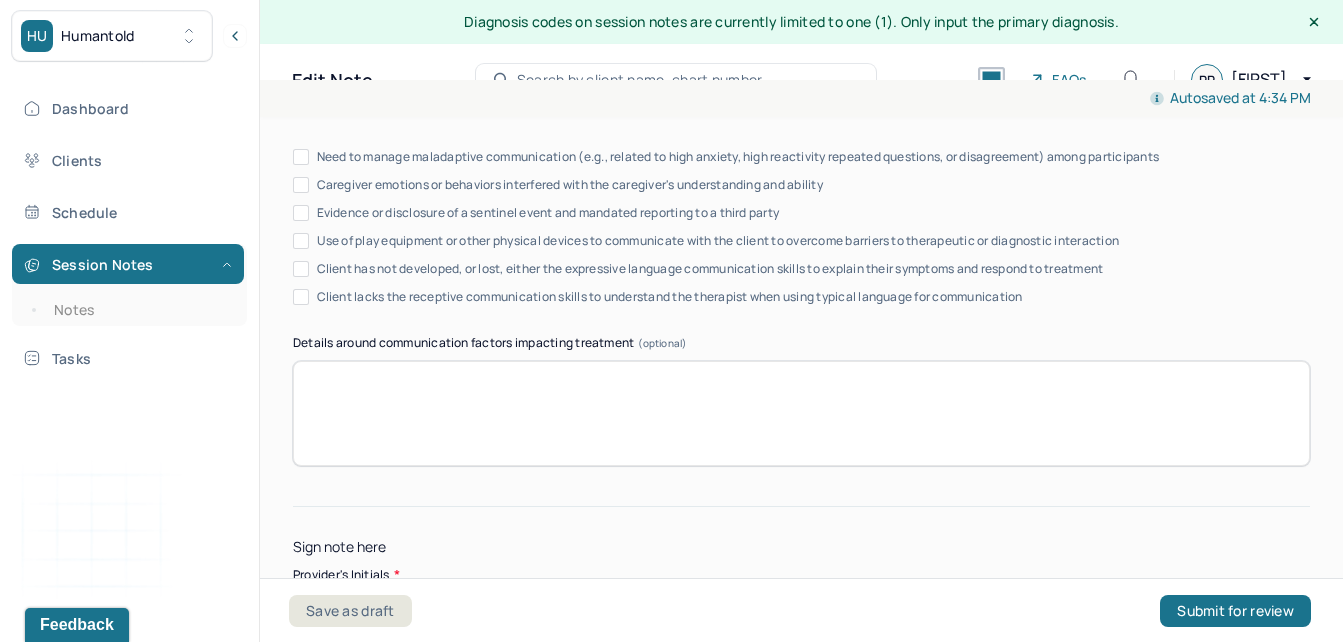 scroll, scrollTop: 3862, scrollLeft: 0, axis: vertical 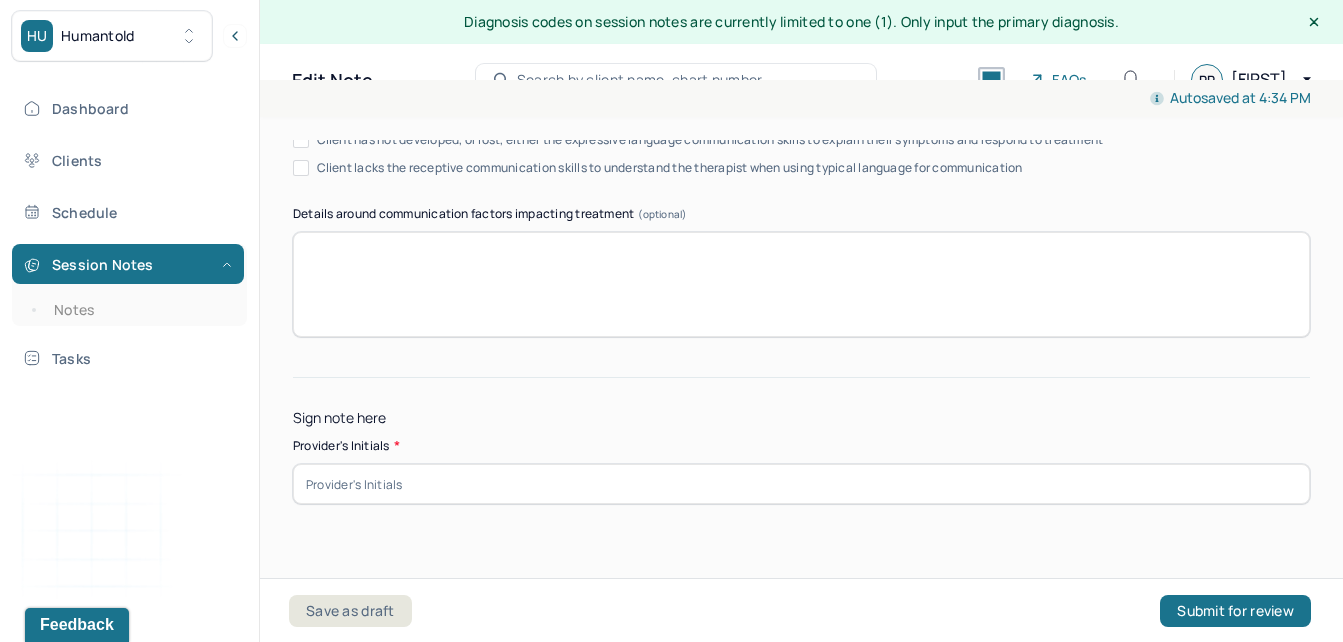 click at bounding box center [801, 484] 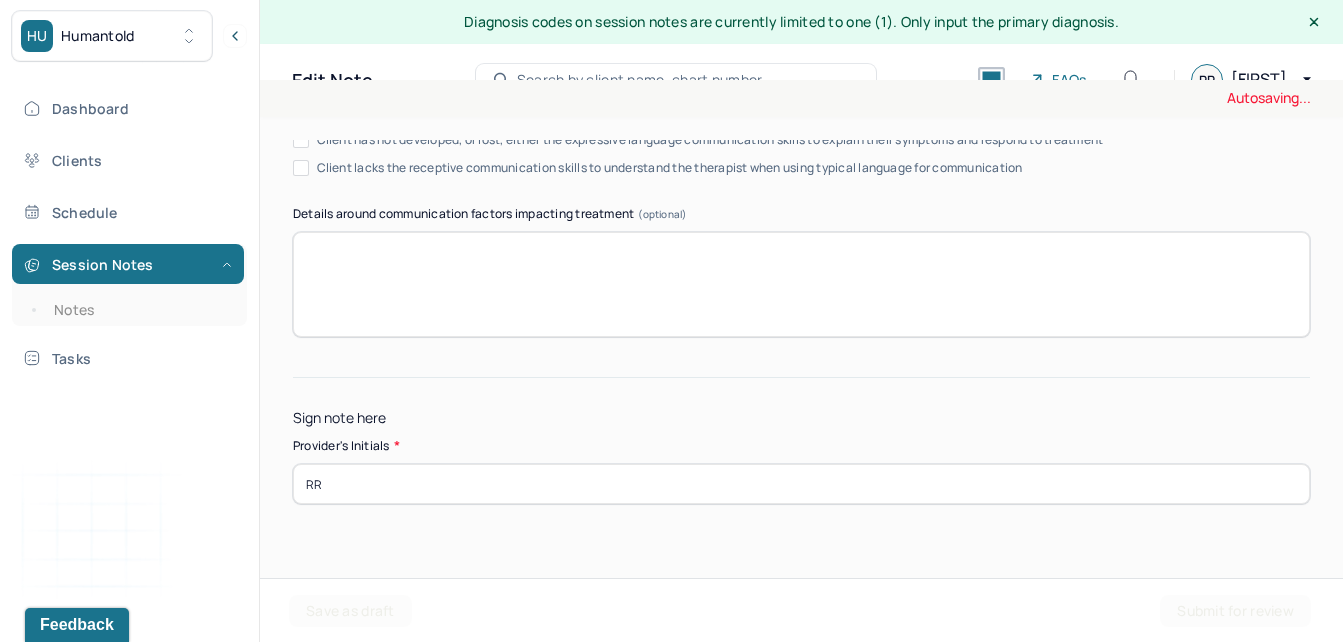type on "RR" 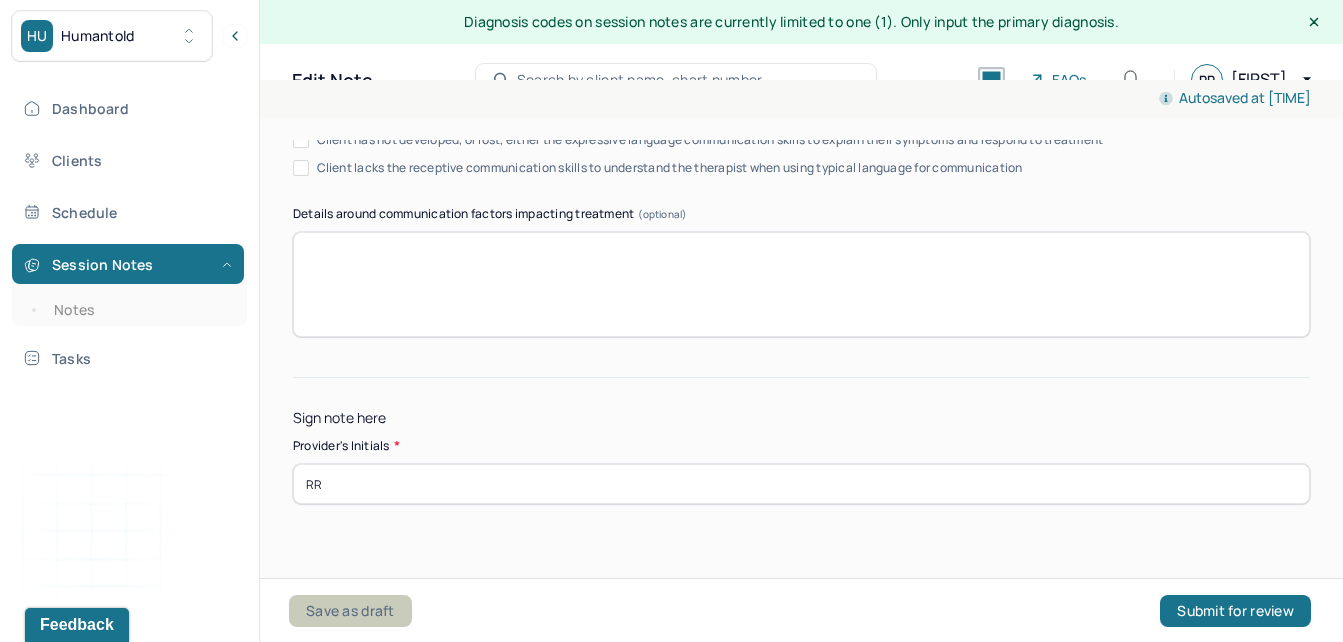 click on "Save as draft" at bounding box center [350, 611] 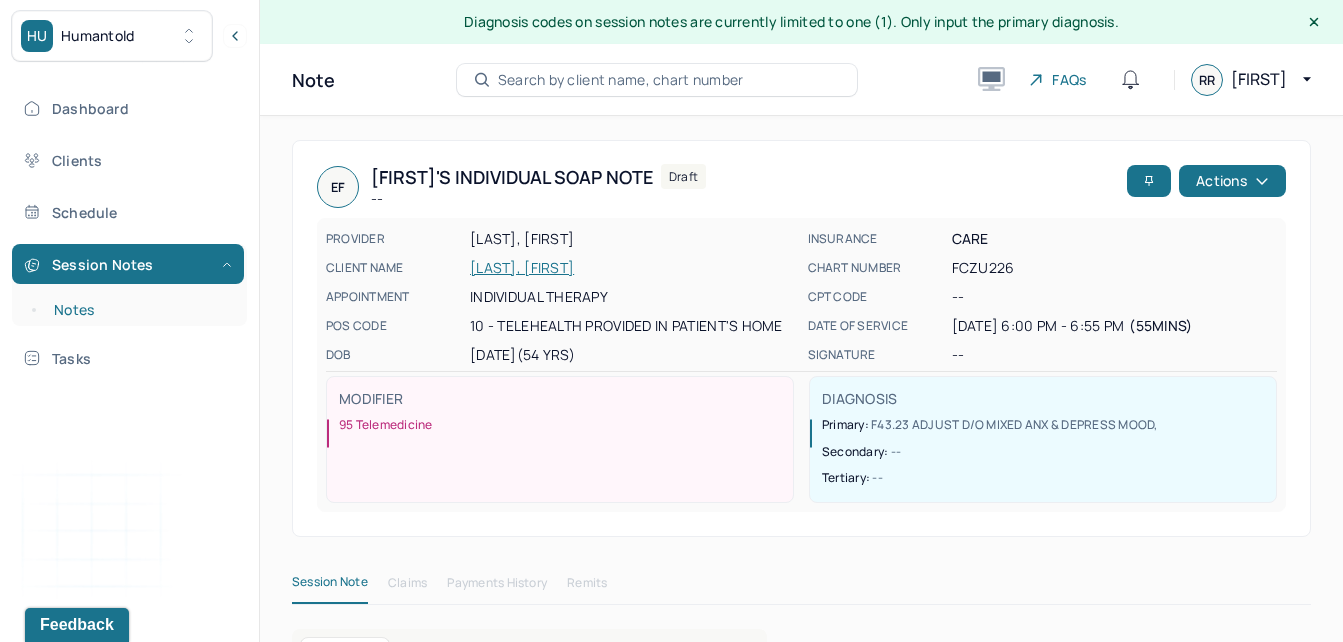 click on "Notes" at bounding box center (139, 310) 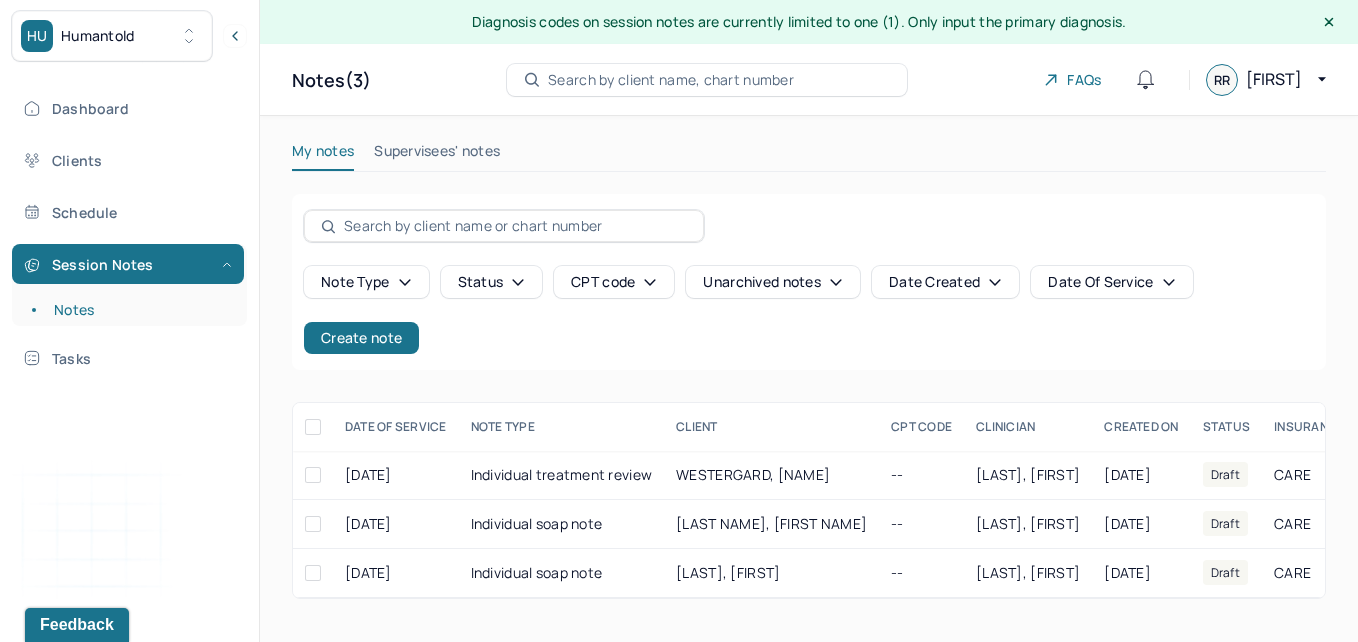 click on "Supervisees' notes" at bounding box center (437, 155) 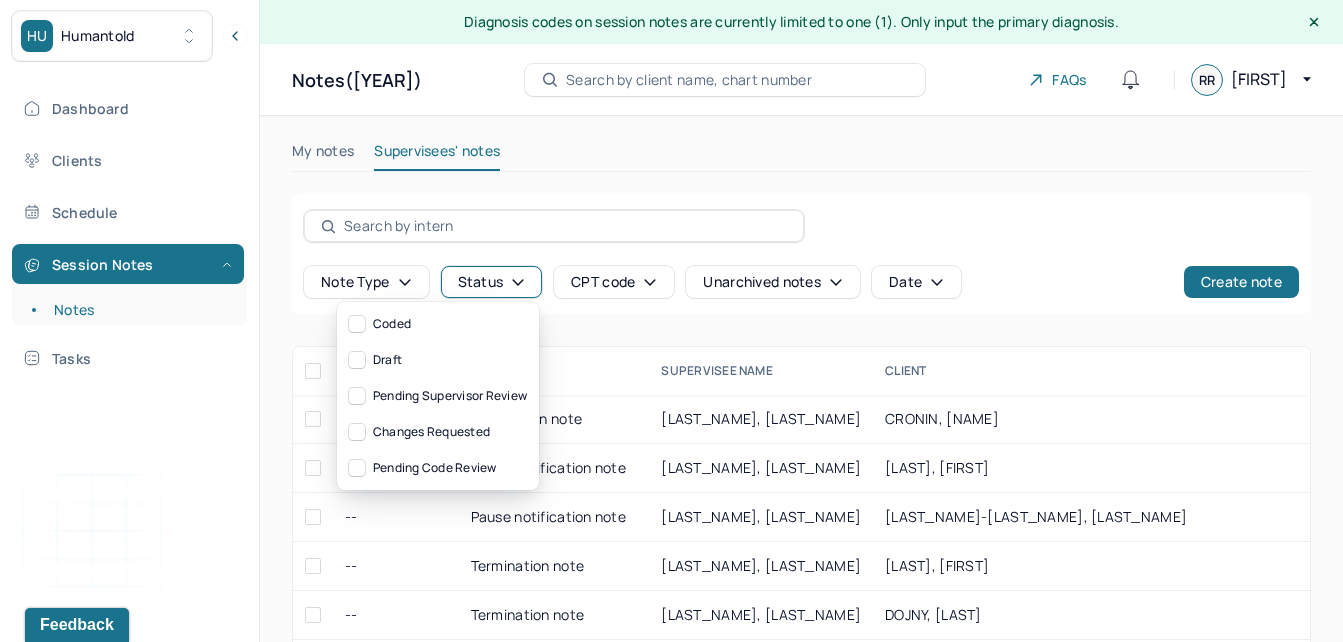 click 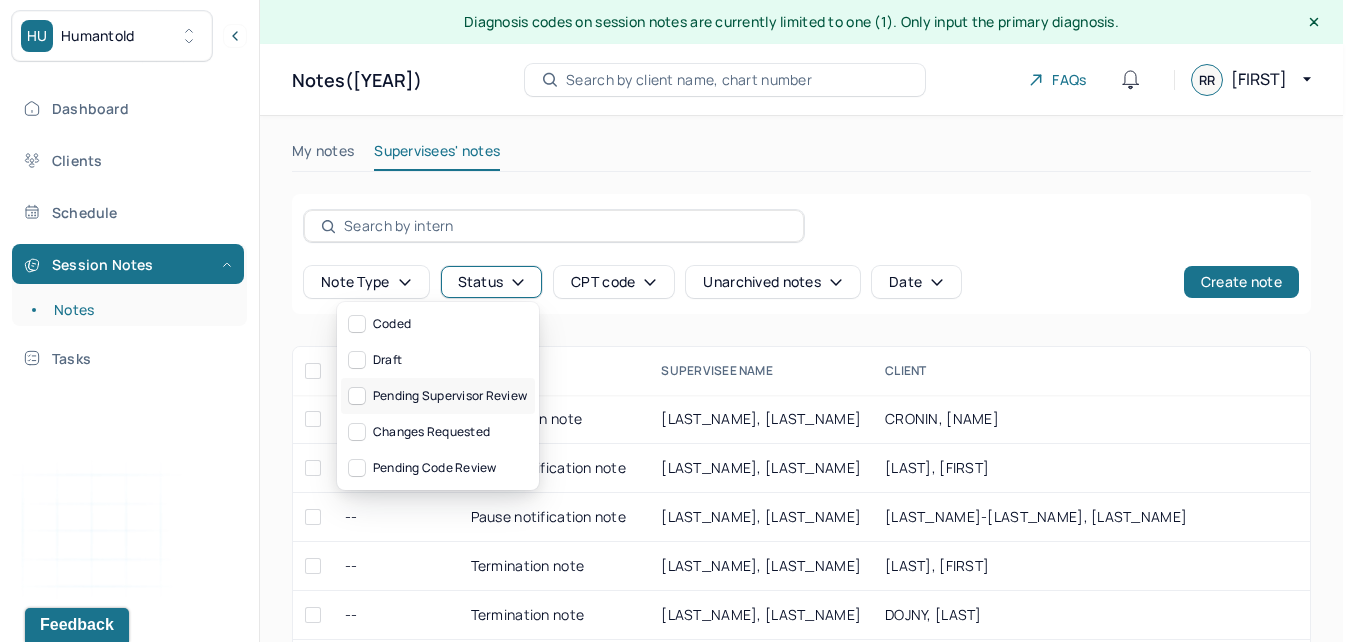 click on "Pending supervisor review" at bounding box center [438, 396] 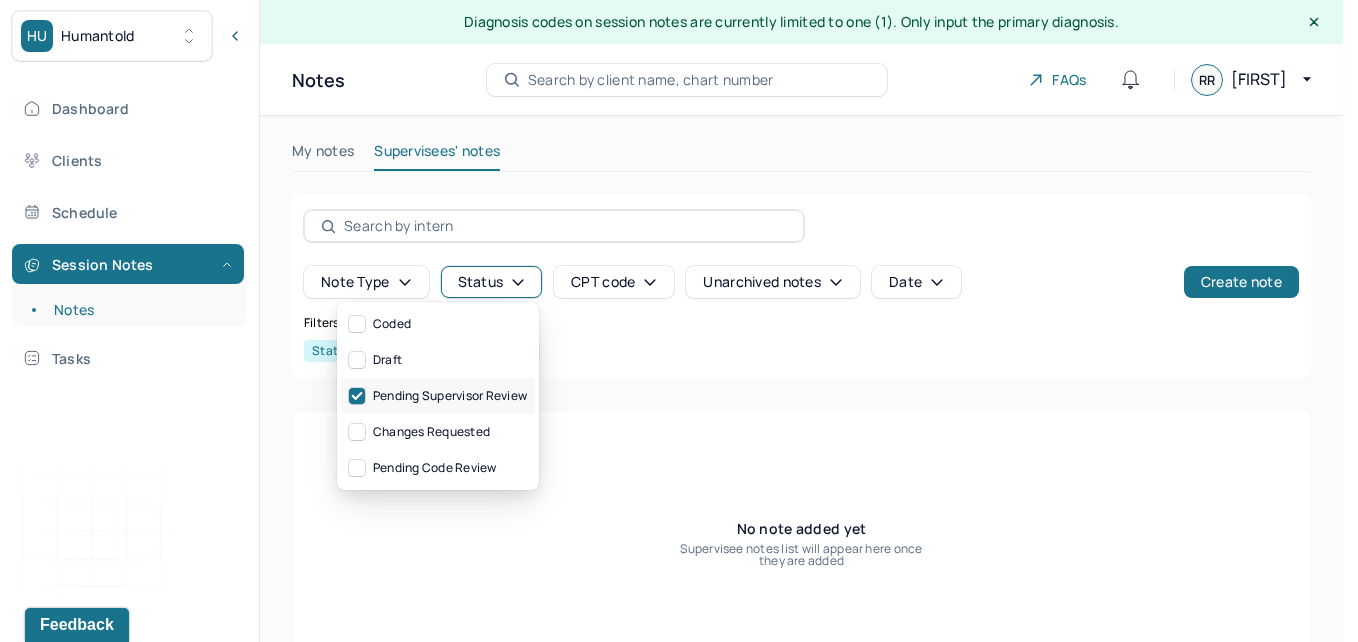 click on "Pending supervisor review" at bounding box center (438, 396) 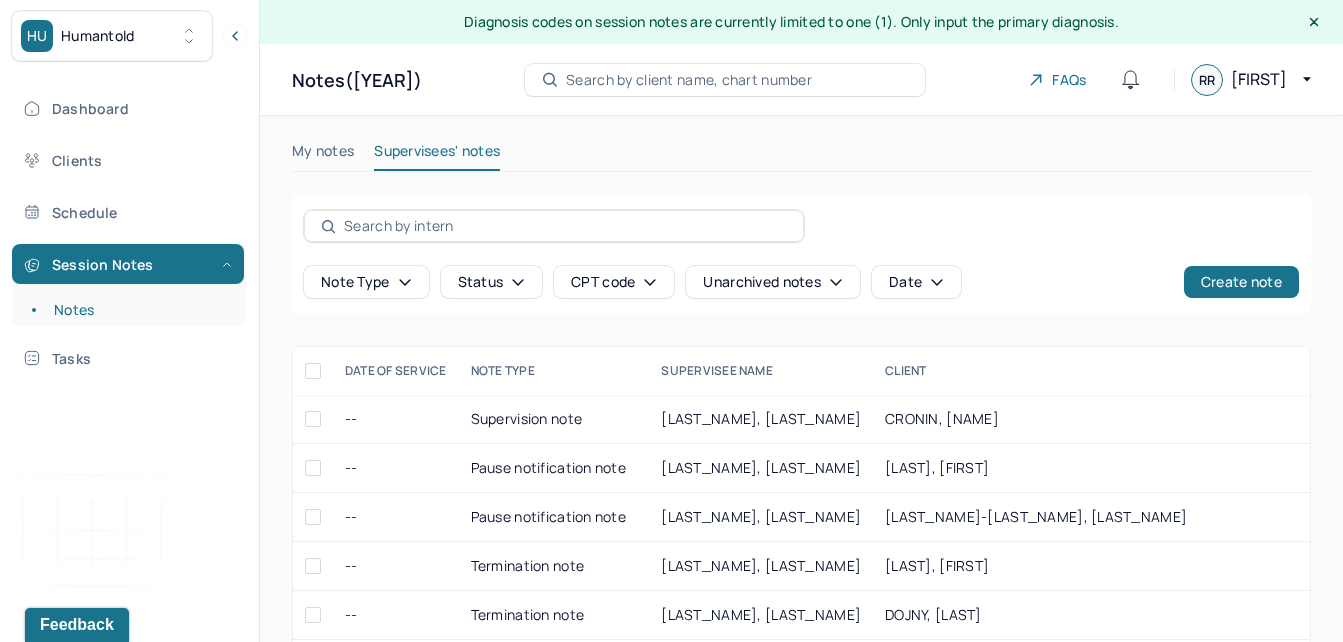 click on "My notes" at bounding box center (323, 155) 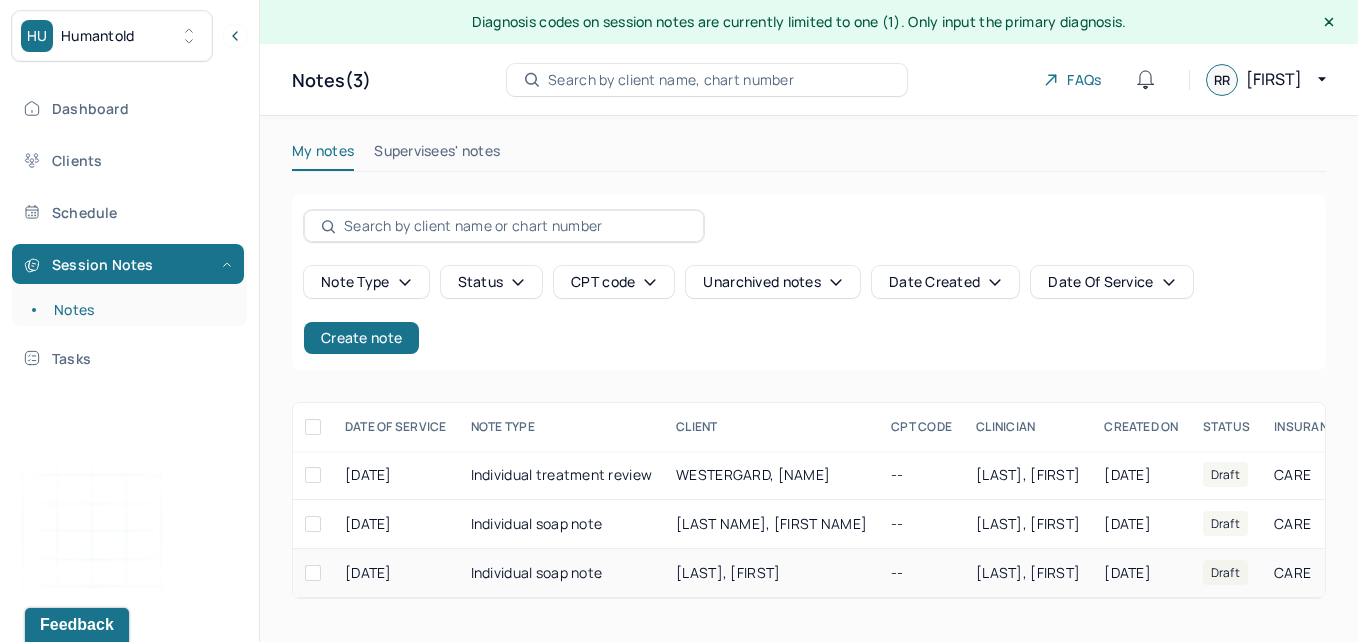 click on "Individual soap note" at bounding box center (562, 573) 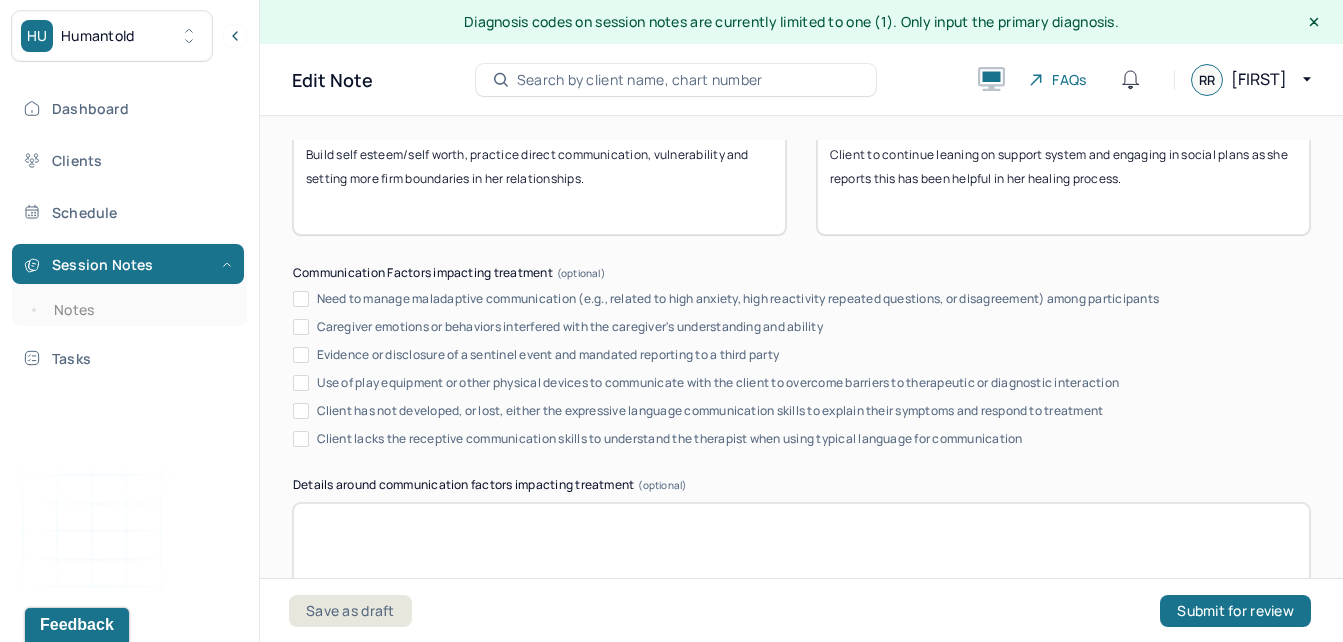 scroll, scrollTop: 4022, scrollLeft: 0, axis: vertical 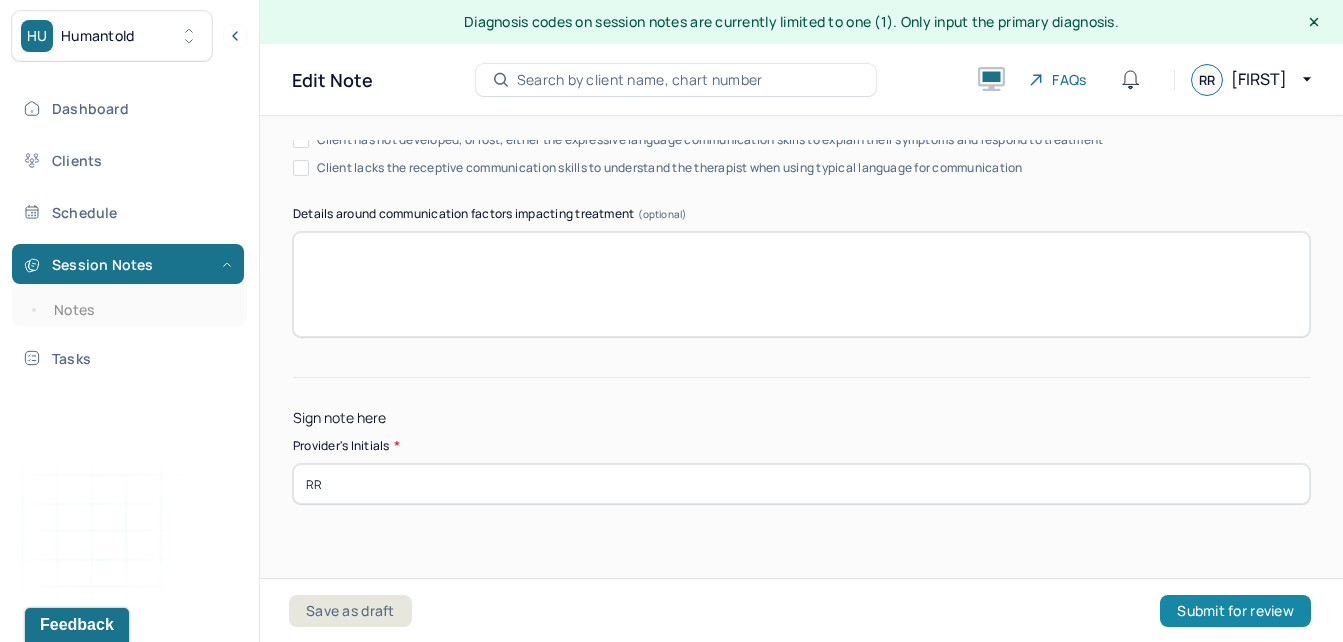 click on "Submit for review" at bounding box center (1235, 611) 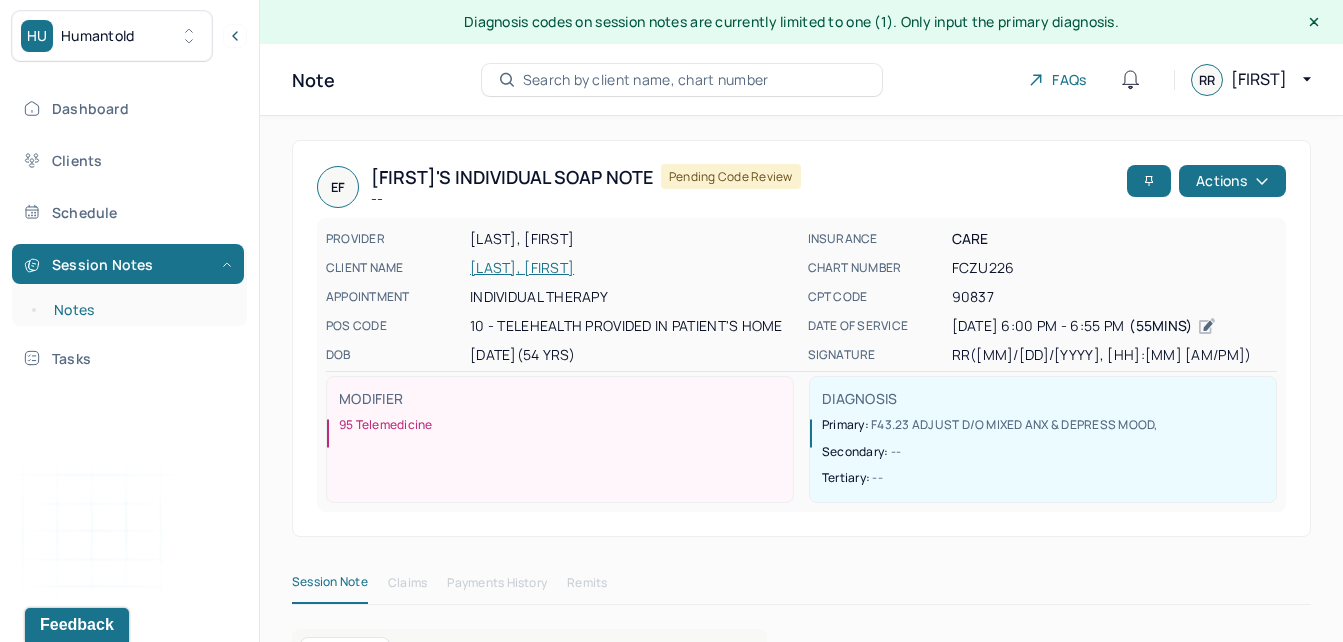 click on "Notes" at bounding box center [139, 310] 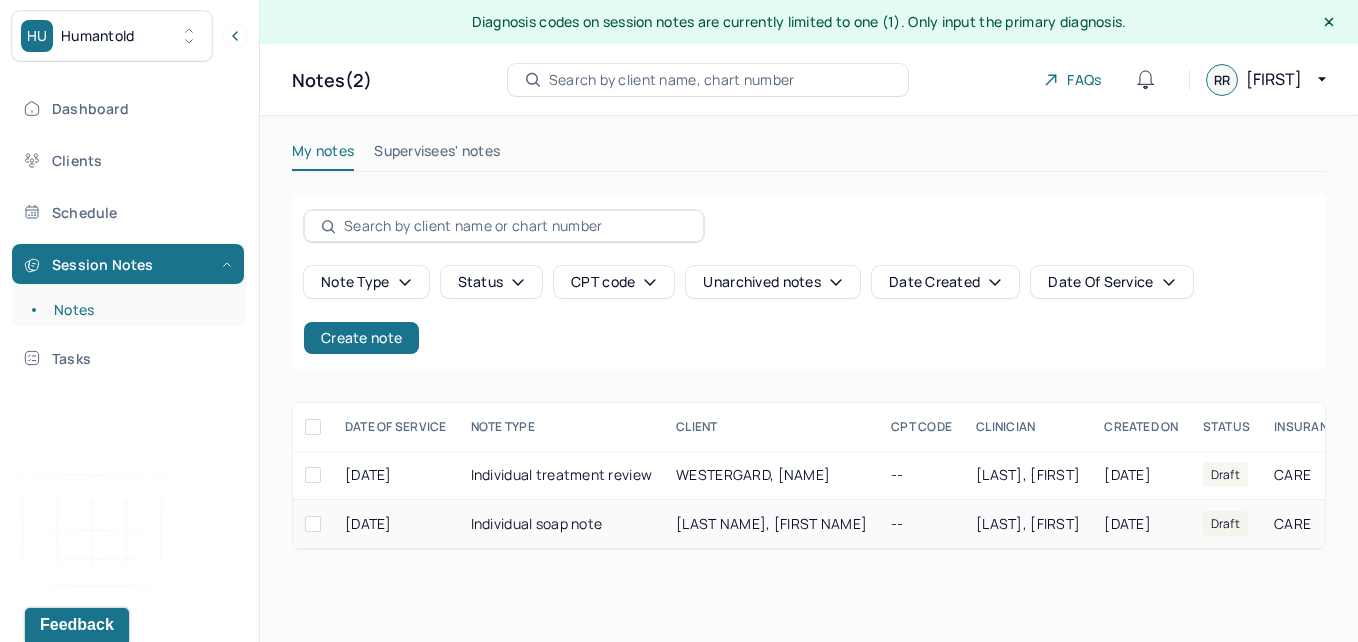 click on "[LAST NAME], [FIRST NAME]" at bounding box center [771, 523] 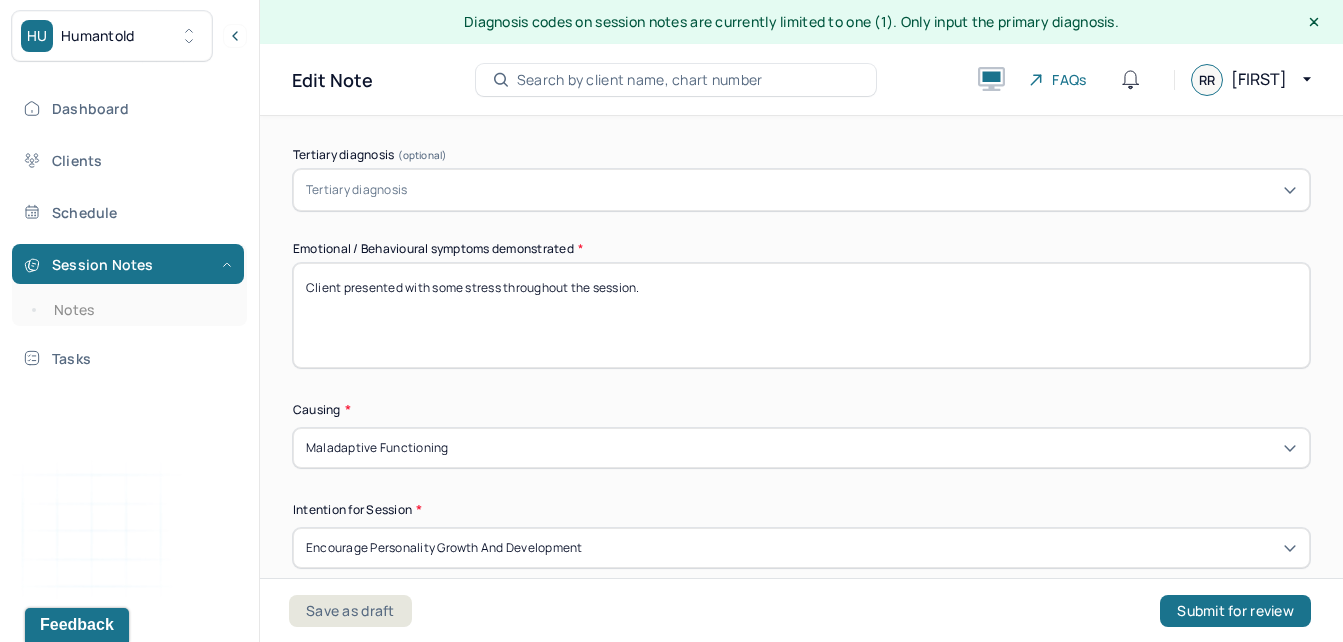 scroll, scrollTop: 969, scrollLeft: 0, axis: vertical 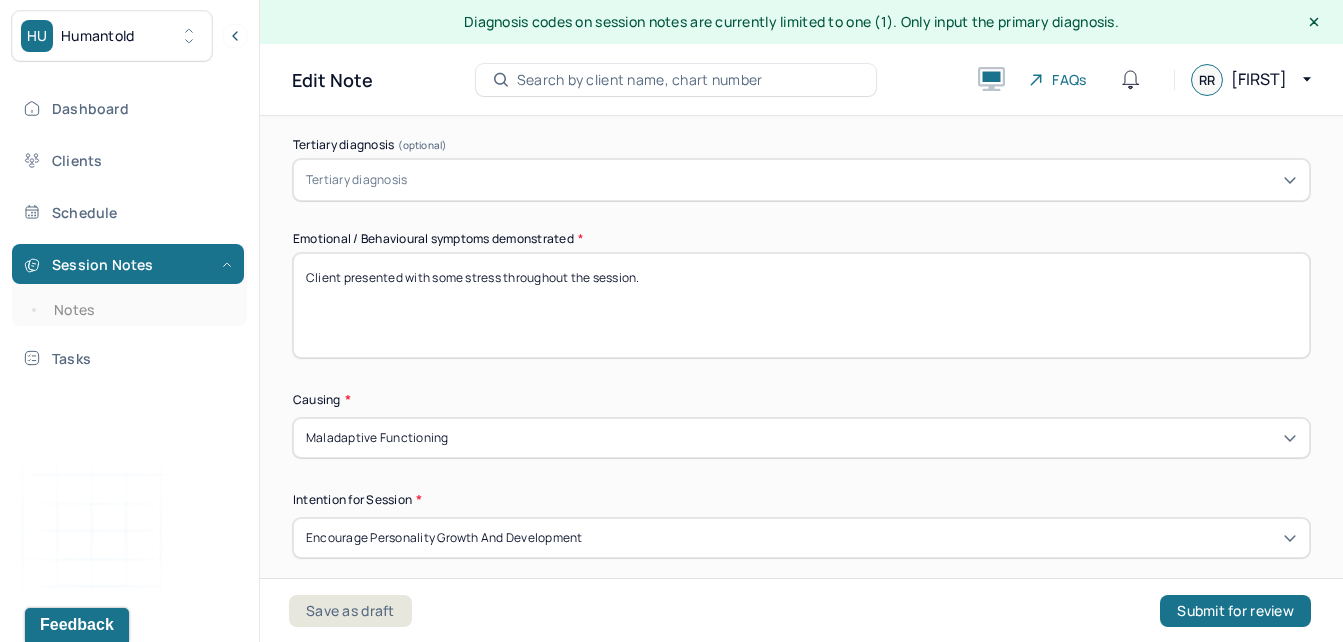 drag, startPoint x: 507, startPoint y: 276, endPoint x: 430, endPoint y: 288, distance: 77.92946 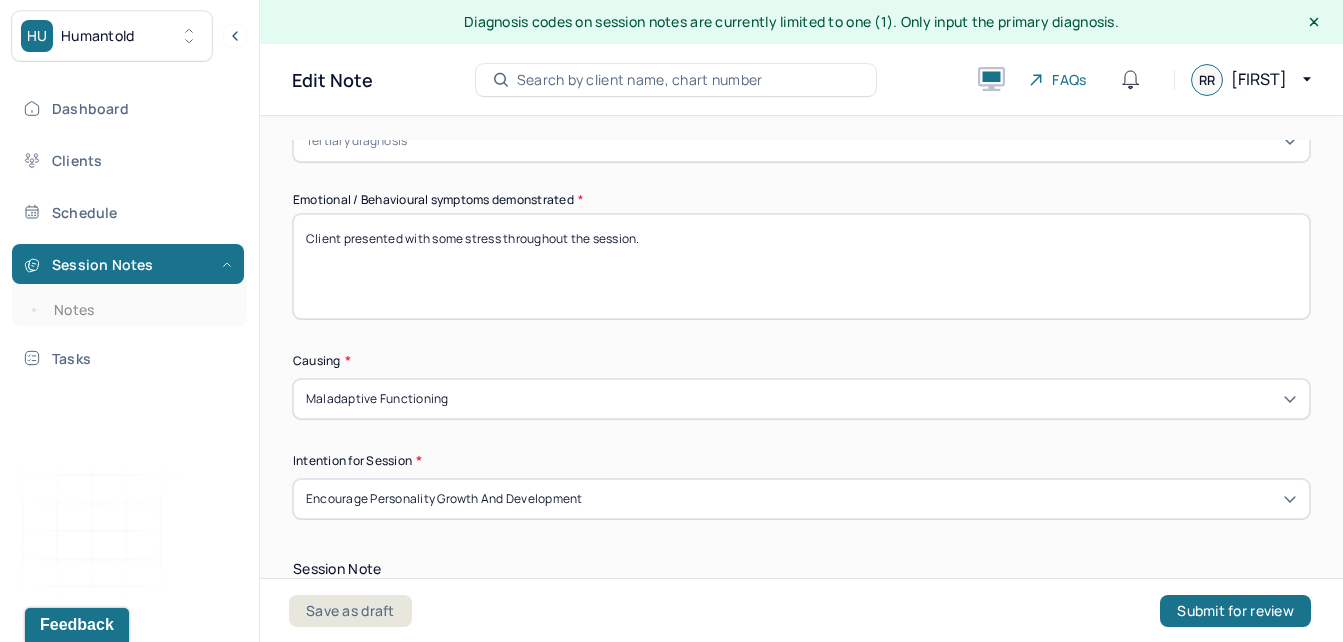 scroll, scrollTop: 1009, scrollLeft: 0, axis: vertical 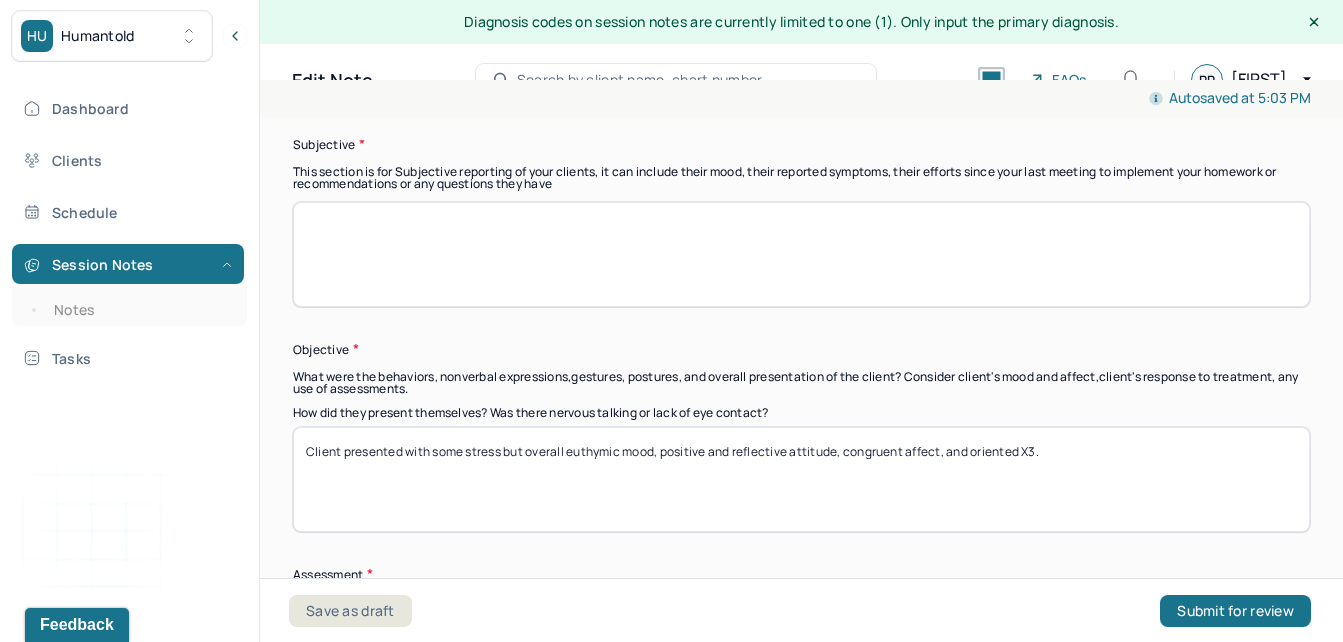 type on "Client presented with frustration throughout the session." 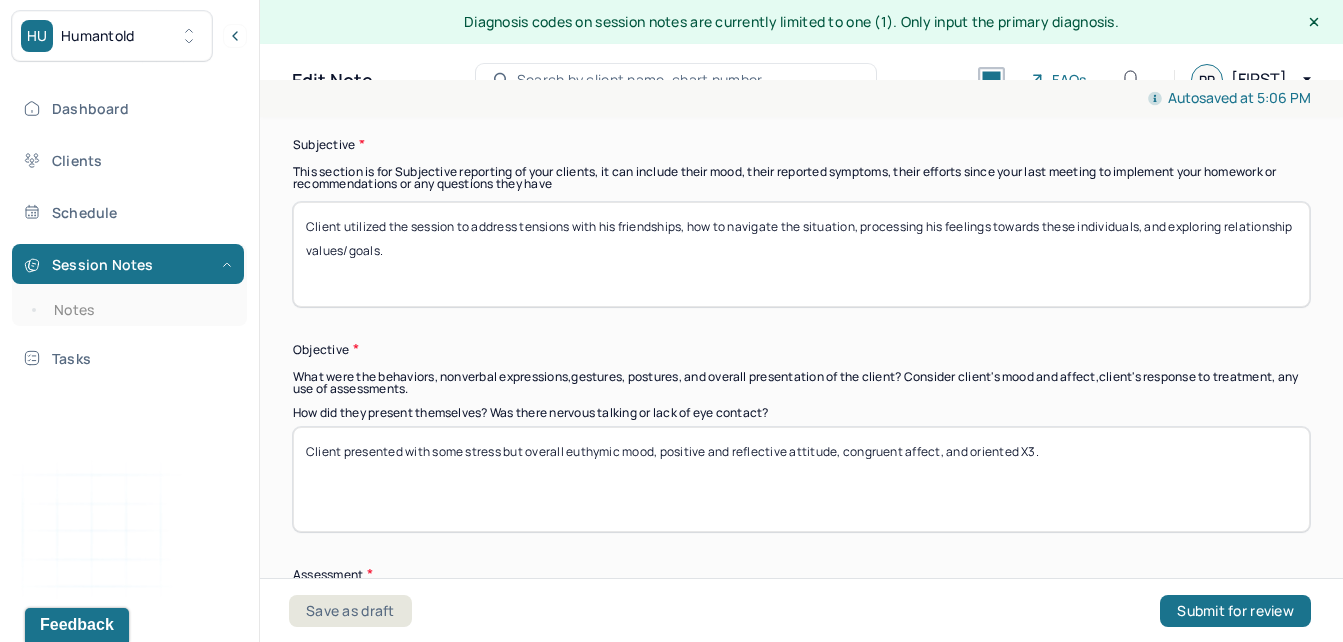 click on "Client utilized the session to address tensions with his friendships, how to navigate the situation, processing his feelings towards these individuals, and exploring relationship values/" at bounding box center [801, 254] 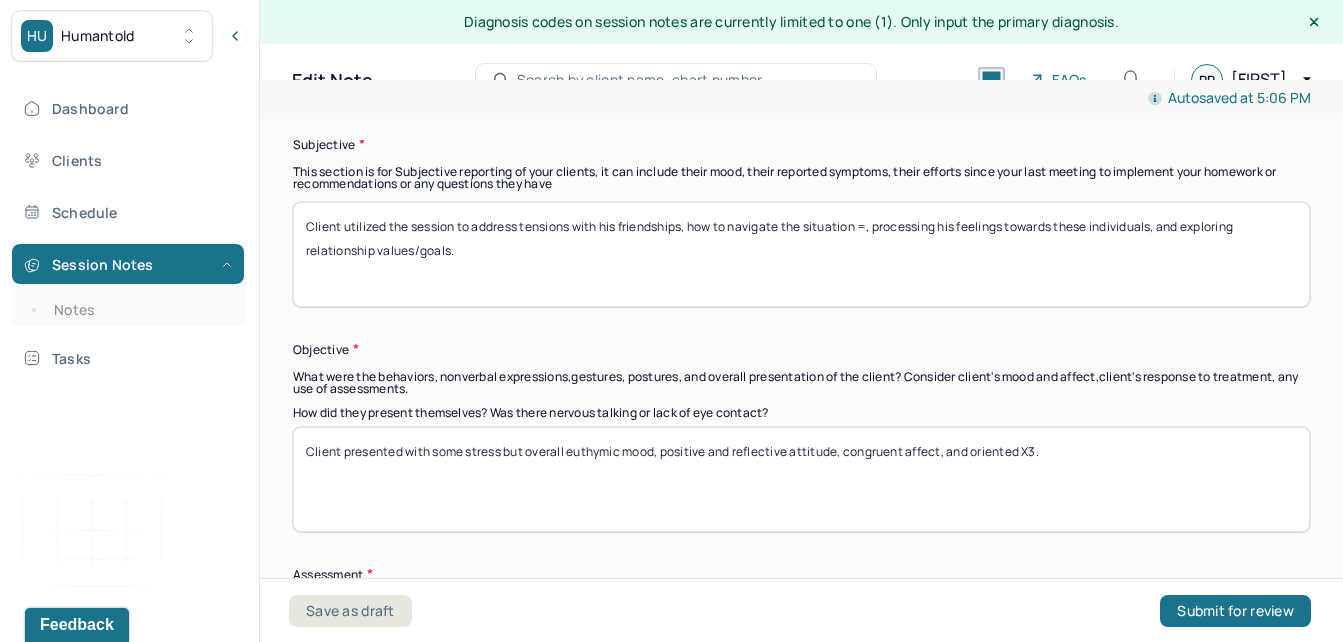 click on "Client utilized the session to address tensions with his friendships, how to navigate the situation , processing his feelings towards these individuals, and exploring relationship values/goals." at bounding box center (801, 254) 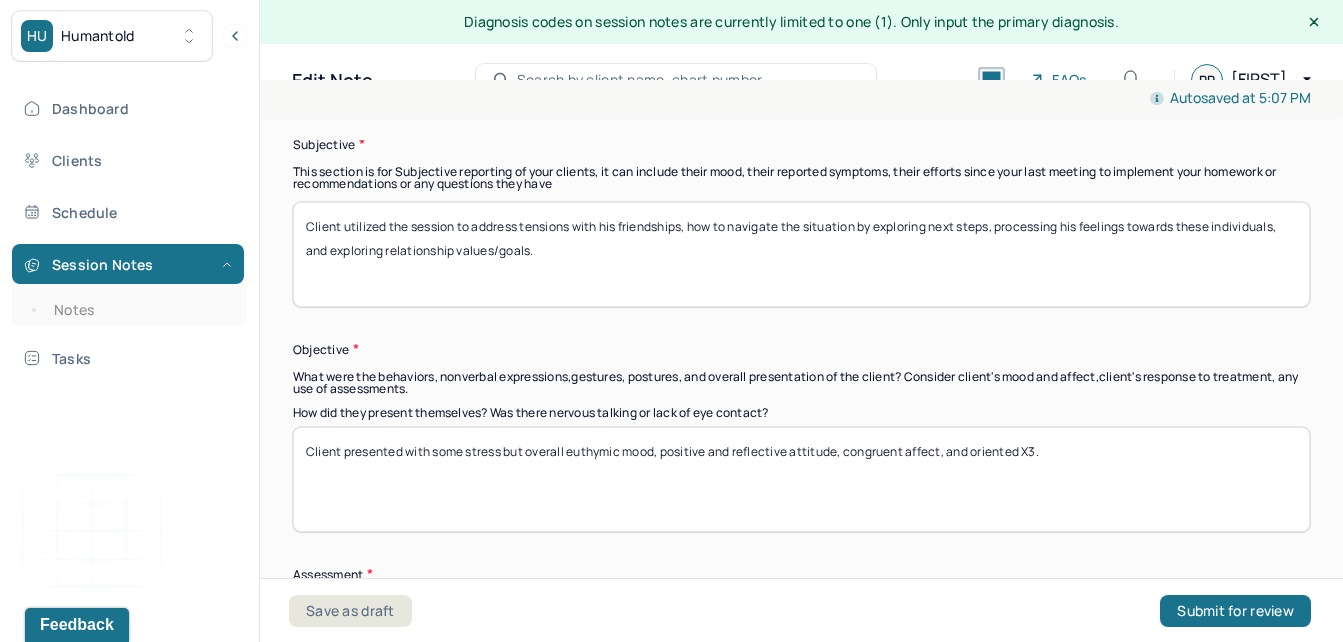 drag, startPoint x: 1334, startPoint y: 371, endPoint x: 869, endPoint y: 400, distance: 465.9034 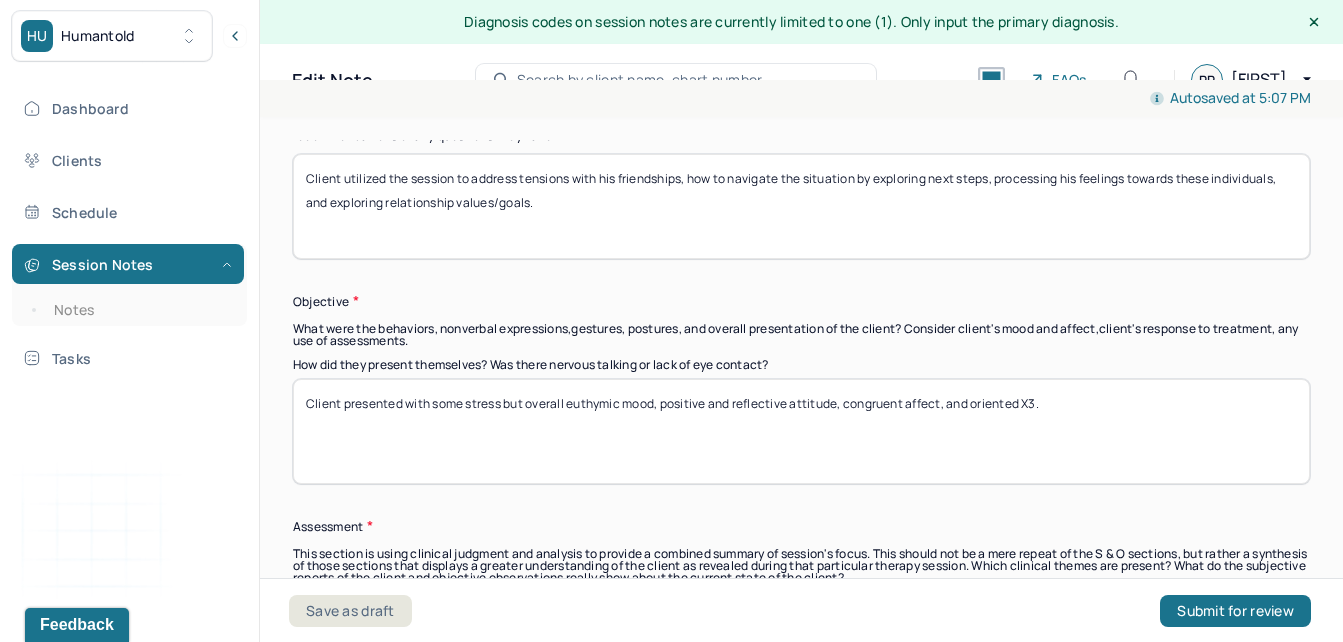 scroll, scrollTop: 1387, scrollLeft: 0, axis: vertical 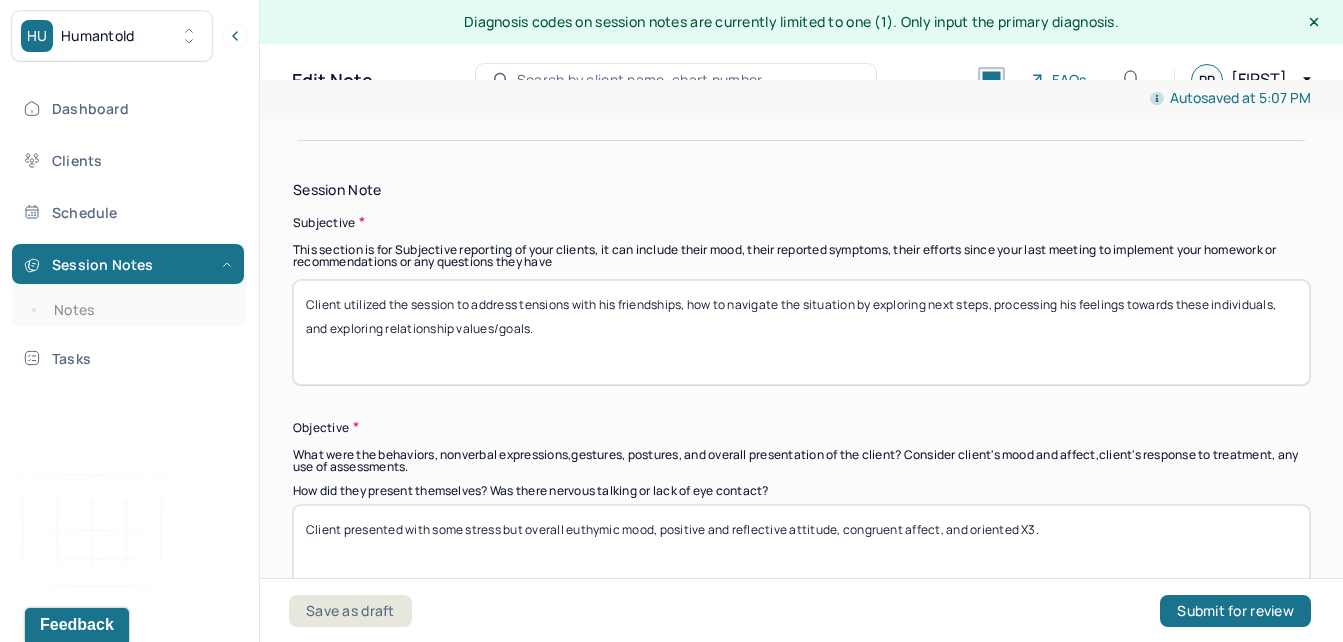 click on "Client utilized the session to address tensions with his friendships, how to navigate the situation by exploring next steps, processing his feelings towards these individuals, and exploring relationship values/goals." at bounding box center [801, 332] 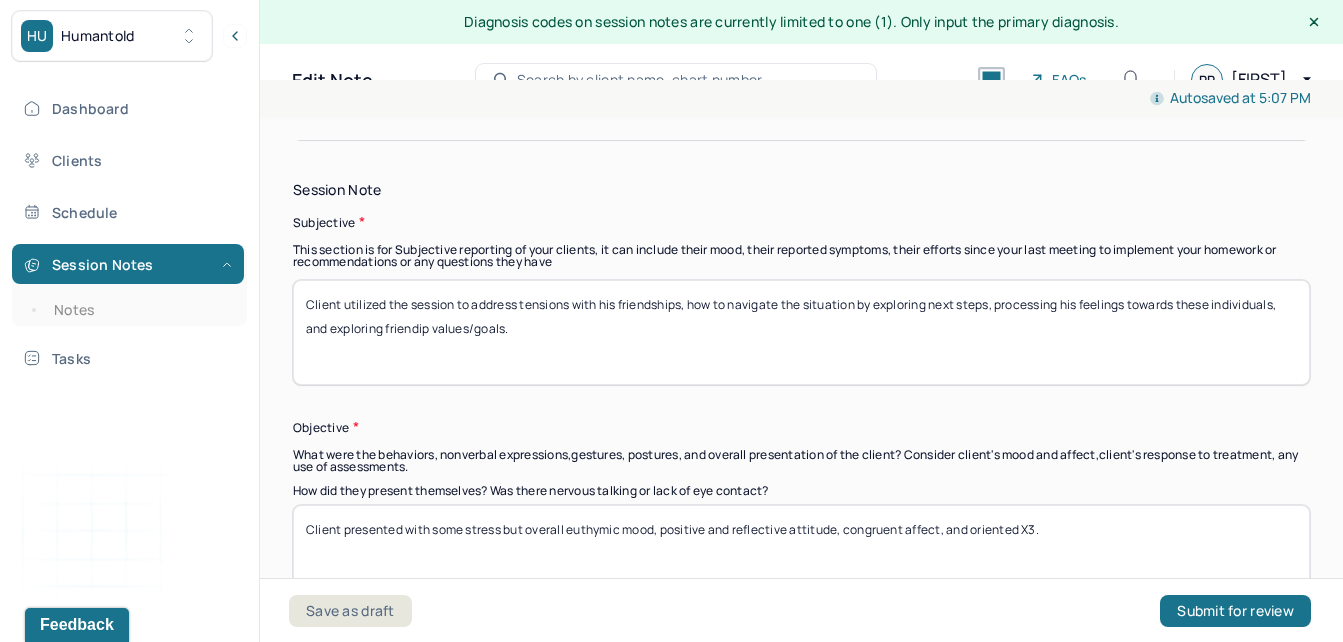 click on "Client utilized the session to address tensions with his friendships, how to navigate the situation by exploring next steps, processing his feelings towards these individuals, and exploring friendip values/goals." at bounding box center [801, 332] 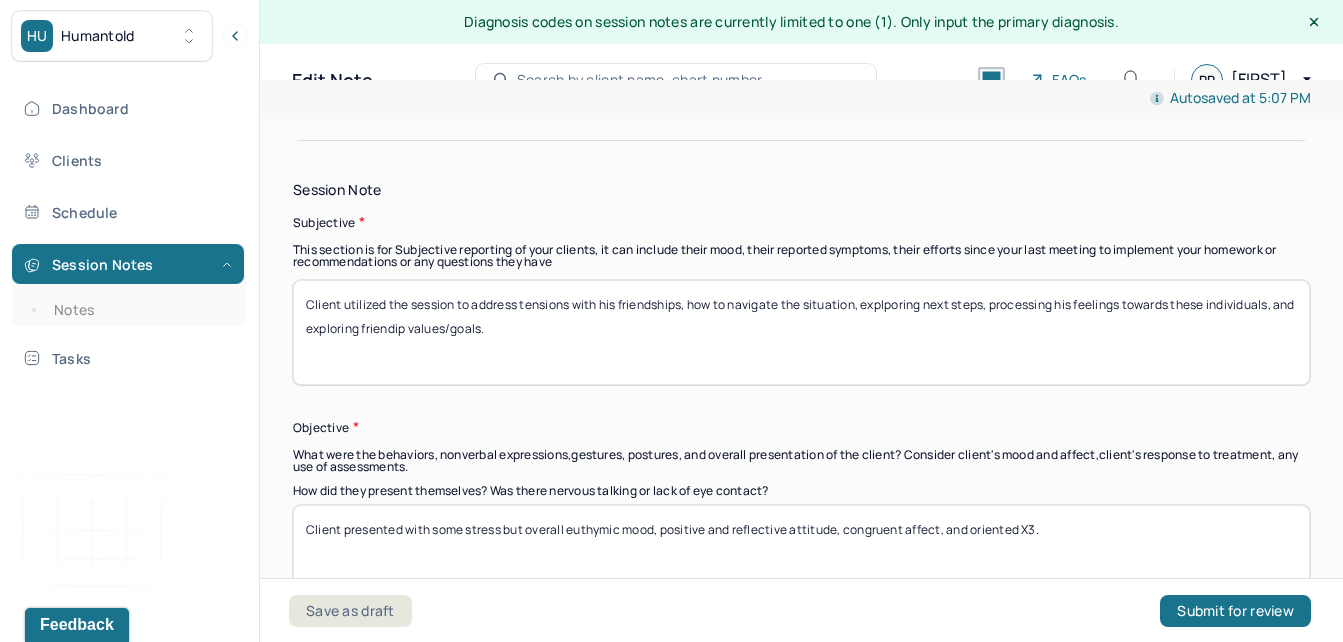 drag, startPoint x: 997, startPoint y: 306, endPoint x: 865, endPoint y: 306, distance: 132 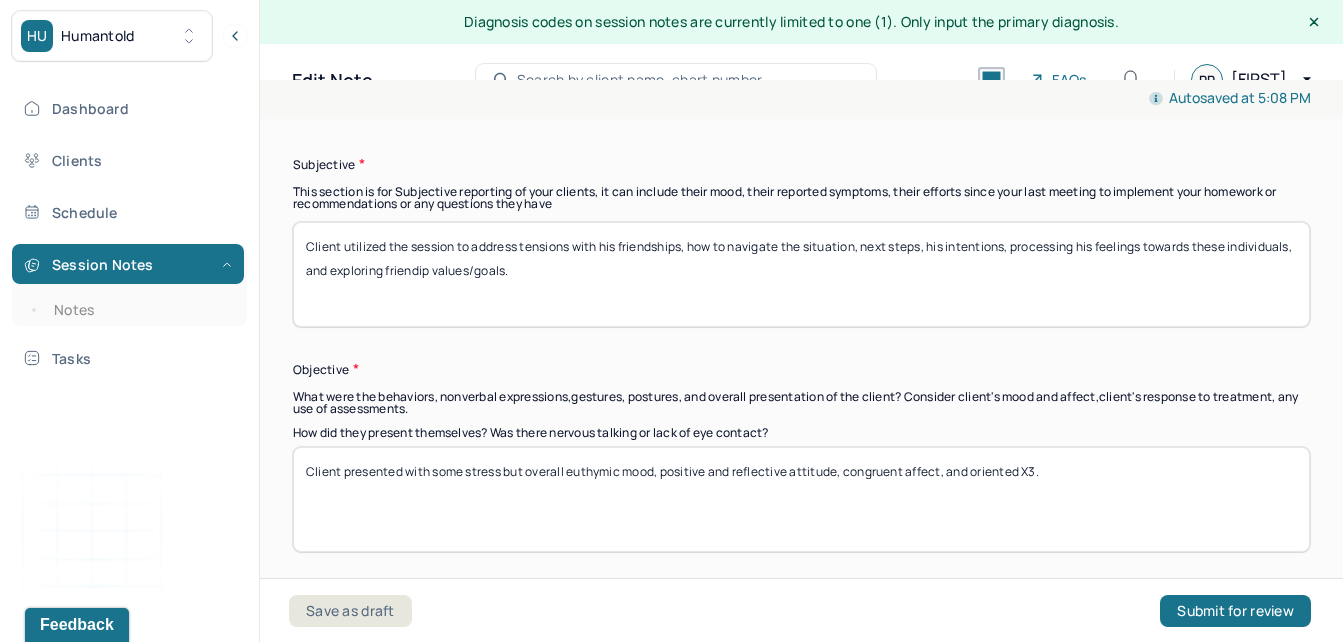 scroll, scrollTop: 1455, scrollLeft: 0, axis: vertical 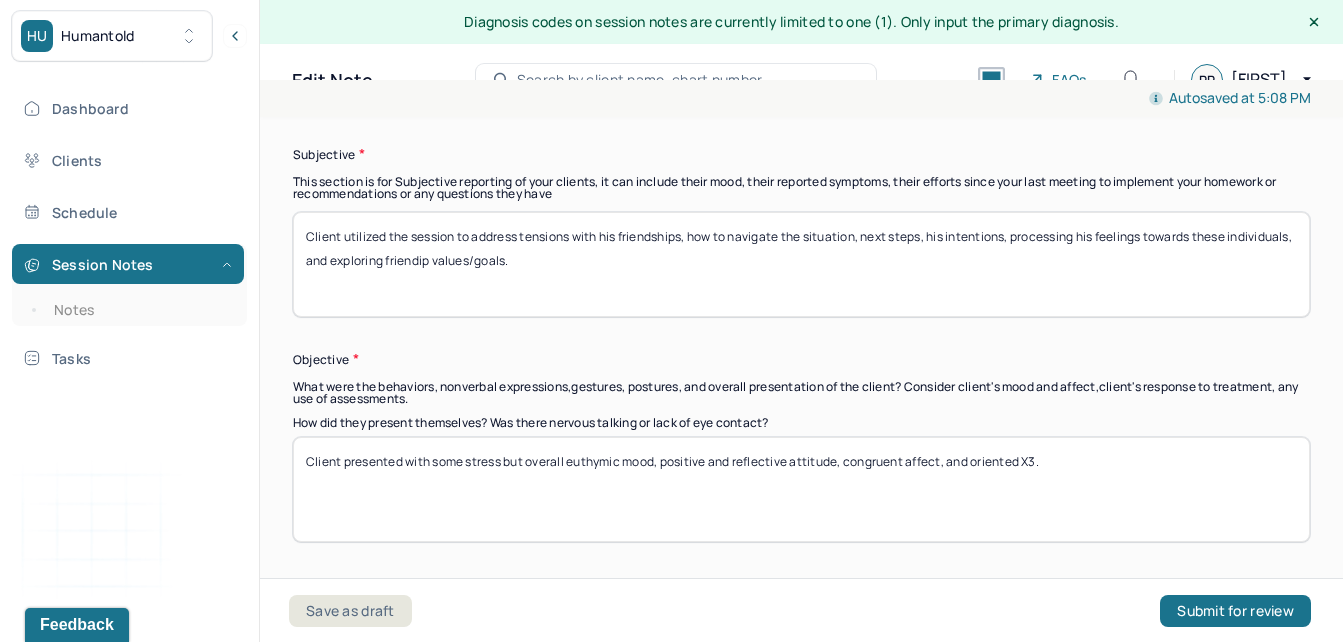 drag, startPoint x: 487, startPoint y: 247, endPoint x: 474, endPoint y: 264, distance: 21.400934 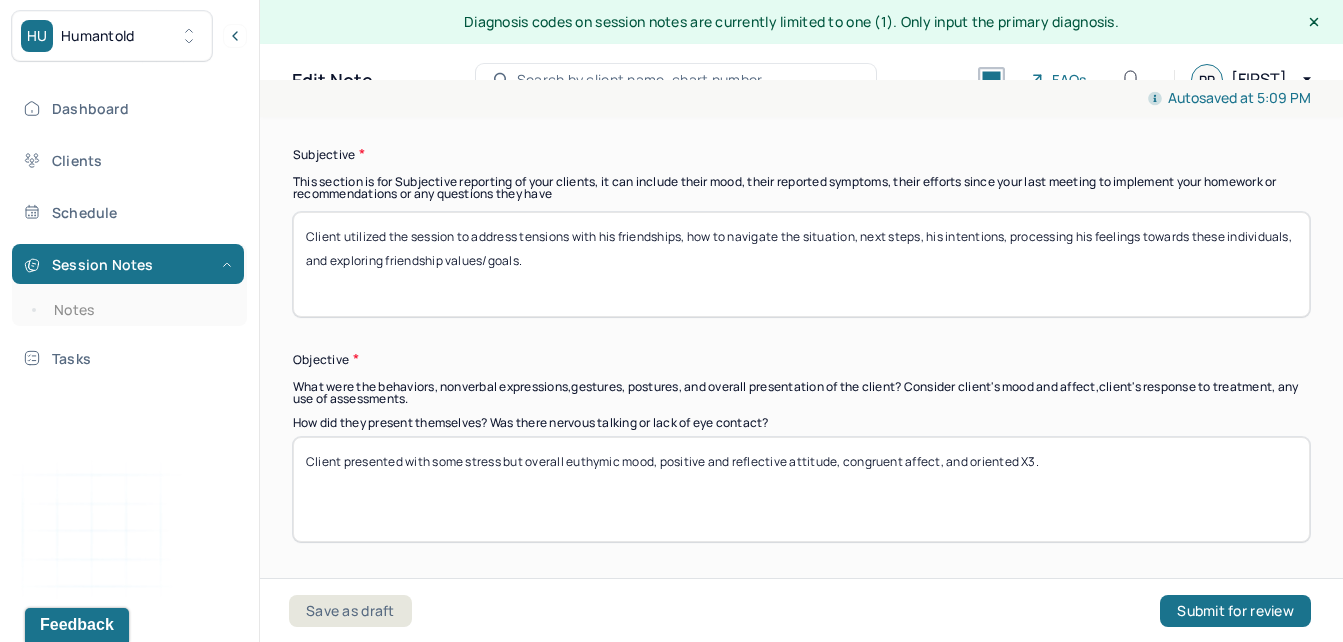 type on "Client utilized the session to address tensions with his friendships, how to navigate the situation, next steps, his intentions, processing his feelings towards these individuals, and exploring friendship values/goals." 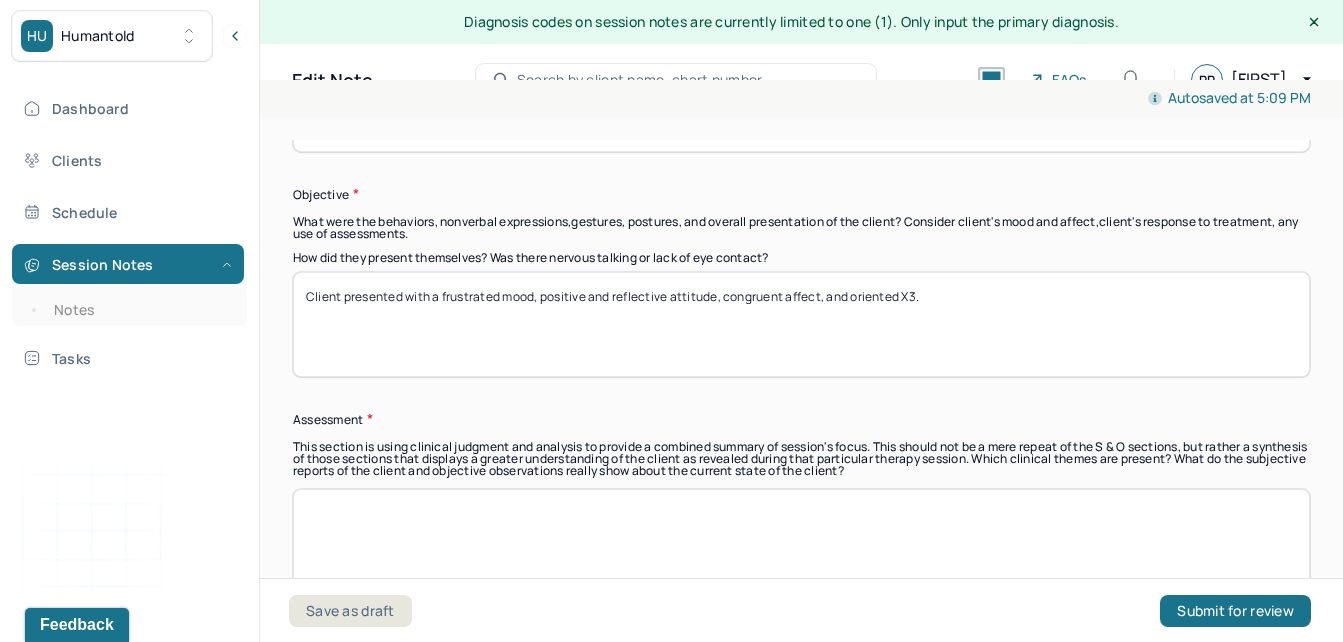 scroll, scrollTop: 1629, scrollLeft: 0, axis: vertical 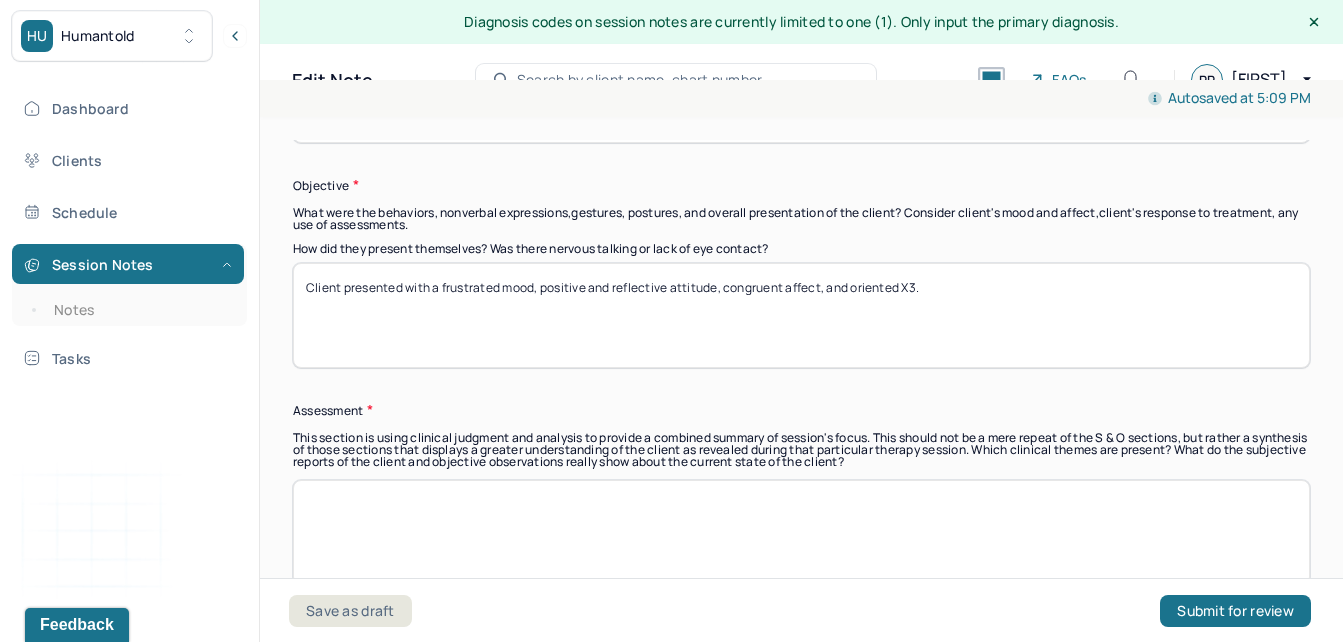 drag, startPoint x: 669, startPoint y: 289, endPoint x: 542, endPoint y: 294, distance: 127.09839 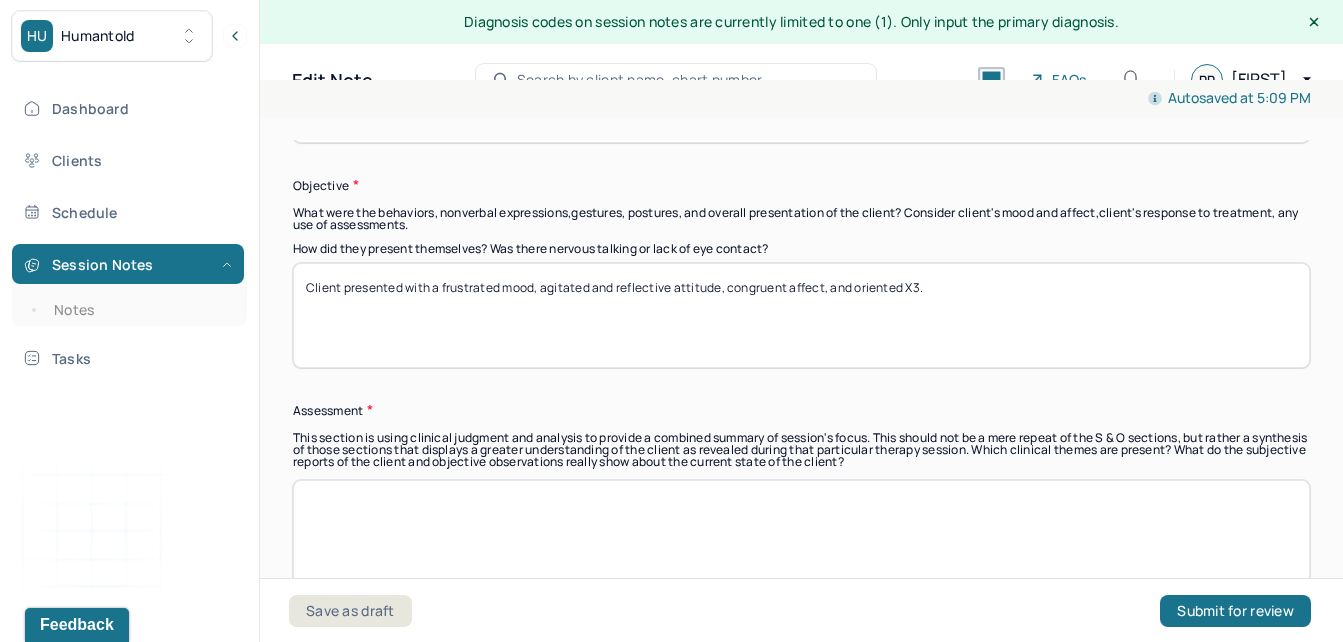 click on "Client presented with a frustrated mood, agitated and reflective attitude, congruent affect, and oriented X3." at bounding box center [801, 315] 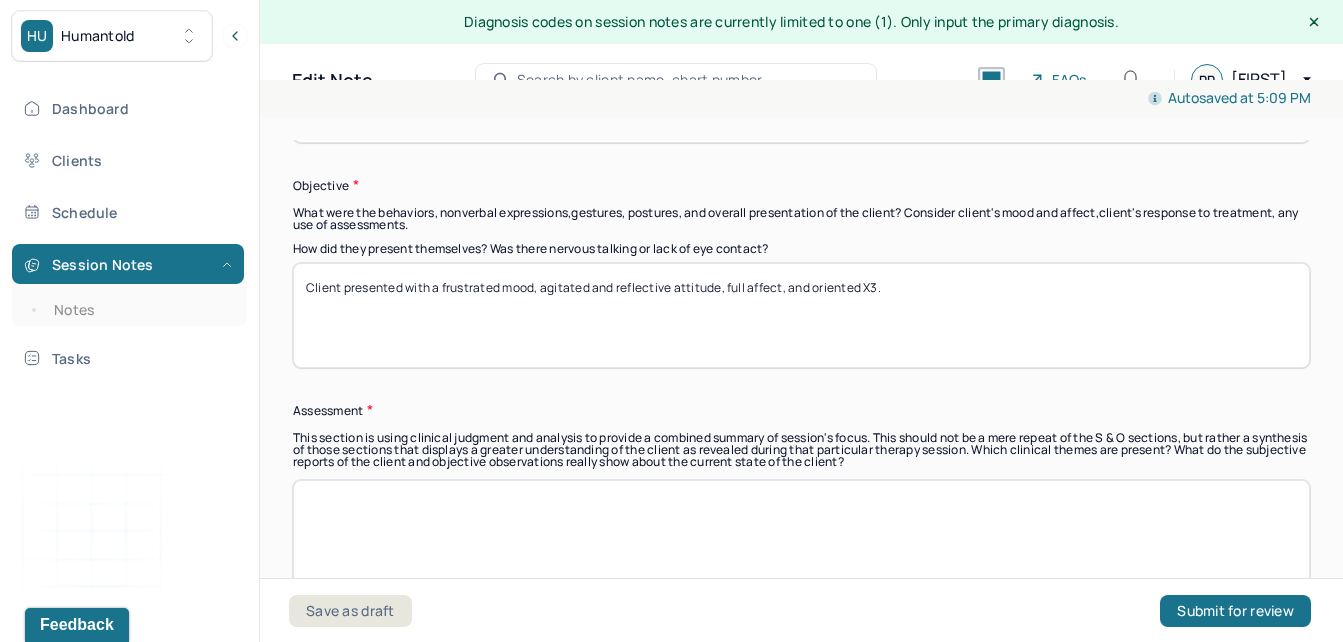 type on "Client presented with a frustrated mood, agitated and reflective attitude, full affect, and oriented X3." 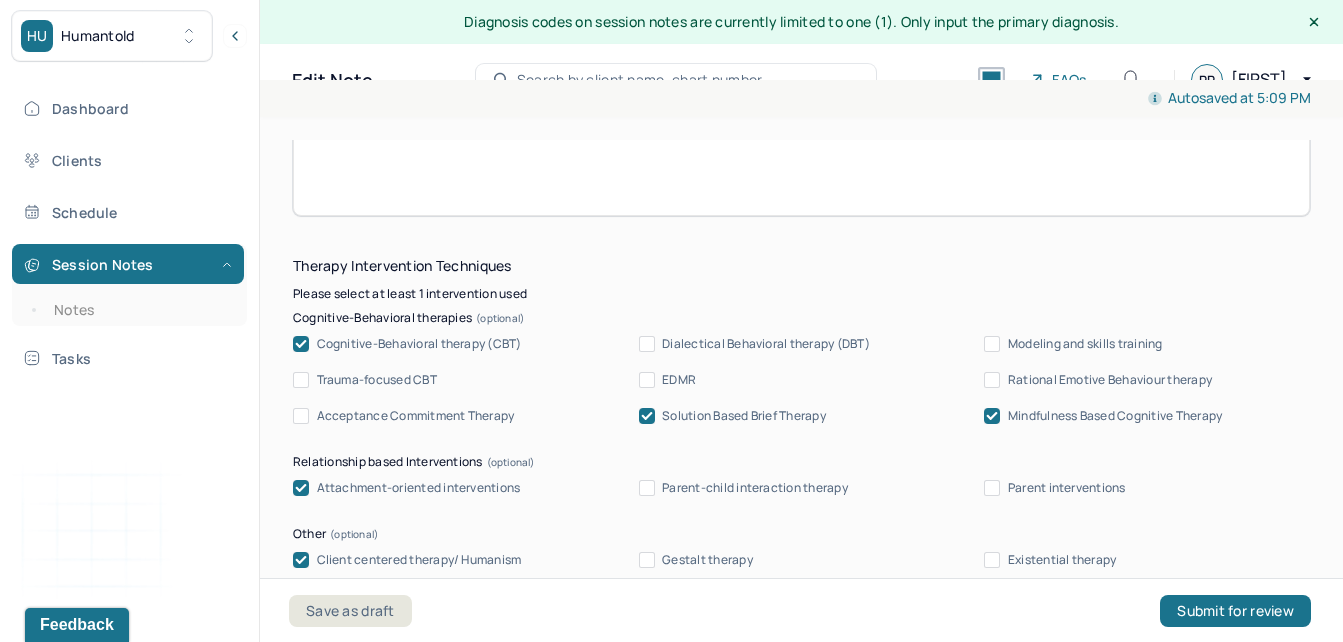 scroll, scrollTop: 2017, scrollLeft: 0, axis: vertical 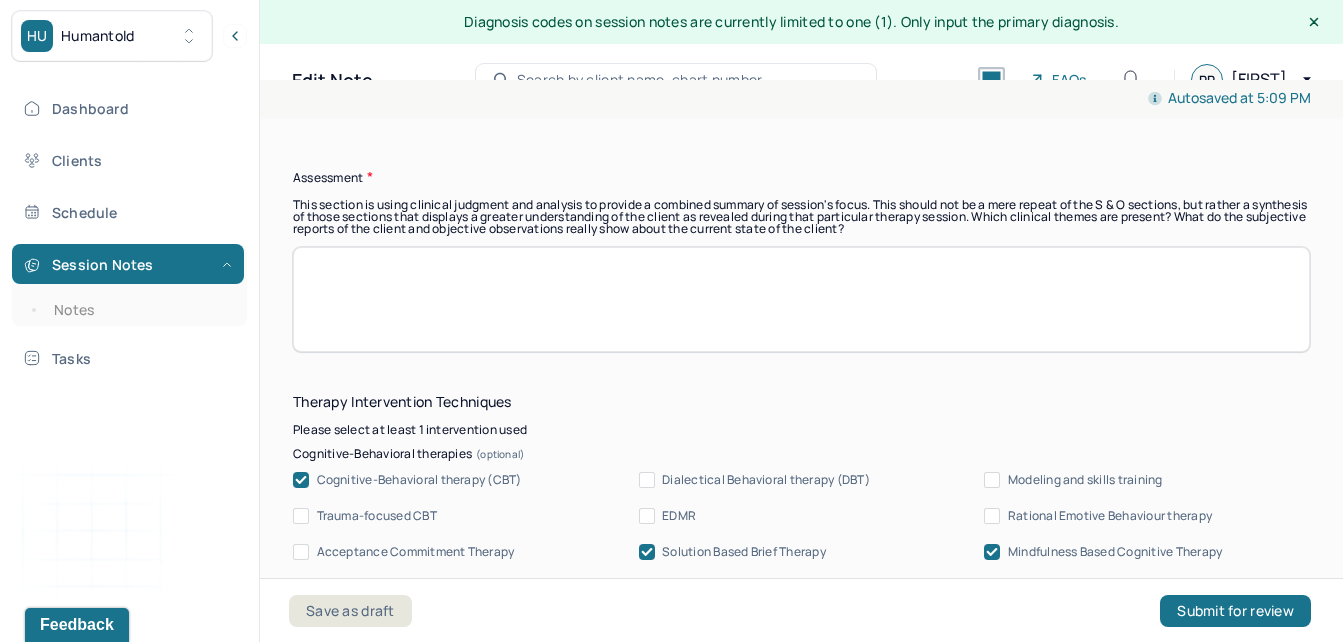 click at bounding box center [801, 299] 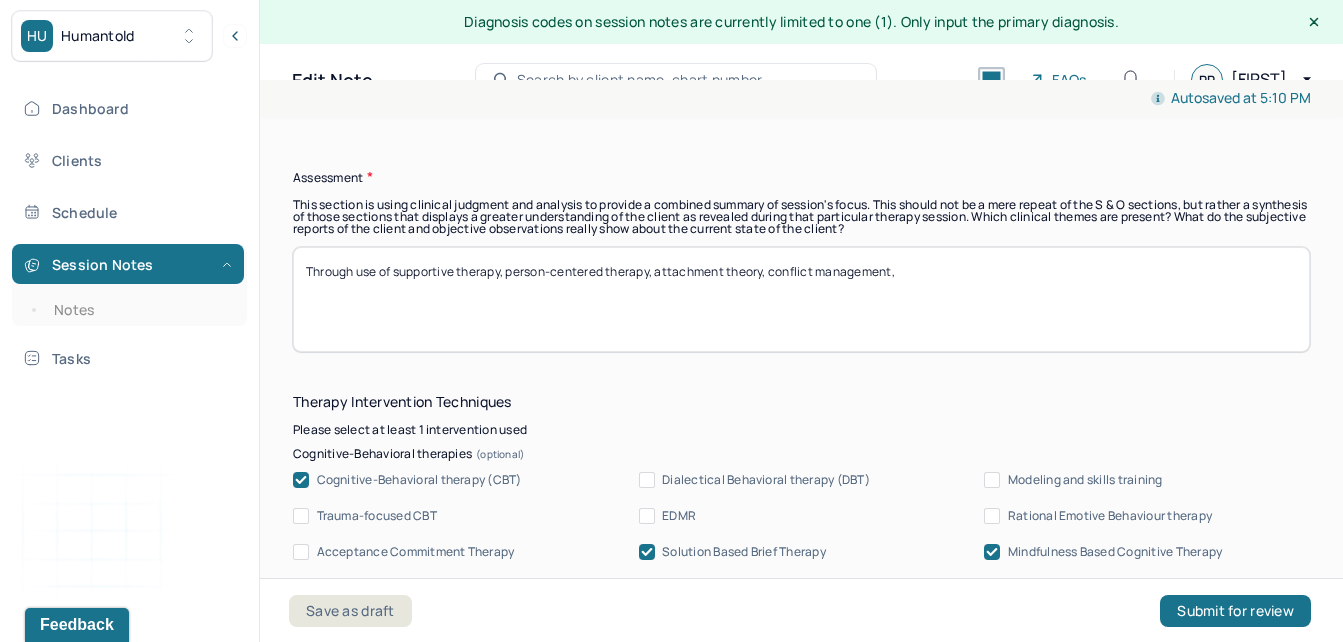 click on "Through use of supportive therapy, person-centered therapy, attachment theory, conflict management," at bounding box center [801, 299] 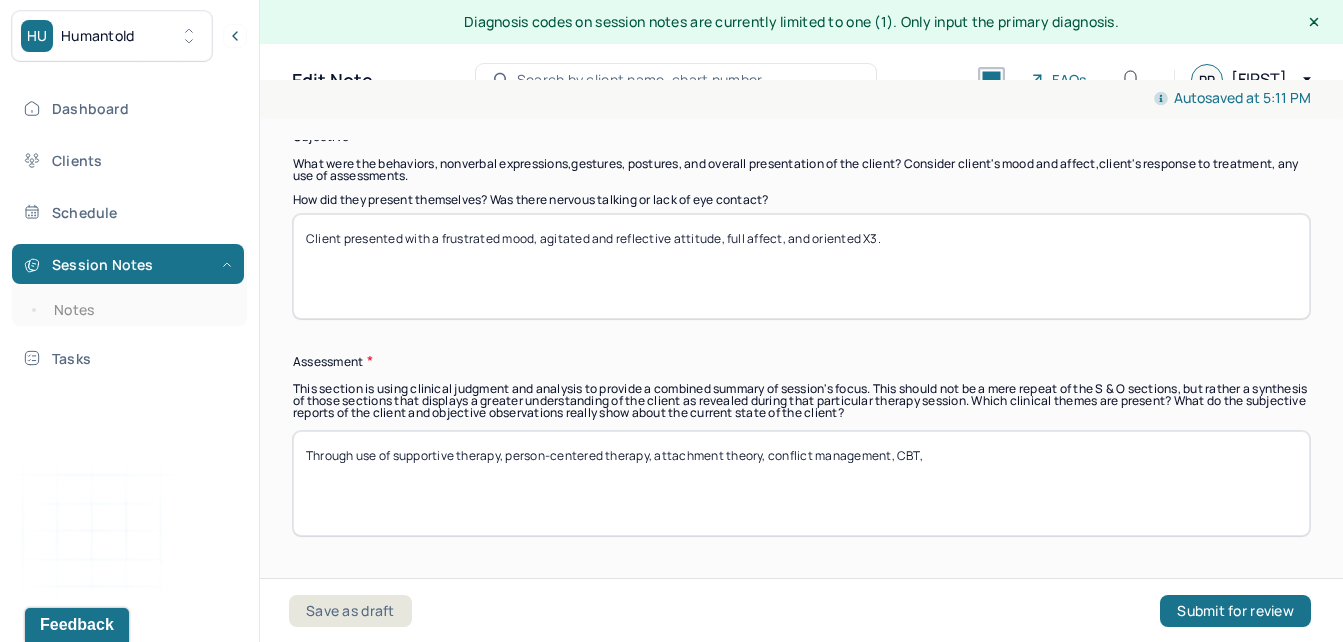 scroll, scrollTop: 1668, scrollLeft: 0, axis: vertical 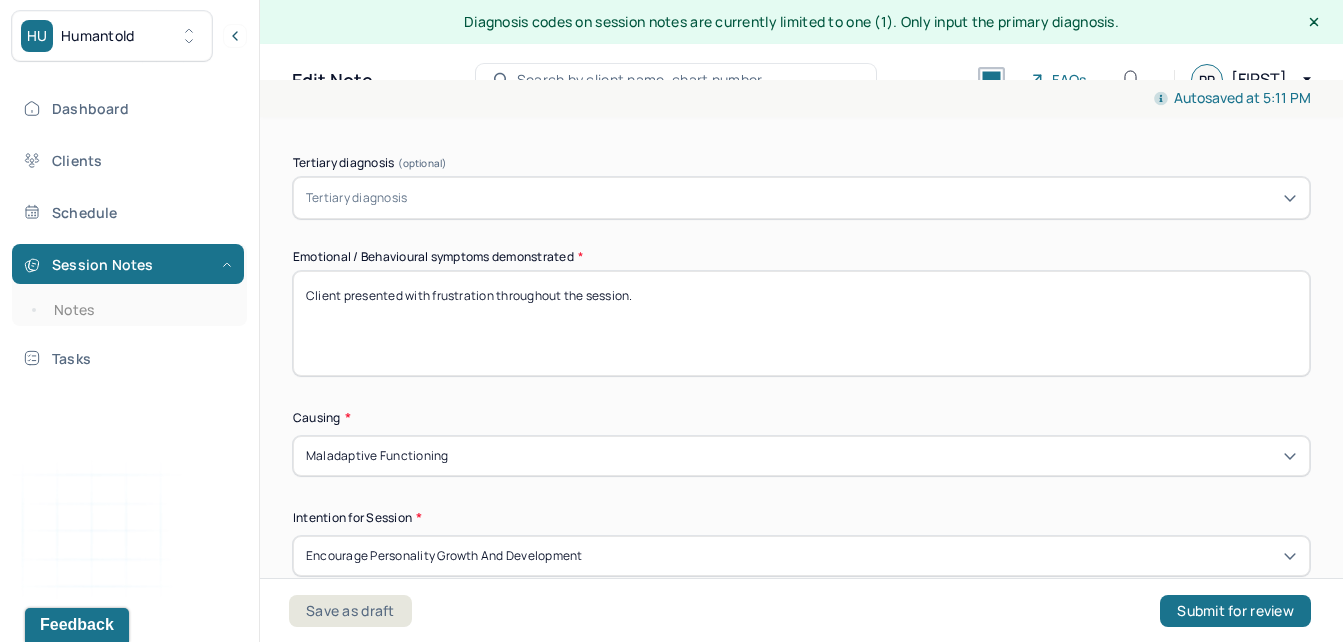 type on "Through use of supportive therapy, person-centered therapy, attachment theory, conflict management, CBT," 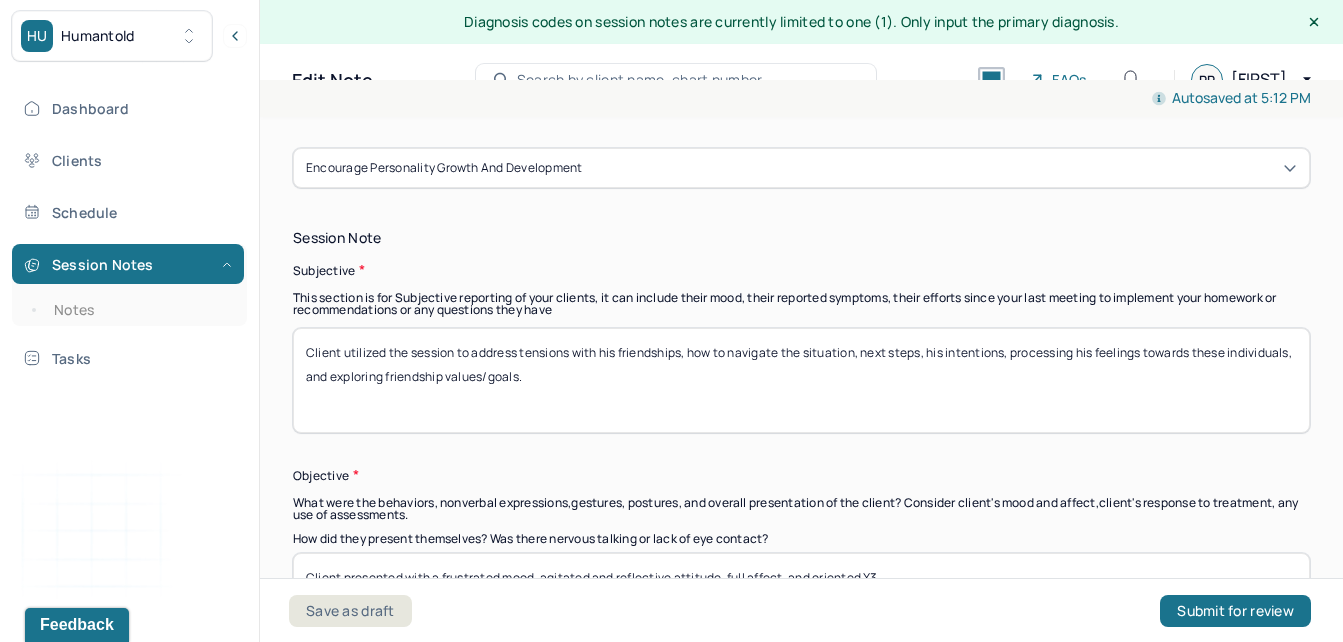 scroll, scrollTop: 1494, scrollLeft: 0, axis: vertical 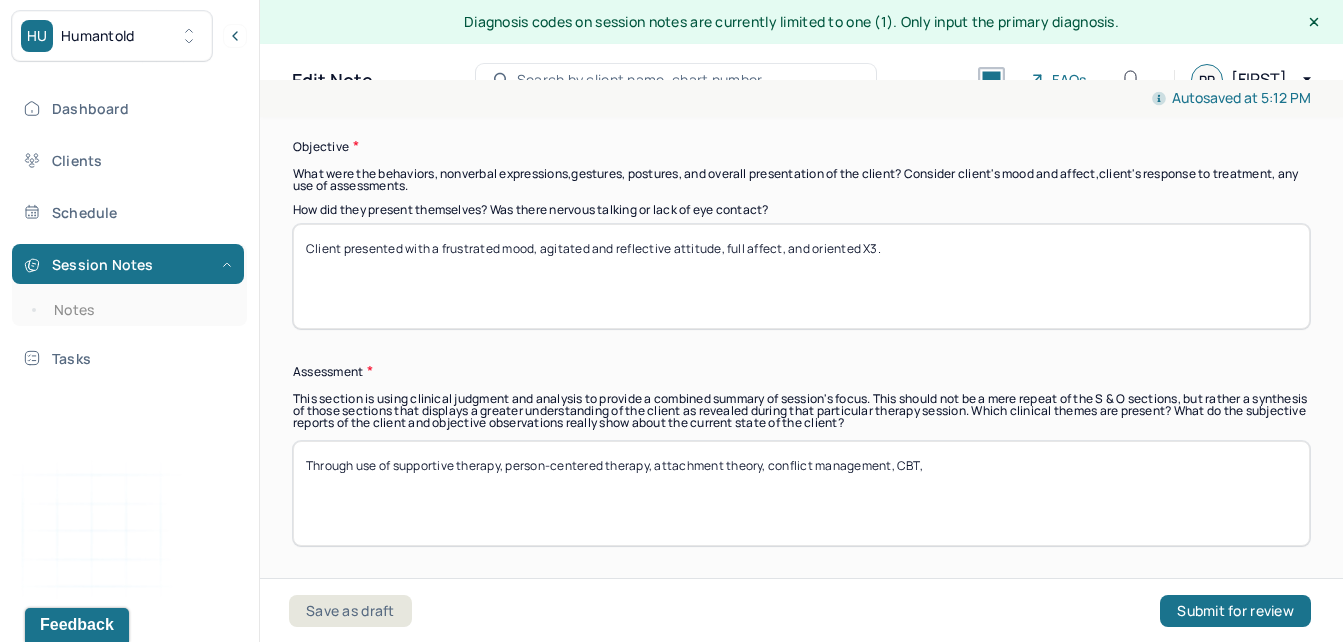 type on "Client presented with frustration and sadness throughout the session." 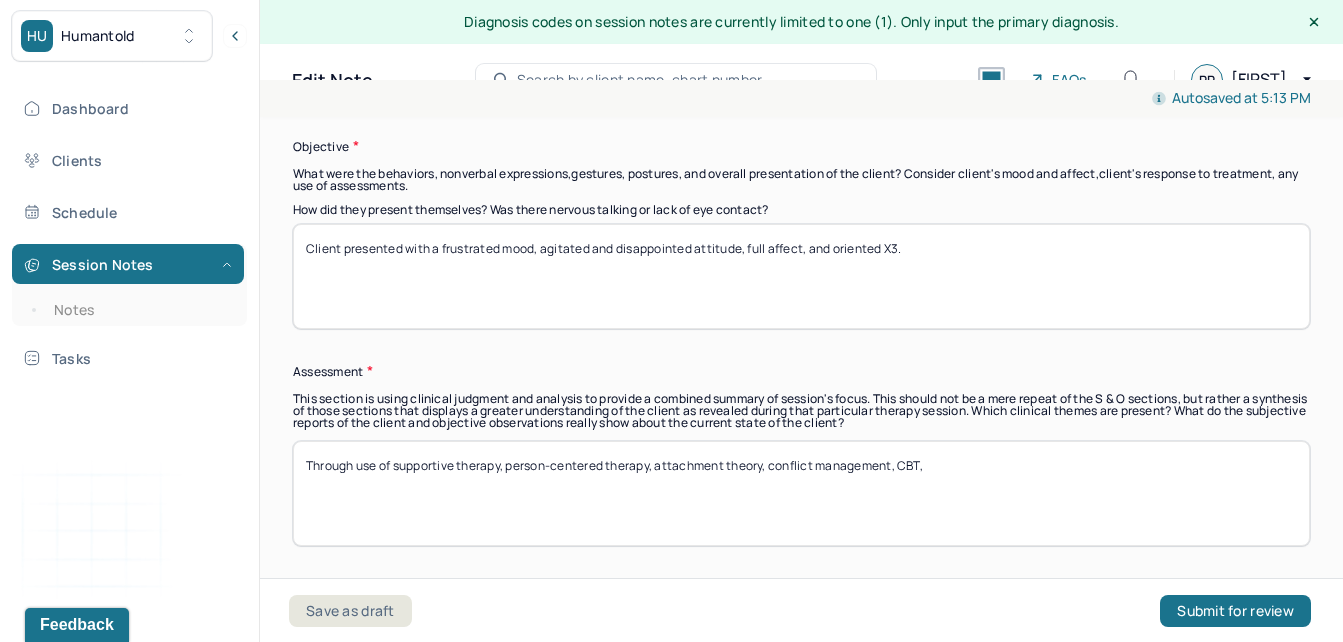 type on "Client presented with a frustrated mood, agitated and disappointed attitude, full affect, and oriented X3." 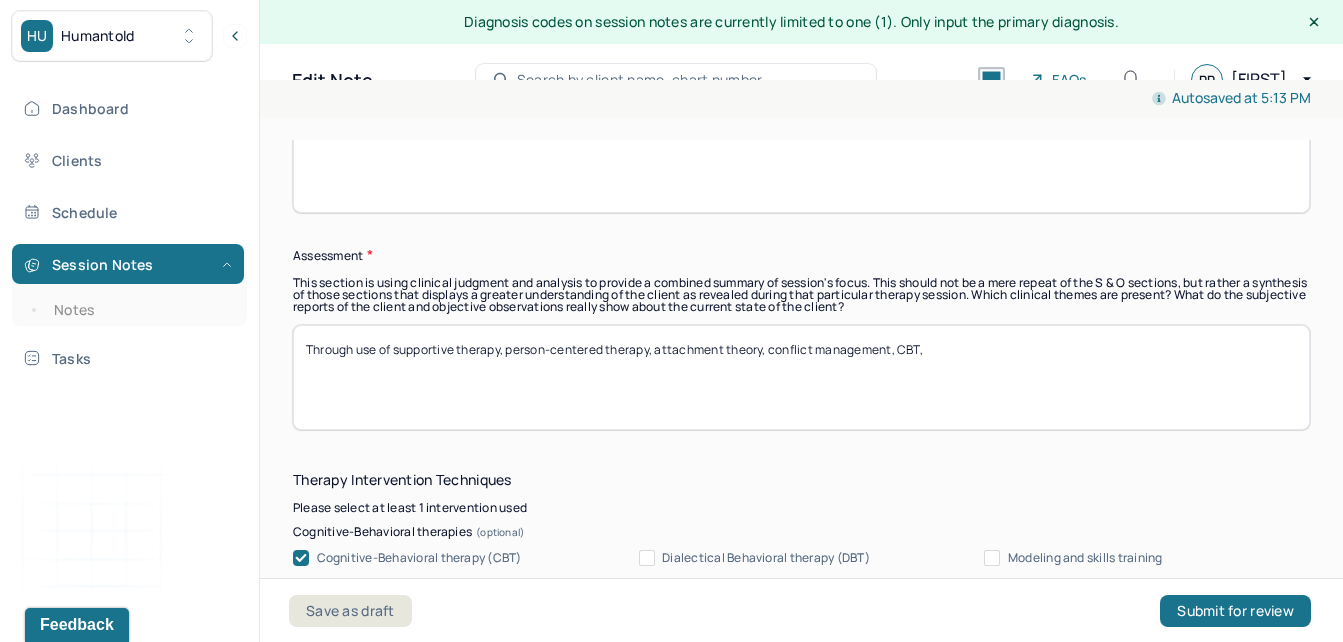 scroll, scrollTop: 1843, scrollLeft: 0, axis: vertical 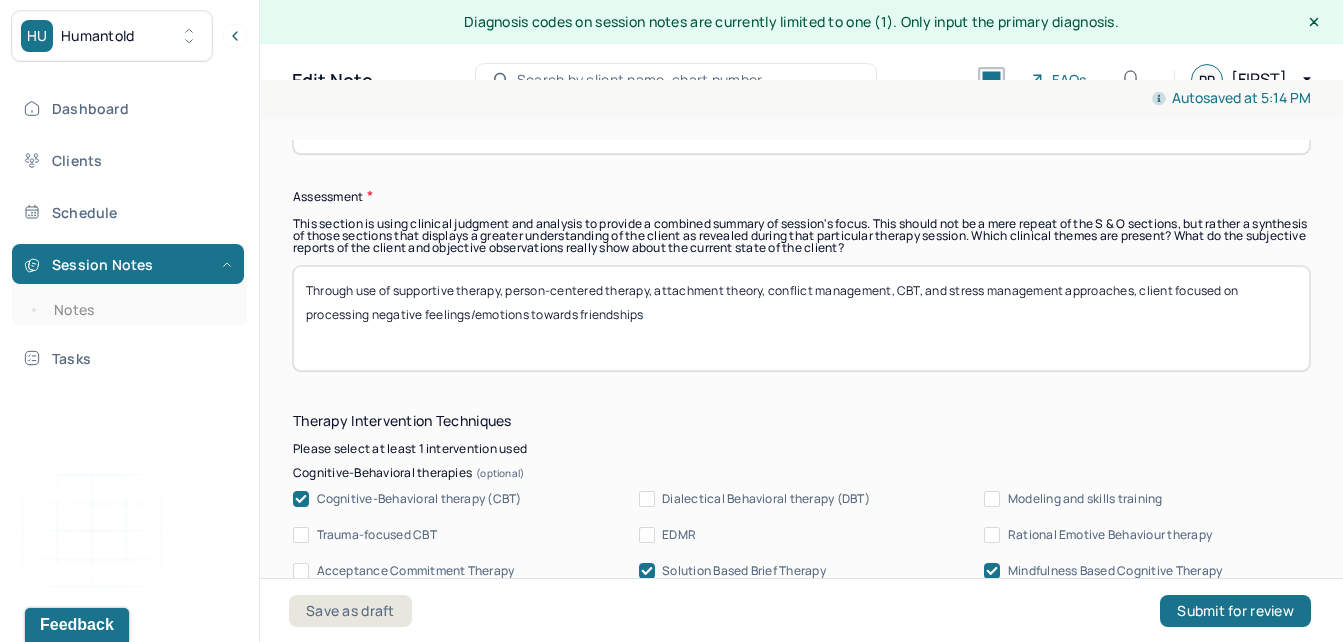 click on "Through use of supportive therapy, person-centered therapy, attachment theory, conflict management, CBT, and stress management approaches, client focused on processing negative feelings/emotions towards friendships" at bounding box center [801, 318] 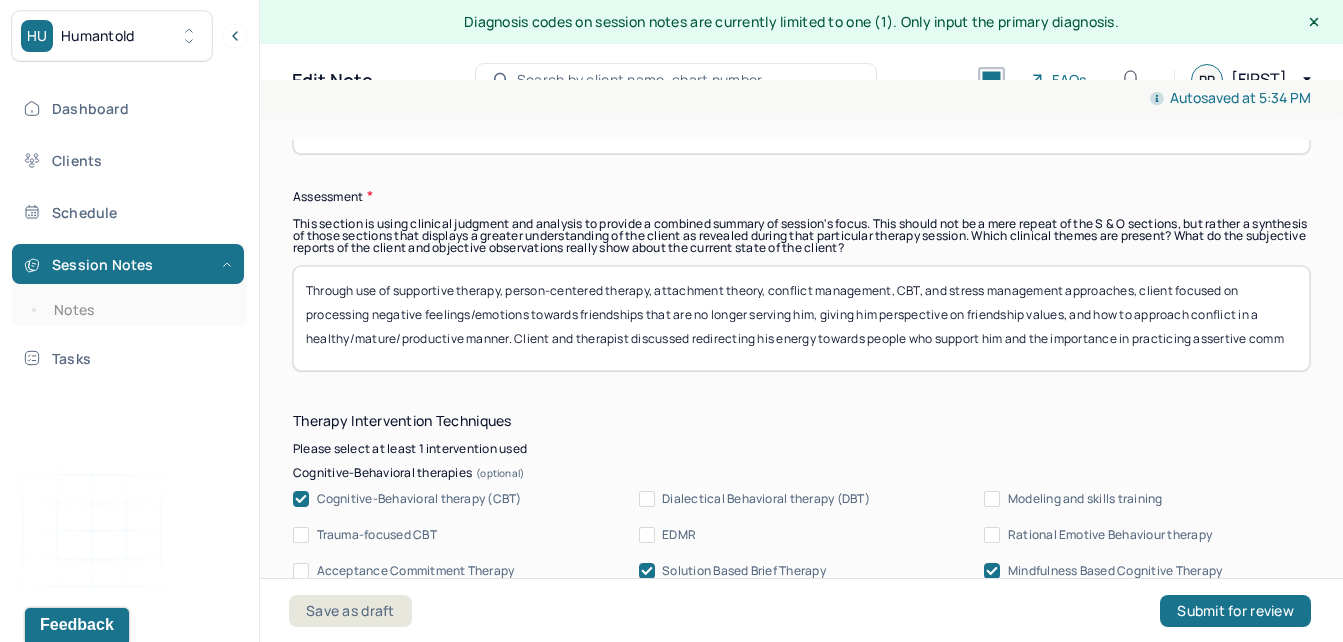 scroll, scrollTop: 1, scrollLeft: 0, axis: vertical 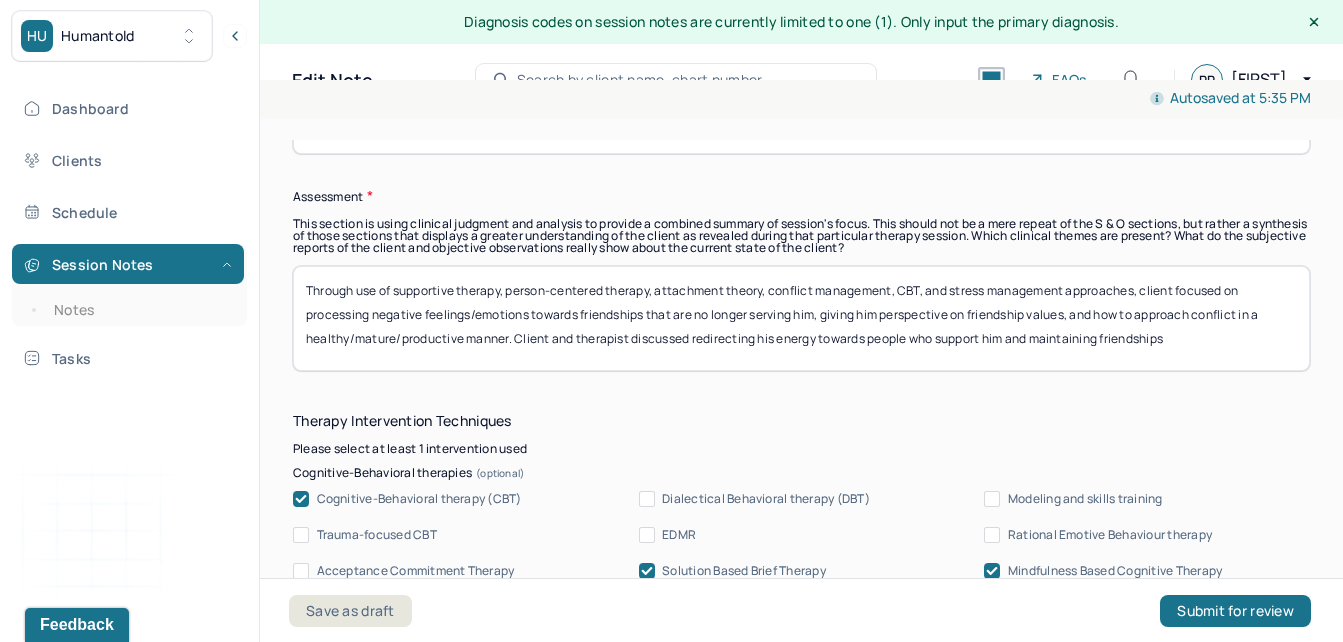 click on "Through use of supportive therapy, person-centered therapy, attachment theory, conflict management, CBT, and stress management approaches, client focused on processing negative feelings/emotions towards friendships that are no longer serving him, giving him perspective on friendship values, and how to approach conflict in a healthy/mature/productive manner. Client and therapist discussed redirecting his energy towards people who support him and maintaining friendships" at bounding box center [801, 318] 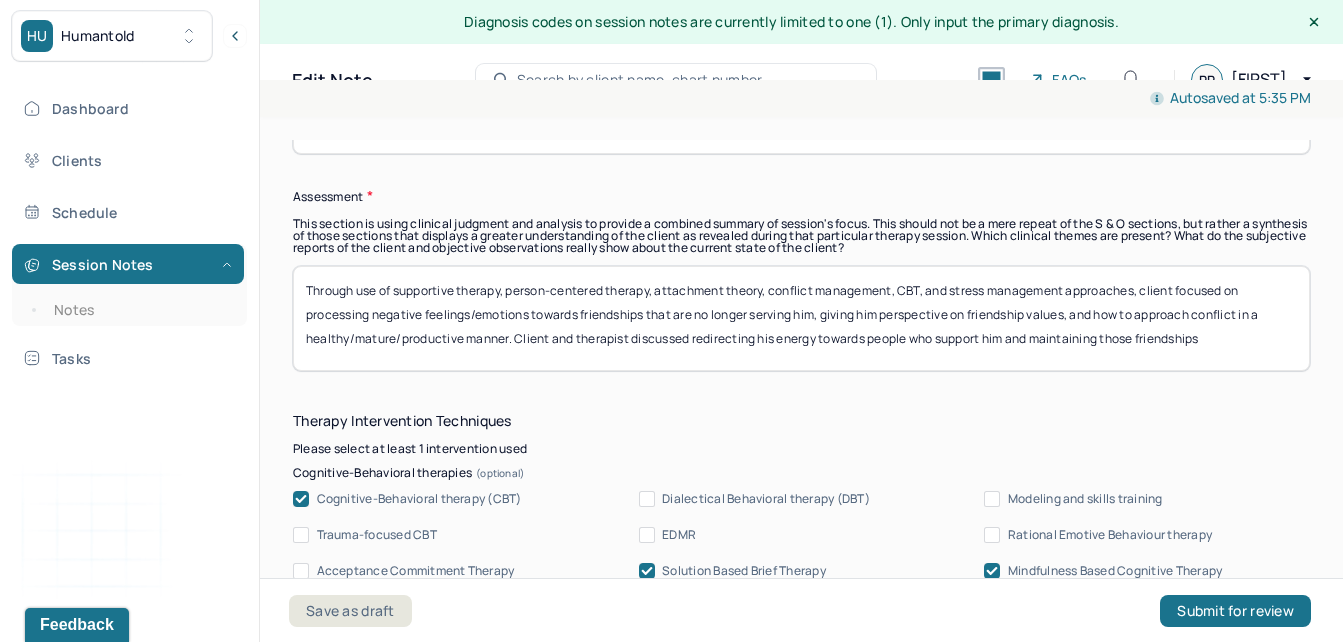 click on "Through use of supportive therapy, person-centered therapy, attachment theory, conflict management, CBT, and stress management approaches, client focused on processing negative feelings/emotions towards friendships that are no longer serving him, giving him perspective on friendship values, and how to approach conflict in a healthy/mature/productive manner. Client and therapist discussed redirecting his energy towards people who support him and maintaining those friendships" at bounding box center (801, 318) 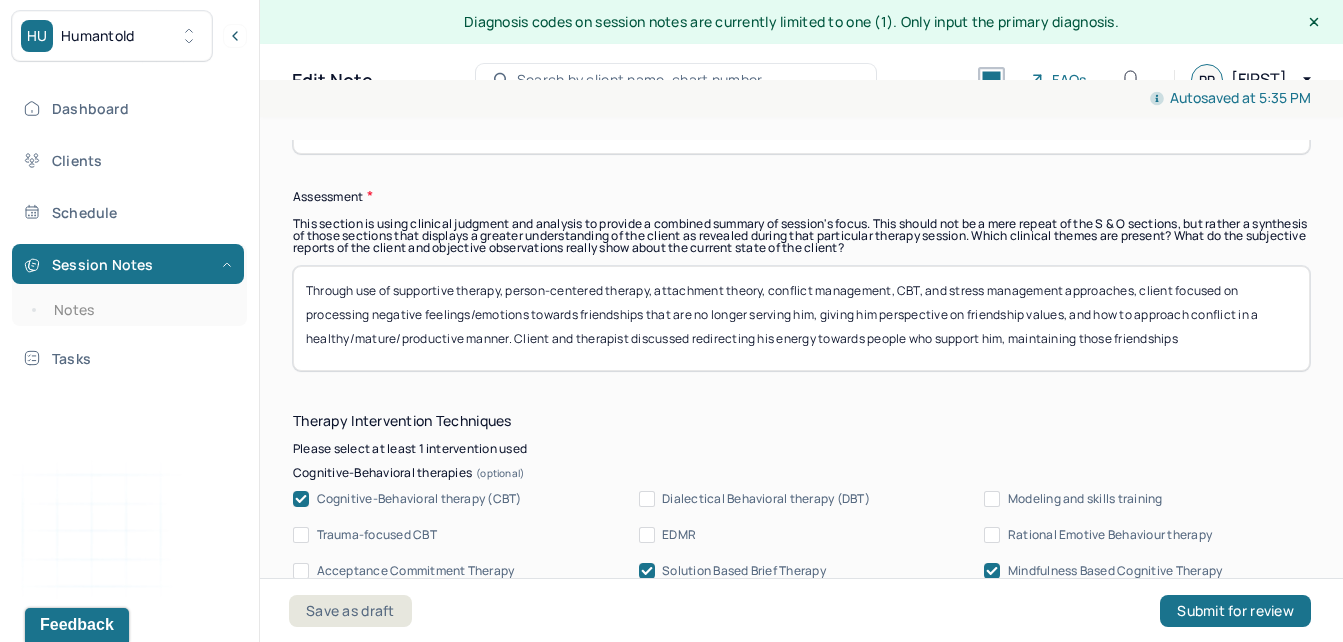 click on "Through use of supportive therapy, person-centered therapy, attachment theory, conflict management, CBT, and stress management approaches, client focused on processing negative feelings/emotions towards friendships that are no longer serving him, giving him perspective on friendship values, and how to approach conflict in a healthy/mature/productive manner. Client and therapist discussed redirecting his energy towards people who support himmaintaining those friendships" at bounding box center [801, 318] 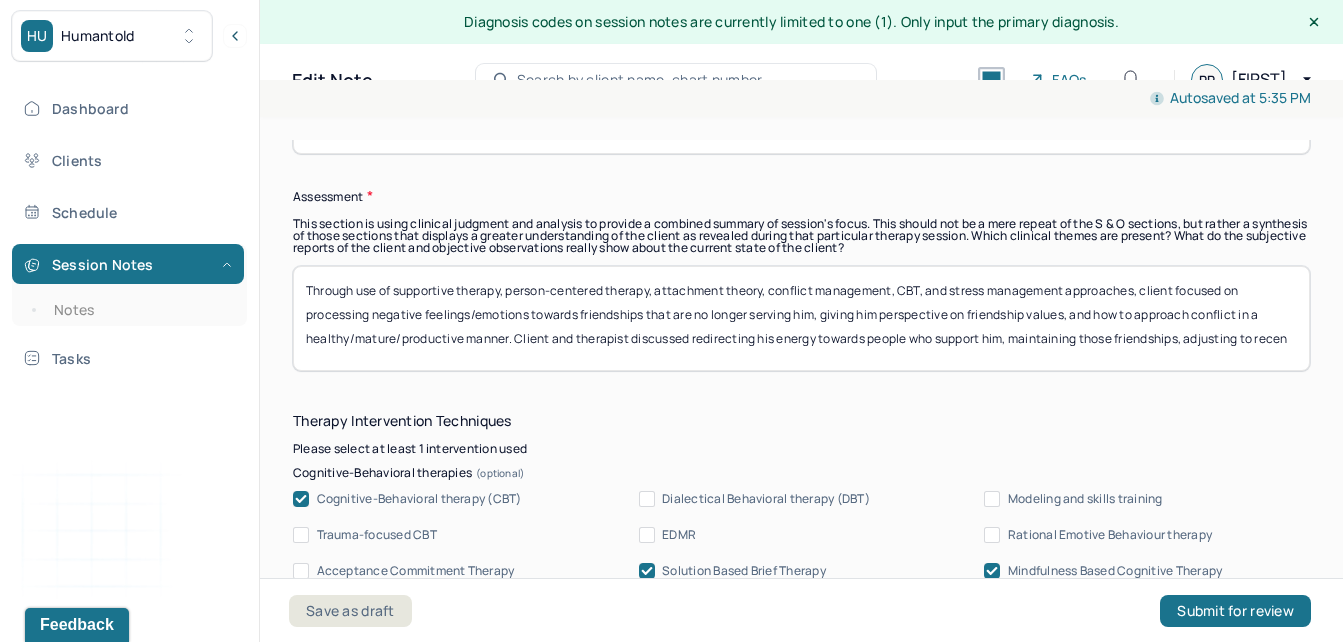 scroll, scrollTop: 1, scrollLeft: 0, axis: vertical 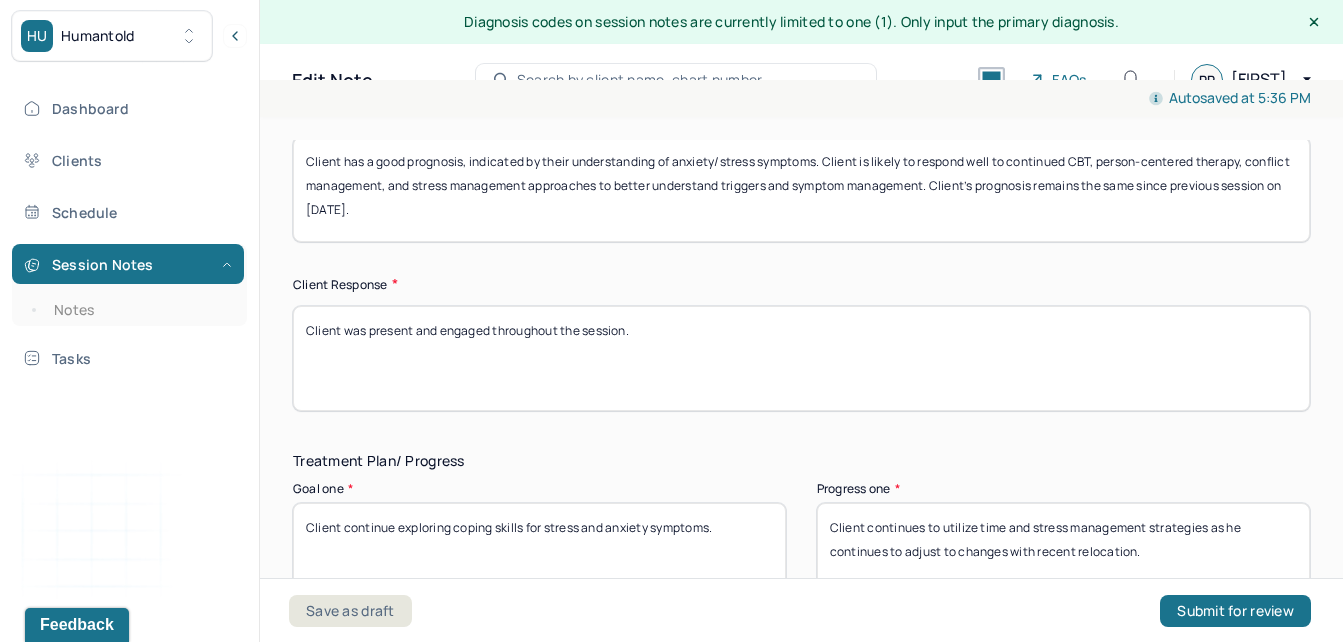 type on "Through use of supportive therapy, person-centered therapy, attachment theory, conflict management, CBT, and stress management approaches, client focused on processing negative feelings/emotions towards friendships that are no longer serving him, giving him perspective on friendship values, and how to approach conflict in a healthy/mature/productive manner. Client and therapist discussed redirecting his energy towards people who support him, maintaining those friendships, adjusting to recent relocation, and exploring hobbies/interests outside of work." 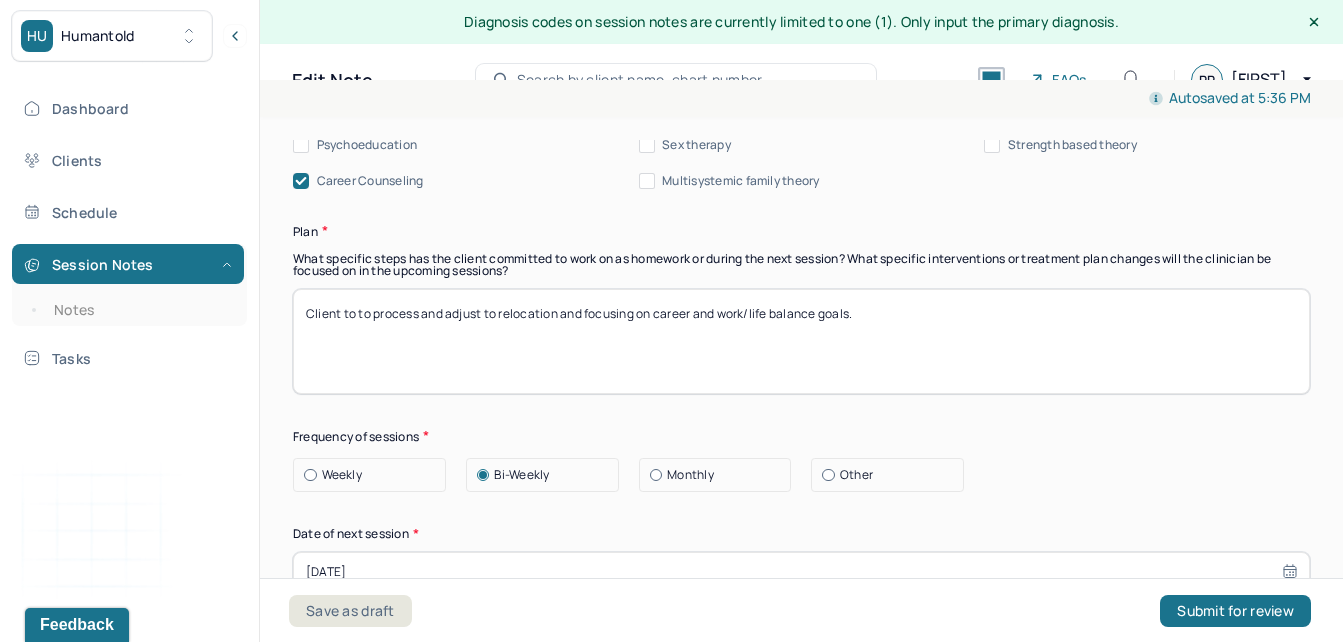 scroll, scrollTop: 2511, scrollLeft: 0, axis: vertical 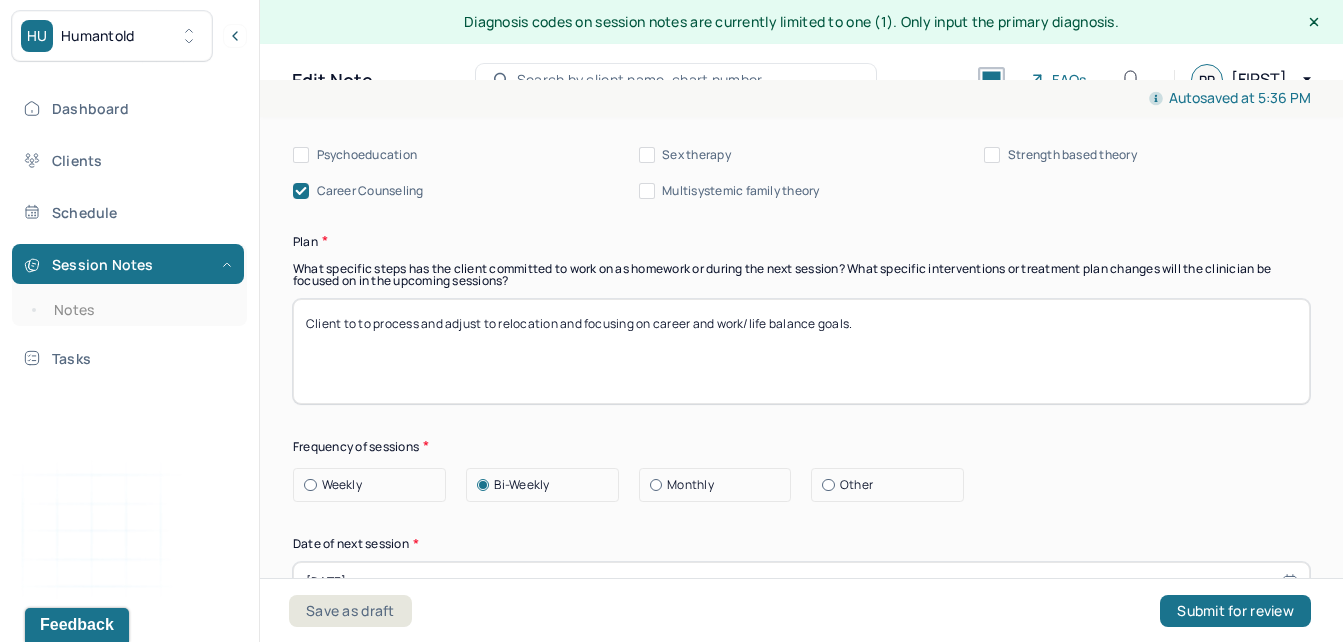 type on "Client was direct and reflective throughout the session." 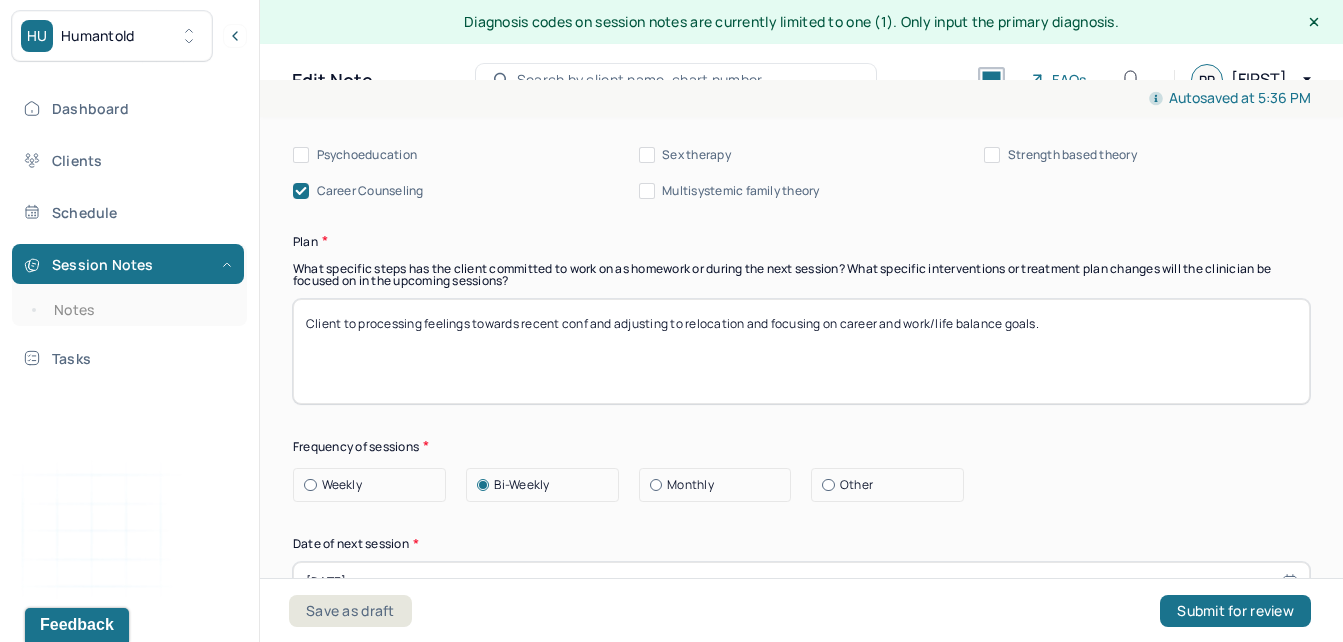 type on "Client to processing feelings towards recent con and adjusting to relocation and focusing on career and work/life balance goals." 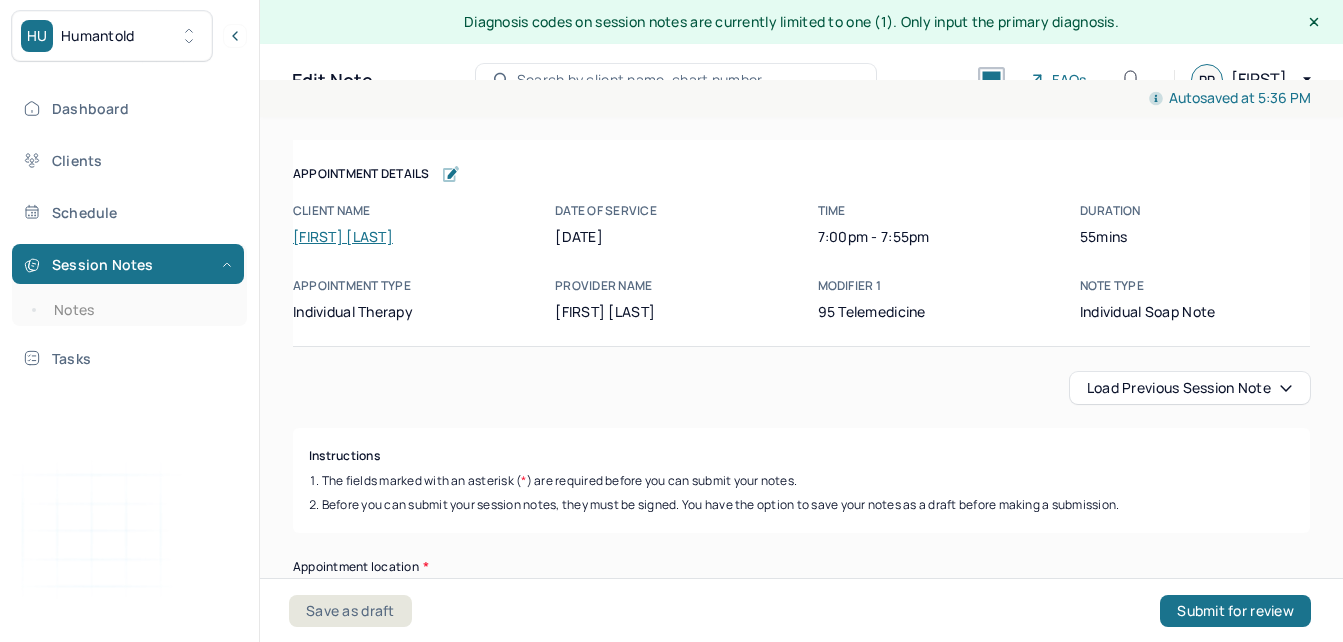 scroll, scrollTop: 0, scrollLeft: 0, axis: both 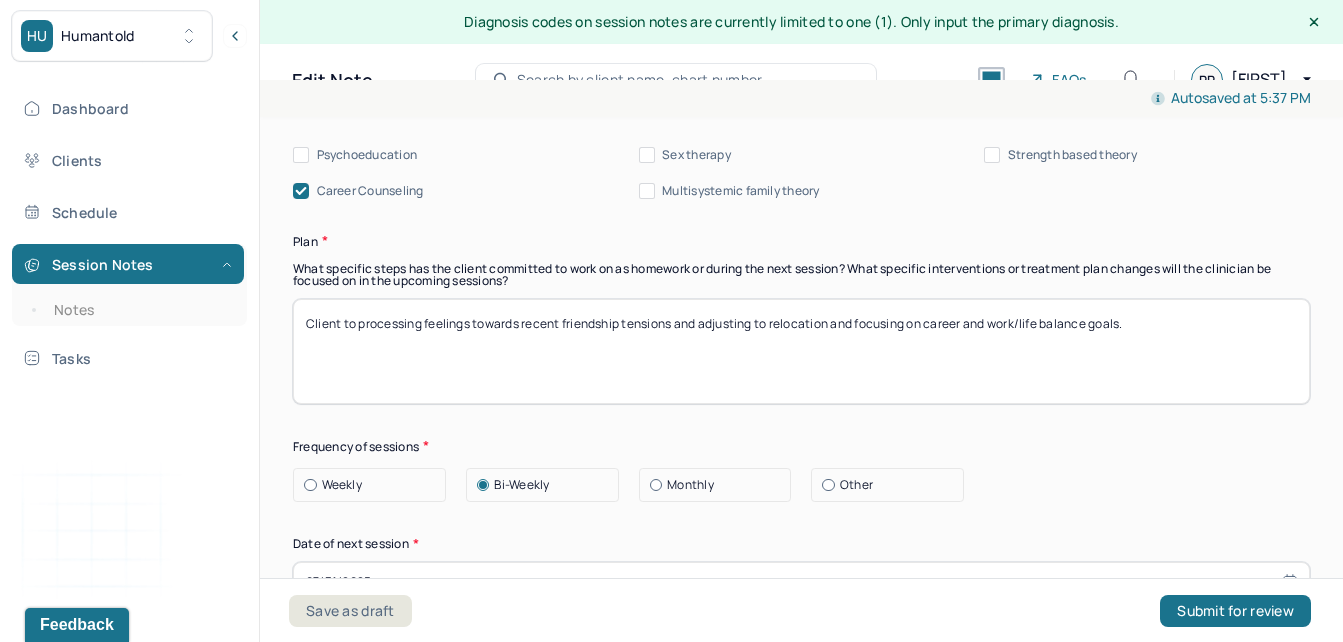 click on "Client to processing feelings towards recent friendship tensions and adjusting to relocation and focusing on career and work/life balance goals." at bounding box center (801, 351) 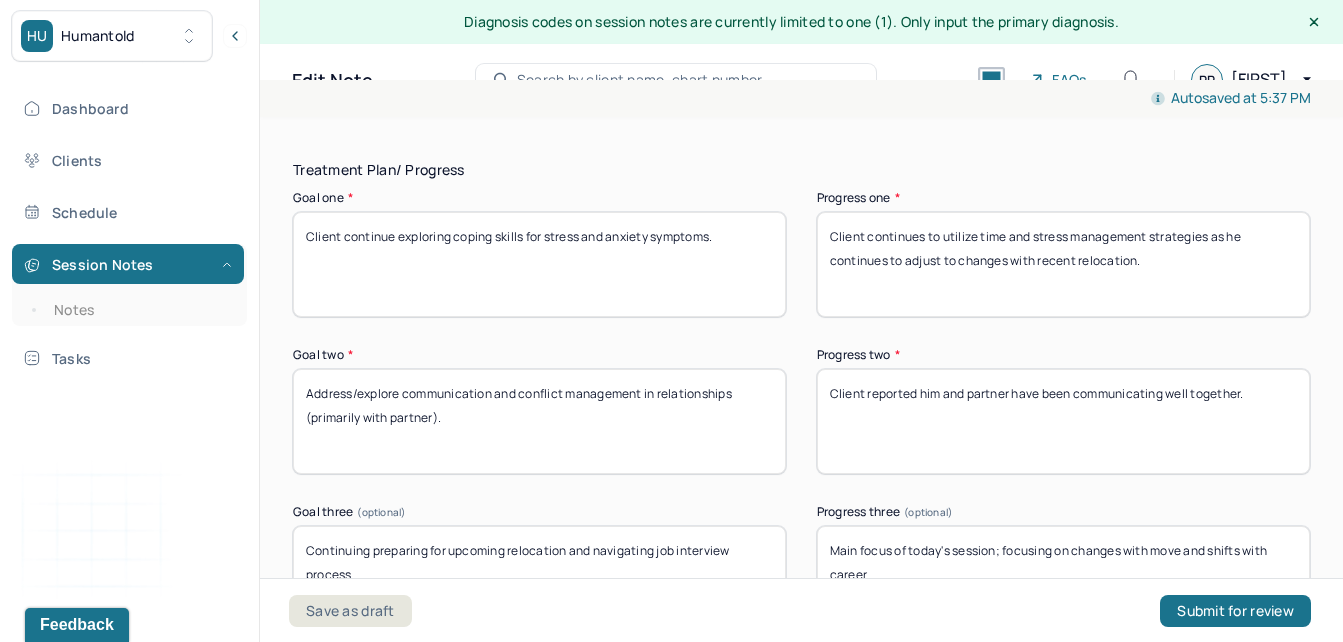 scroll, scrollTop: 3403, scrollLeft: 0, axis: vertical 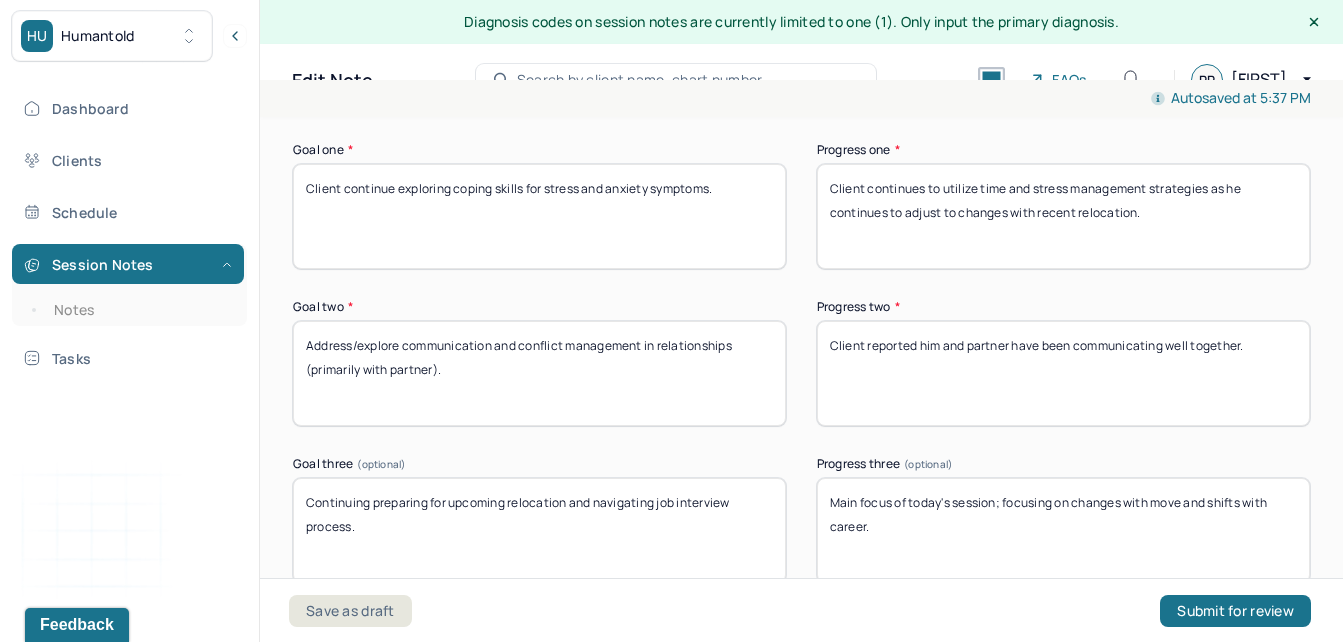 type on "Client to processing feelings towards recent friendship tensions, adjusting to relocation and focusing on career and work/life balance goals." 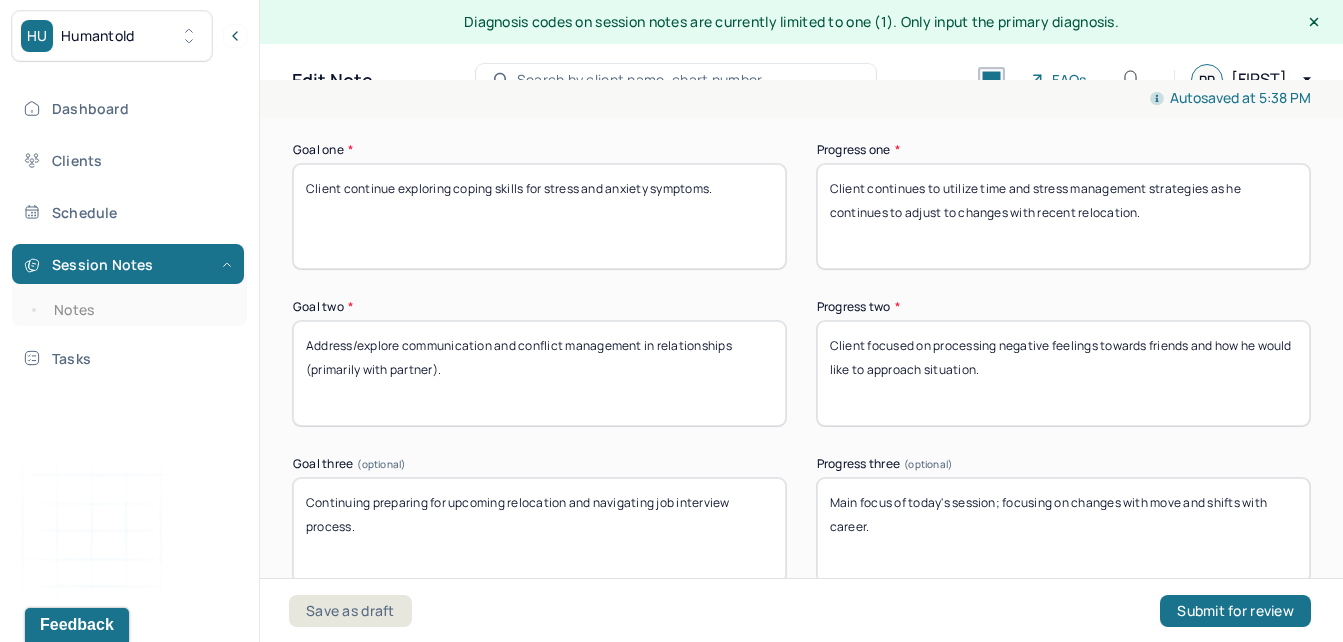 type on "Client focused on processing negative feelings towards friends and how he would like to approach situation." 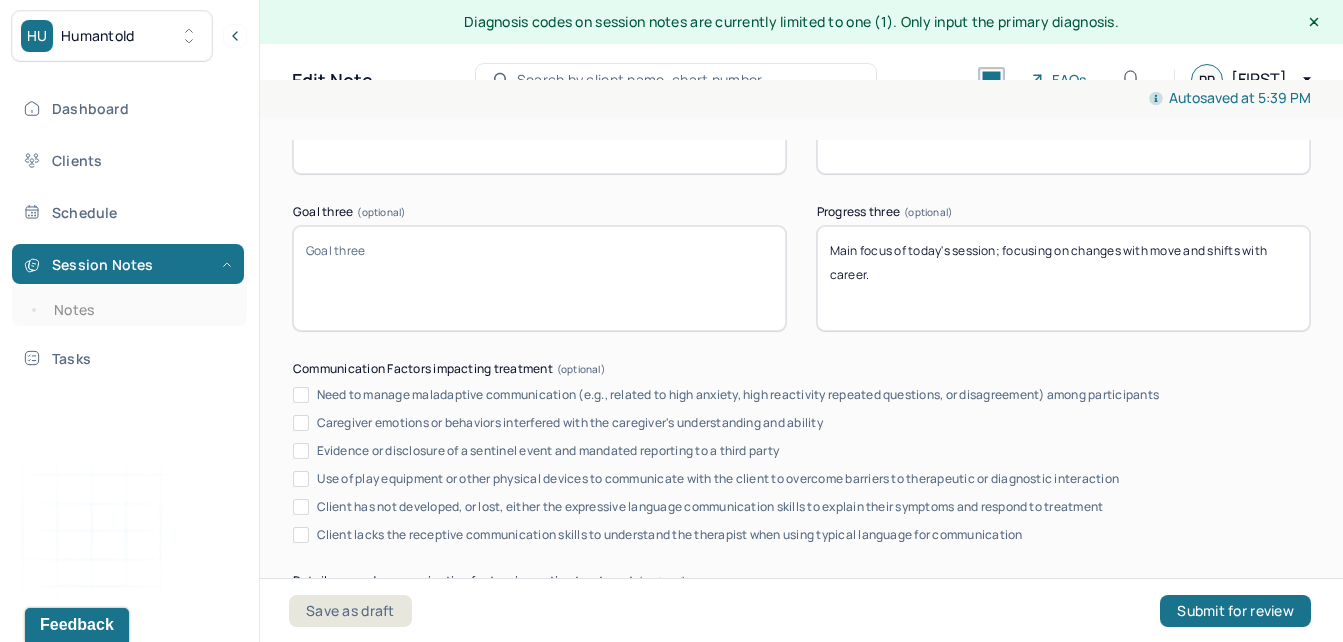 scroll, scrollTop: 3674, scrollLeft: 0, axis: vertical 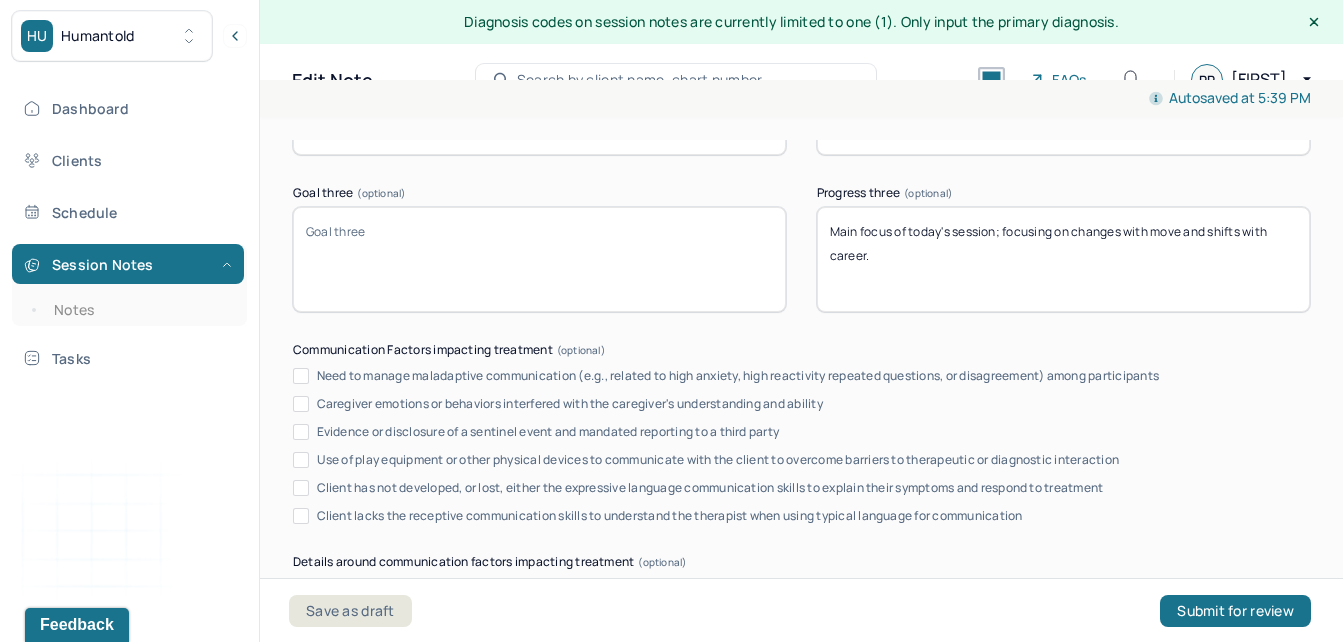 type 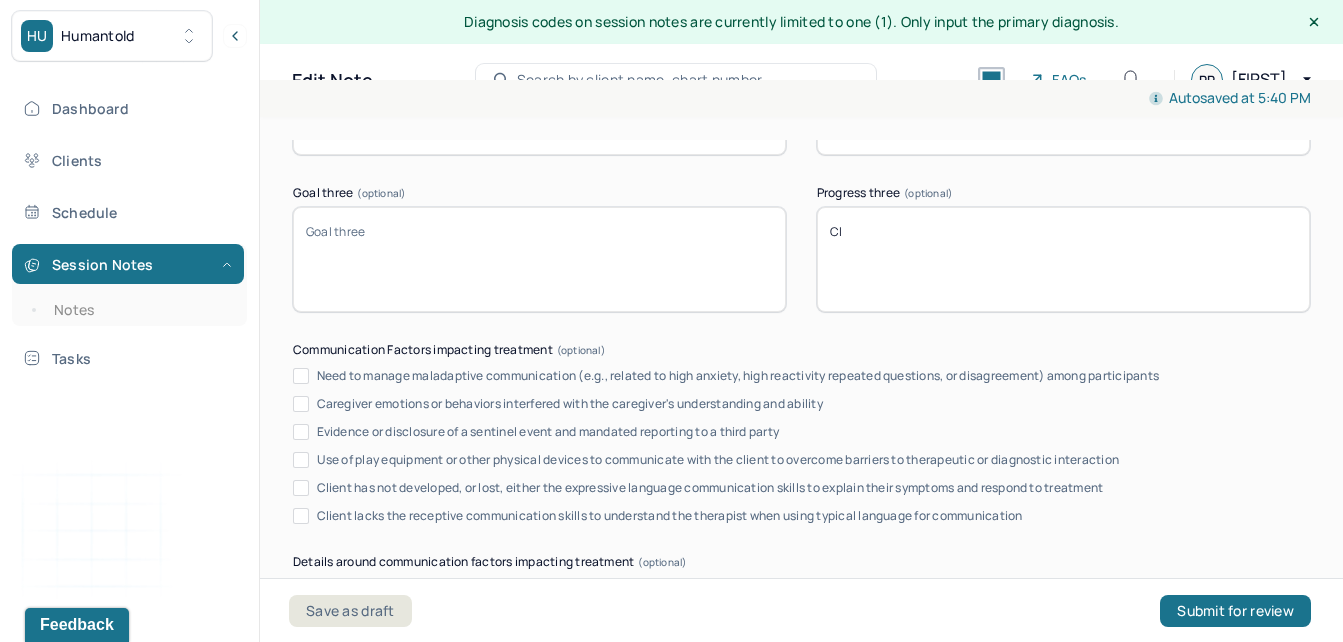 type on "C" 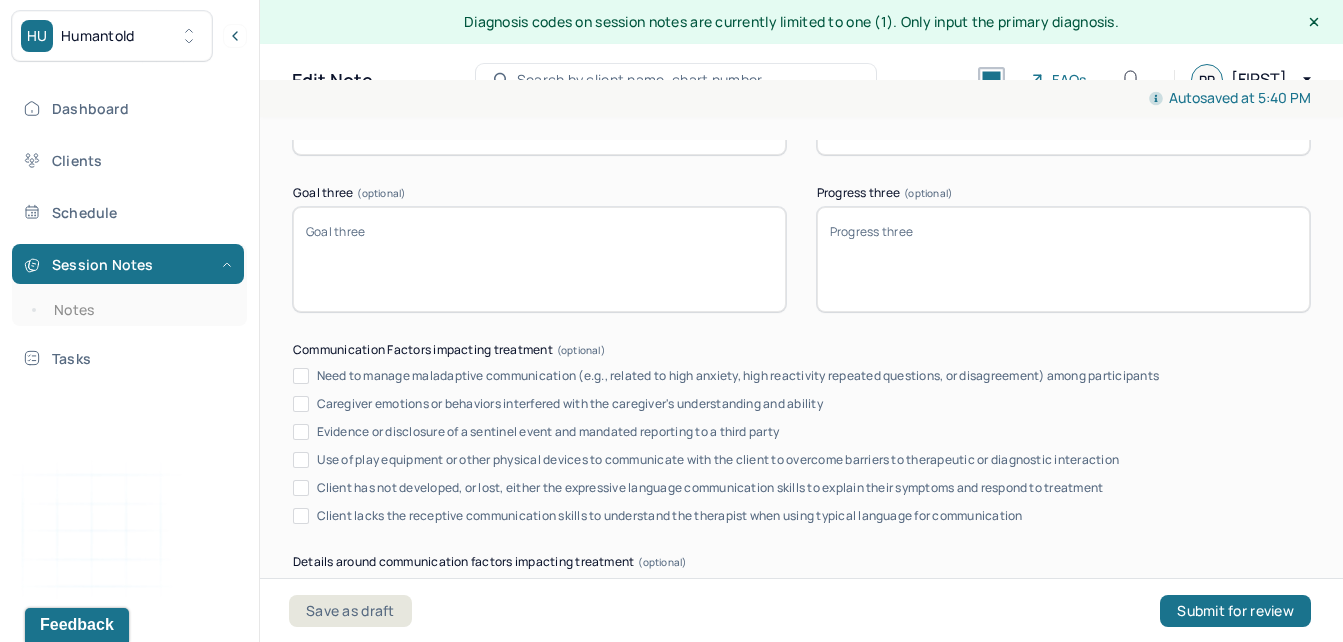 type 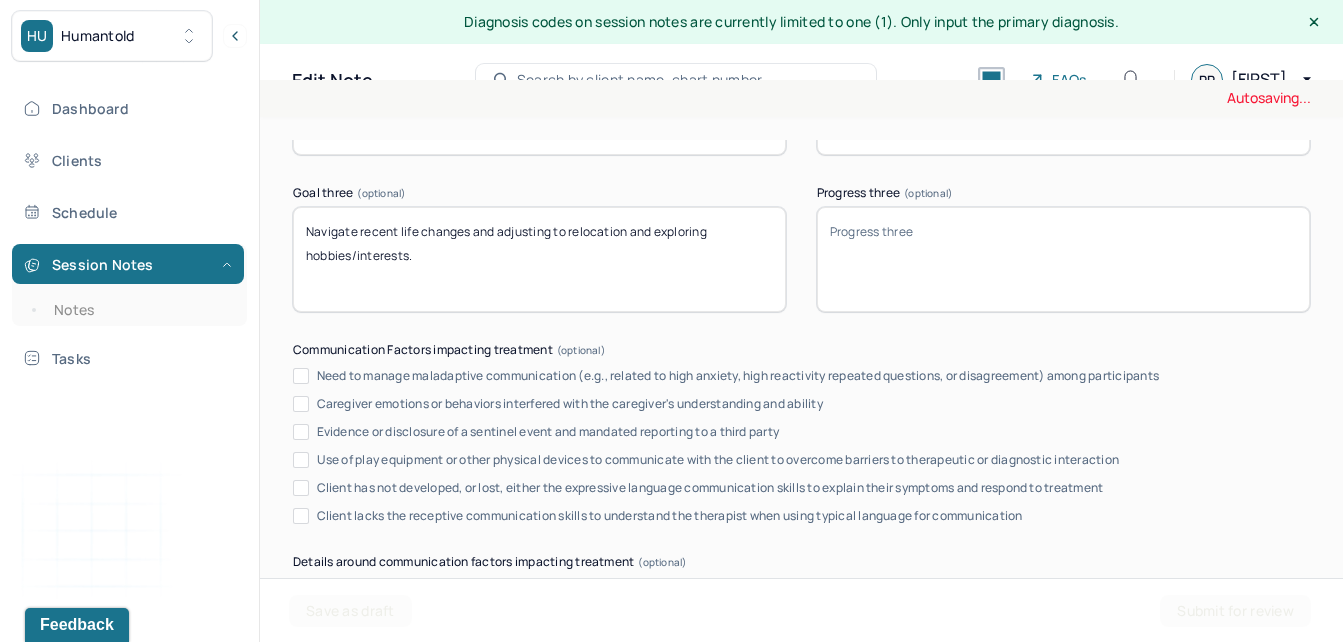 type on "Navigate recent life changes and adjusting to relocation and exploring hobbies/interests." 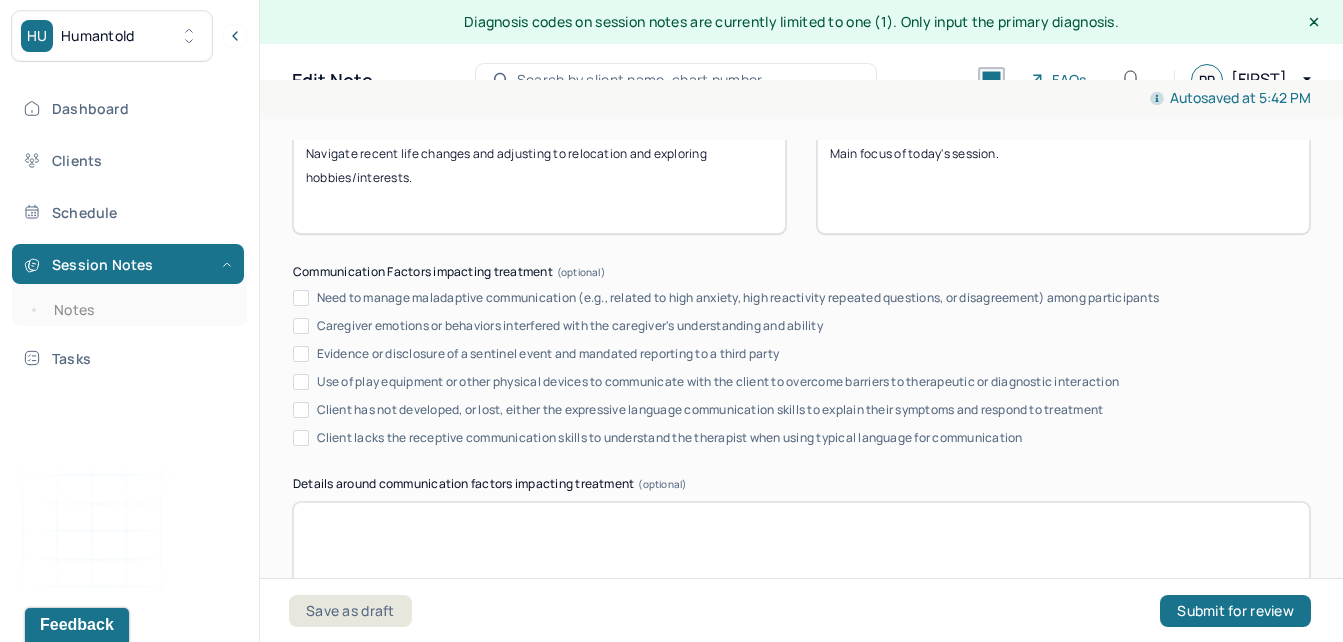scroll, scrollTop: 3762, scrollLeft: 0, axis: vertical 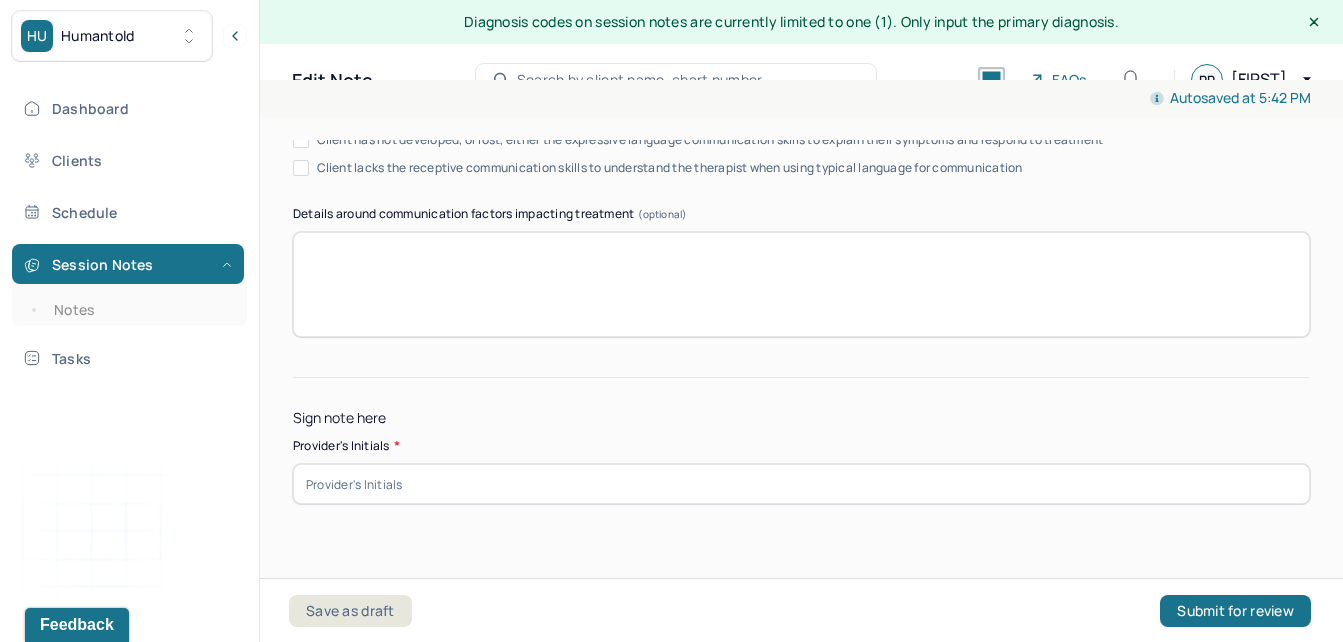 type on "Main focus of today's session." 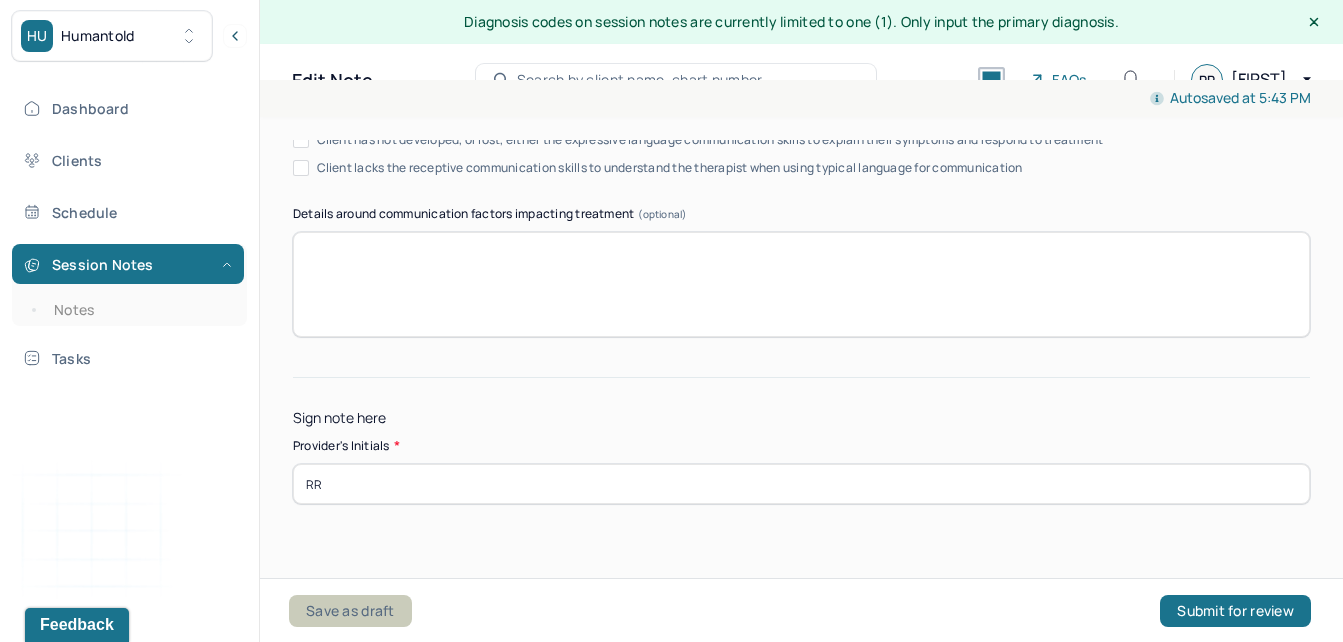 type on "RR" 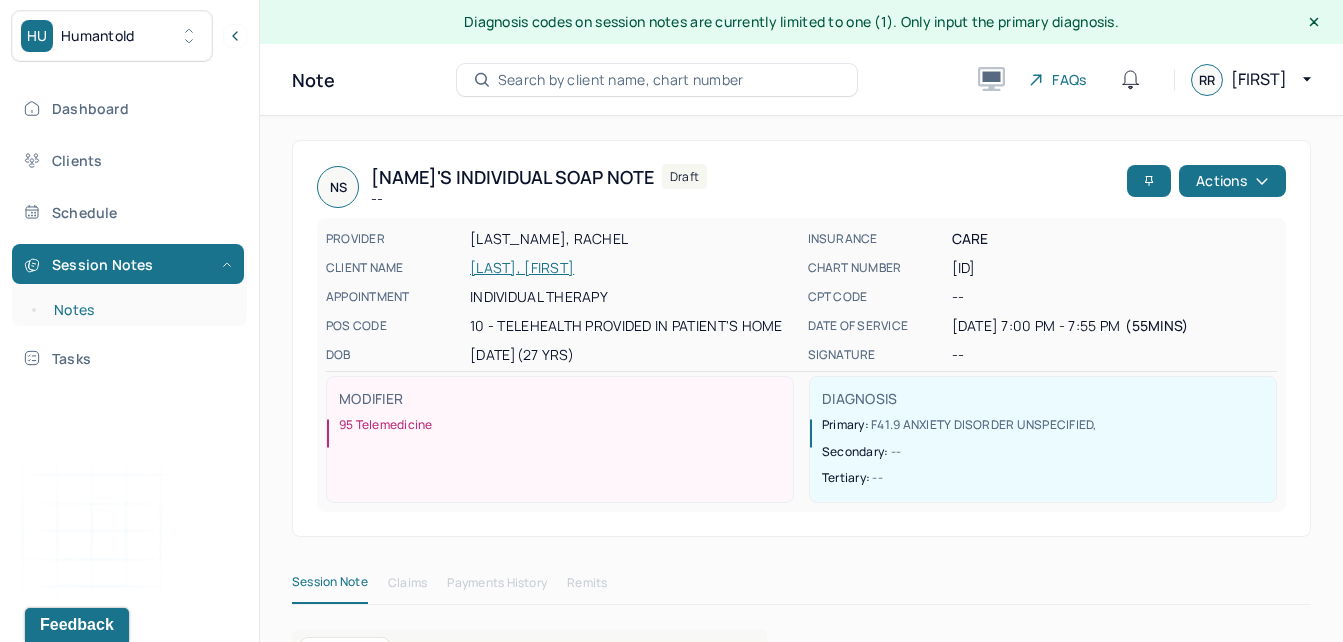 click on "Notes" at bounding box center [139, 310] 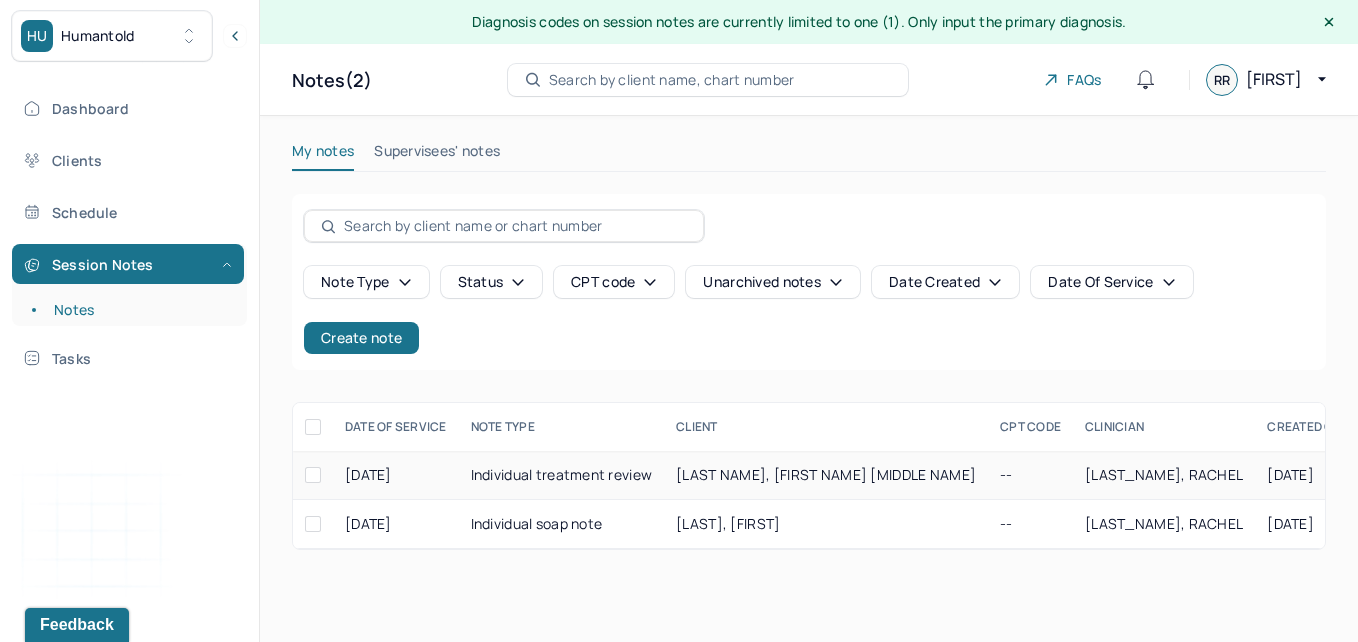 click on "Individual treatment review" at bounding box center [562, 475] 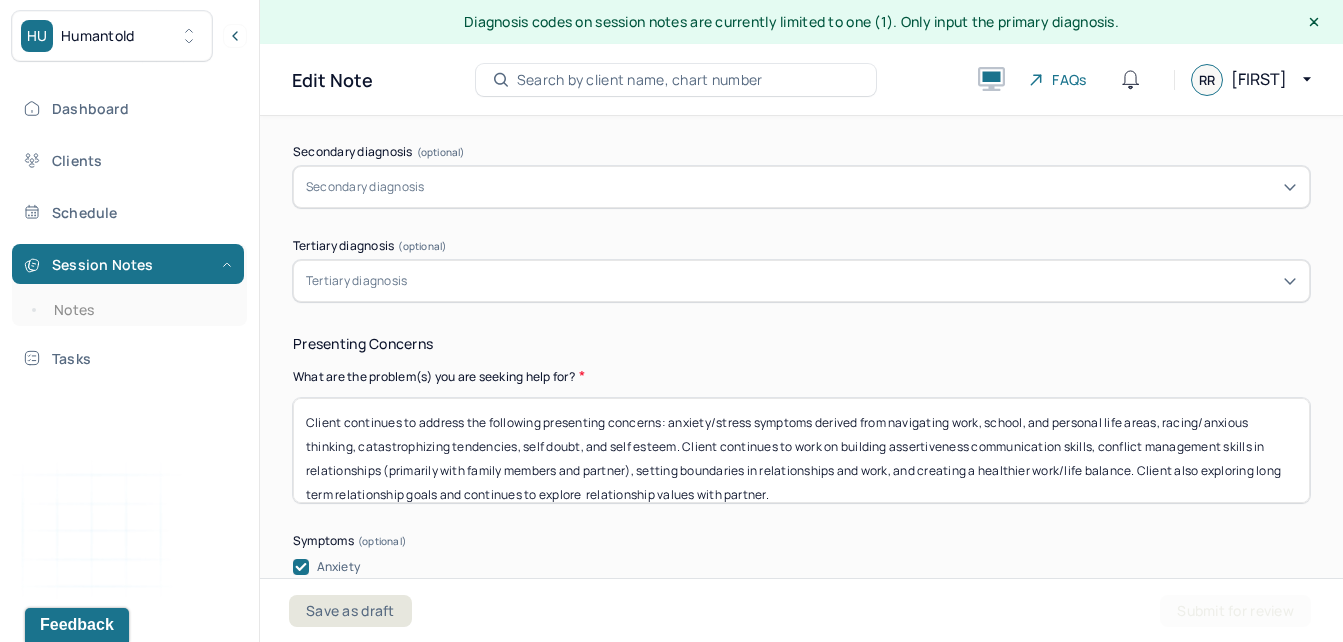 scroll, scrollTop: 882, scrollLeft: 0, axis: vertical 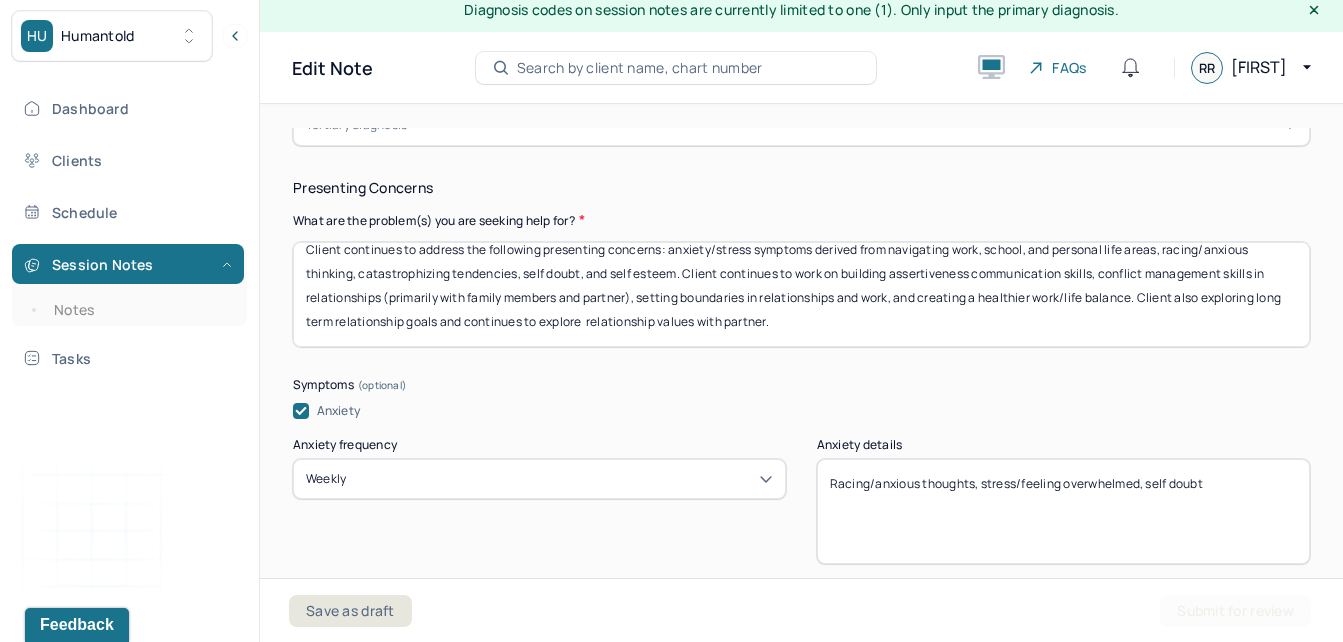 drag, startPoint x: 668, startPoint y: 406, endPoint x: 1243, endPoint y: 648, distance: 623.85016 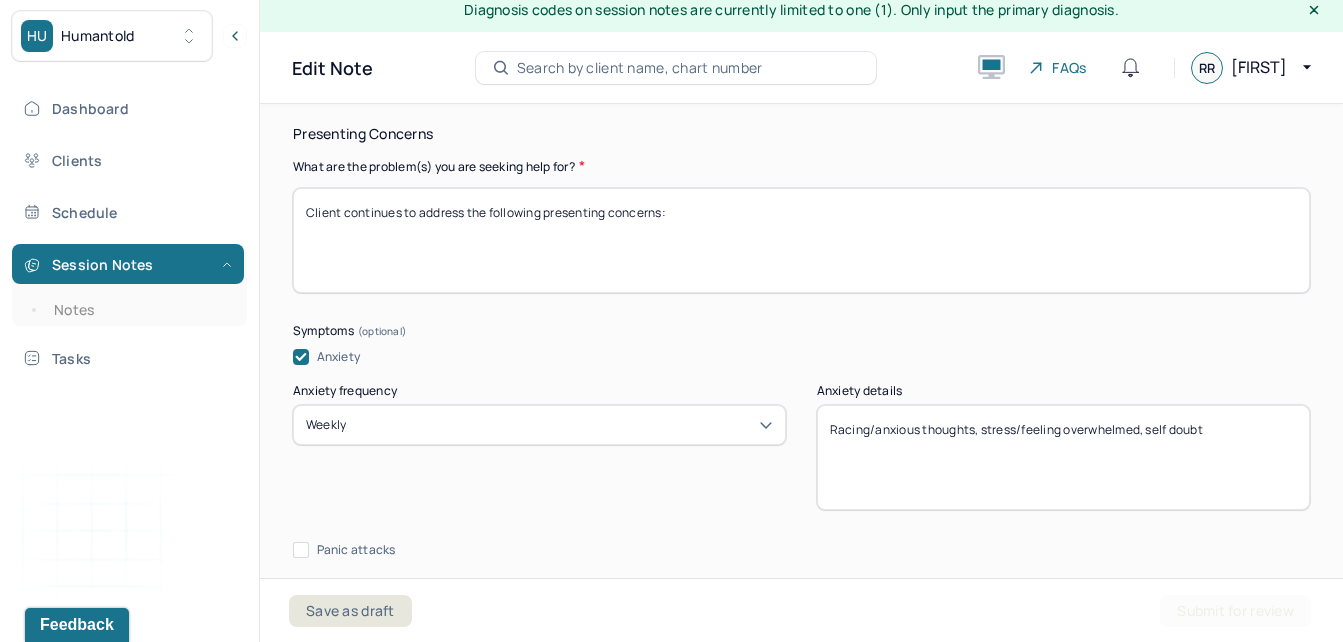 scroll, scrollTop: 0, scrollLeft: 0, axis: both 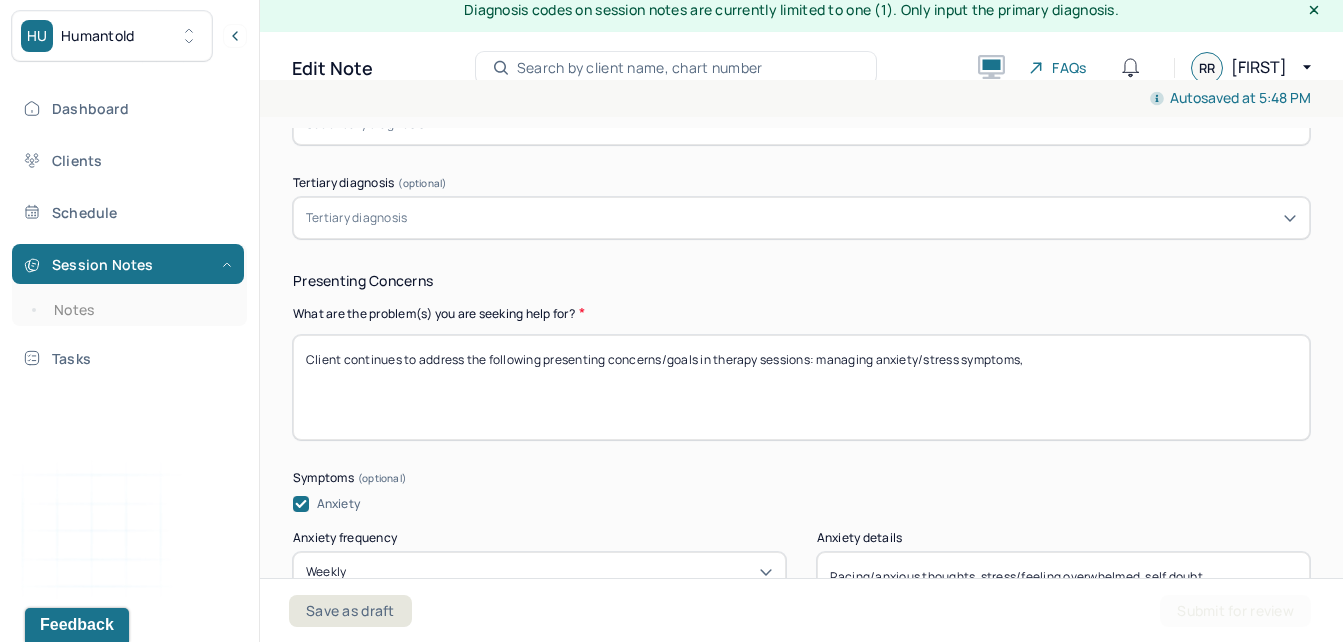 click on "Client continues to address the following presenting concerns/goals in therapy sessions: managing anxiety/stress symptoms," at bounding box center (801, 387) 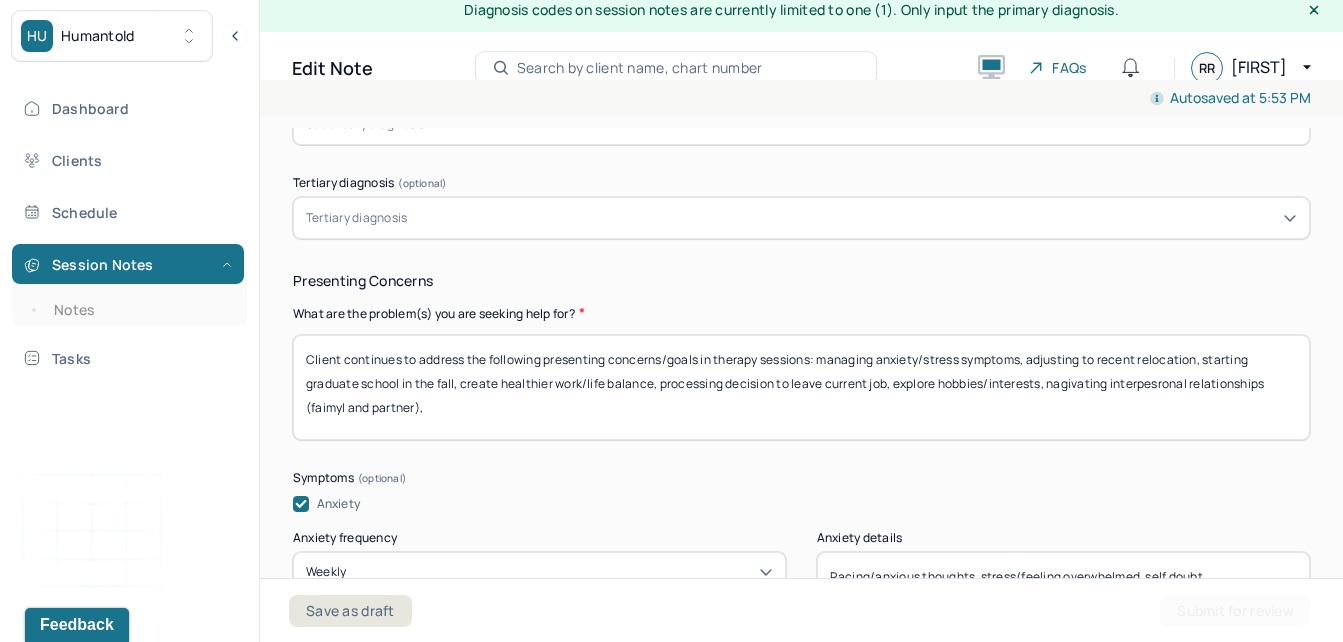 drag, startPoint x: 1063, startPoint y: 377, endPoint x: 1090, endPoint y: 390, distance: 29.966648 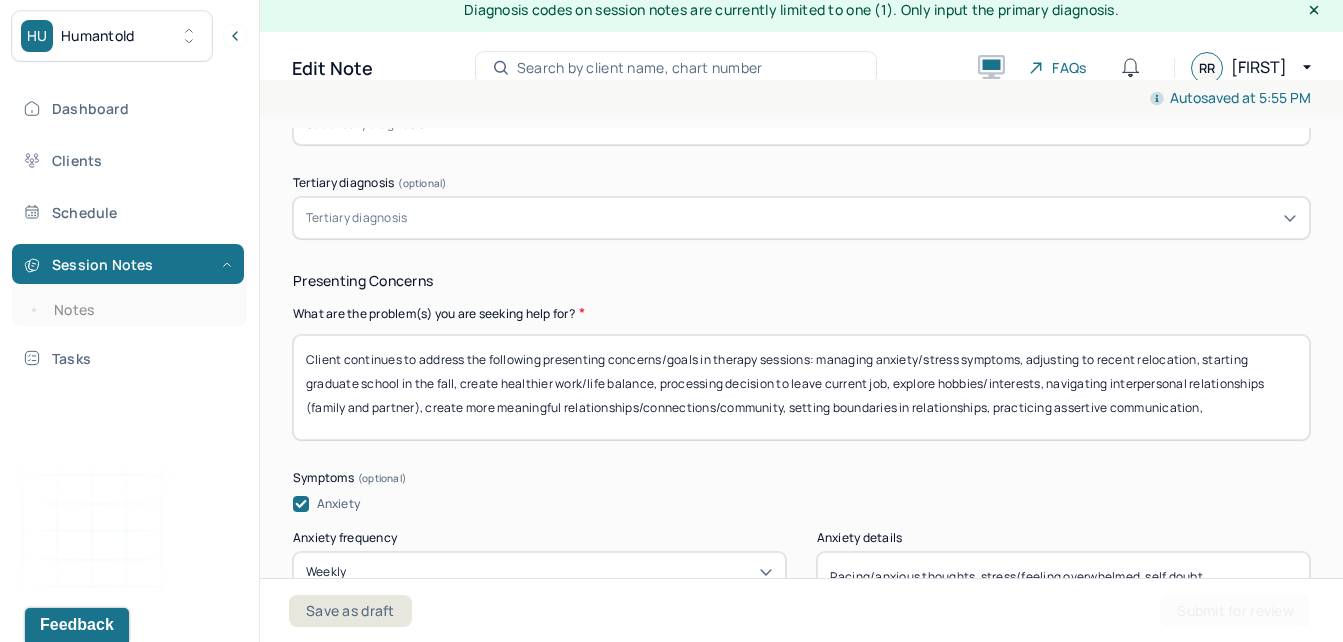 click on "Client continues to address the following presenting concerns/goals in therapy sessions: managing anxiety/stress symptoms, adjusting to recent relocation, starting graduate school in the fall, create healthier work/life balance, processing decision to leave current job, explore hobbies/interests, navigating interpersonal relationships (family and partner), create more meaningful relationships/connections/community, setting boundaries in relationships, practicing assertive communication," at bounding box center (801, 387) 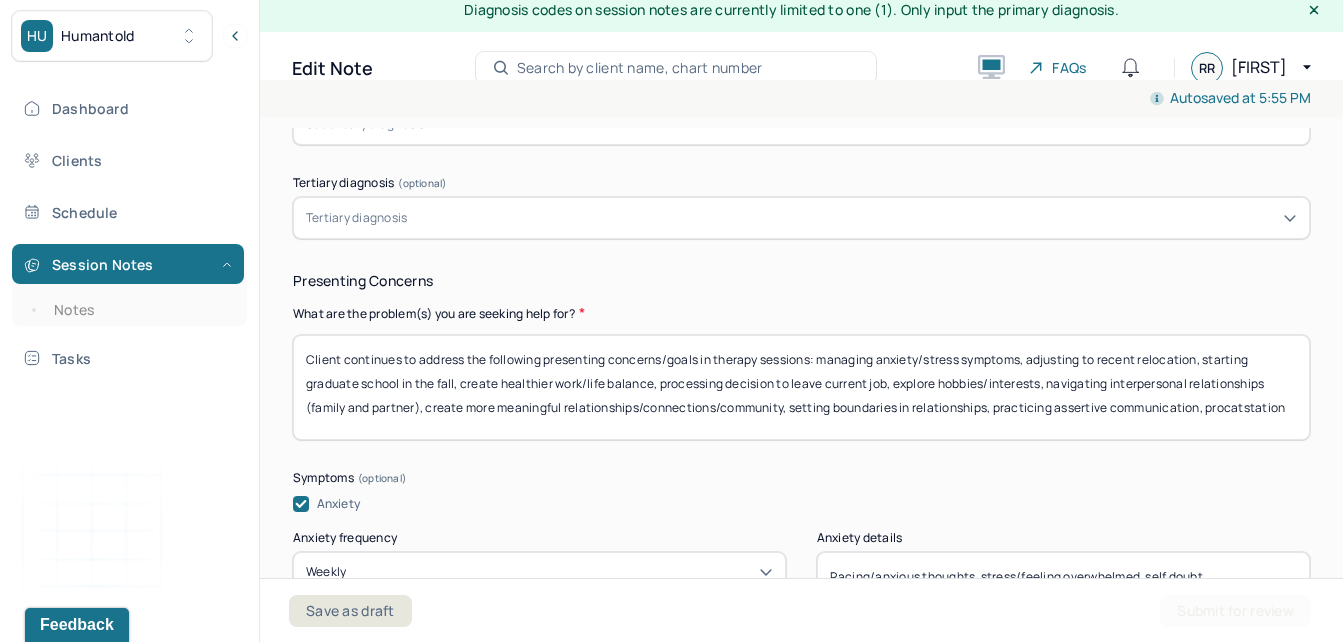 scroll, scrollTop: 1, scrollLeft: 0, axis: vertical 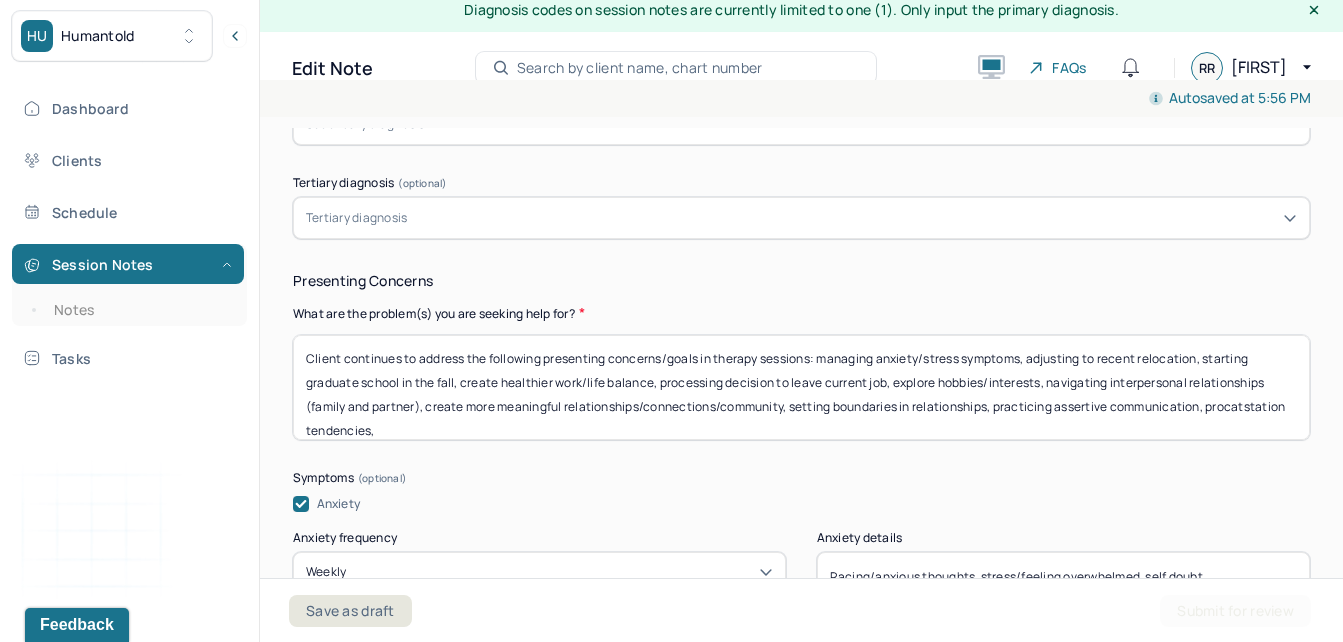 drag, startPoint x: 349, startPoint y: 431, endPoint x: 796, endPoint y: 480, distance: 449.67767 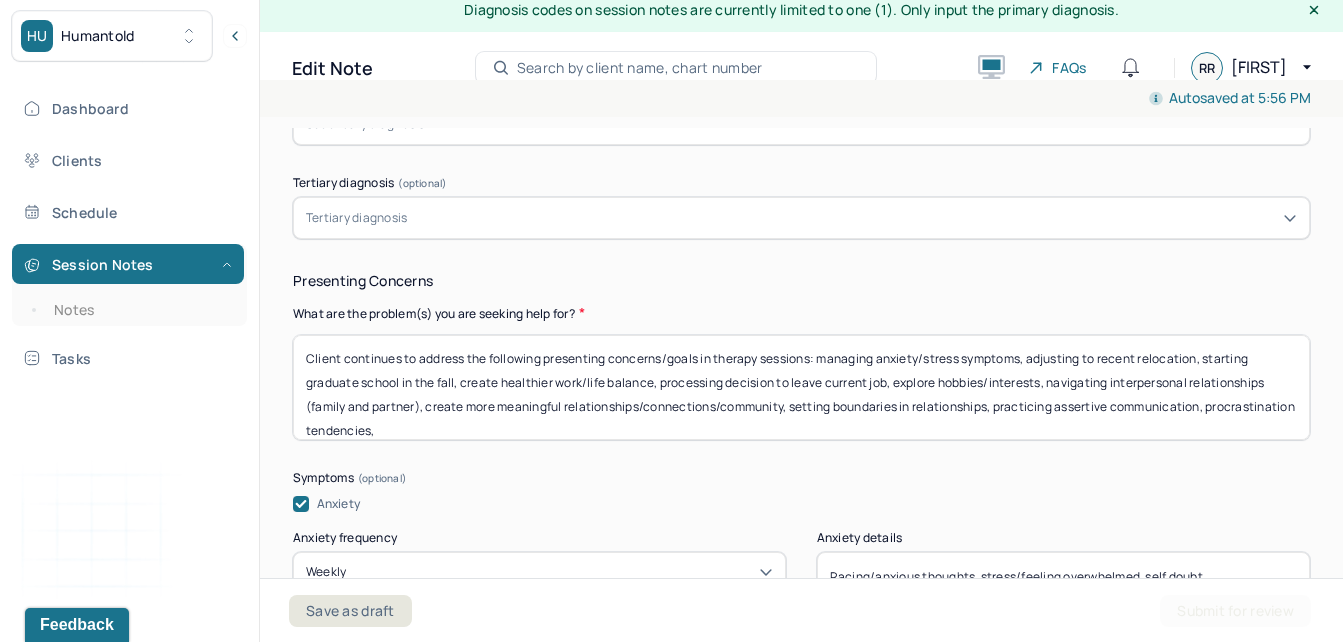 click on "Client continues to address the following presenting concerns/goals in therapy sessions: managing anxiety/stress symptoms, adjusting to recent relocation, starting graduate school in the fall, create healthier work/life balance, processing decision to leave current job, explore hobbies/interests, navigating interpersonal relationships (family and partner), create more meaningful relationships/connections/community, setting boundaries in relationships, practicing assertive communication, procrastination tendencies," at bounding box center [801, 387] 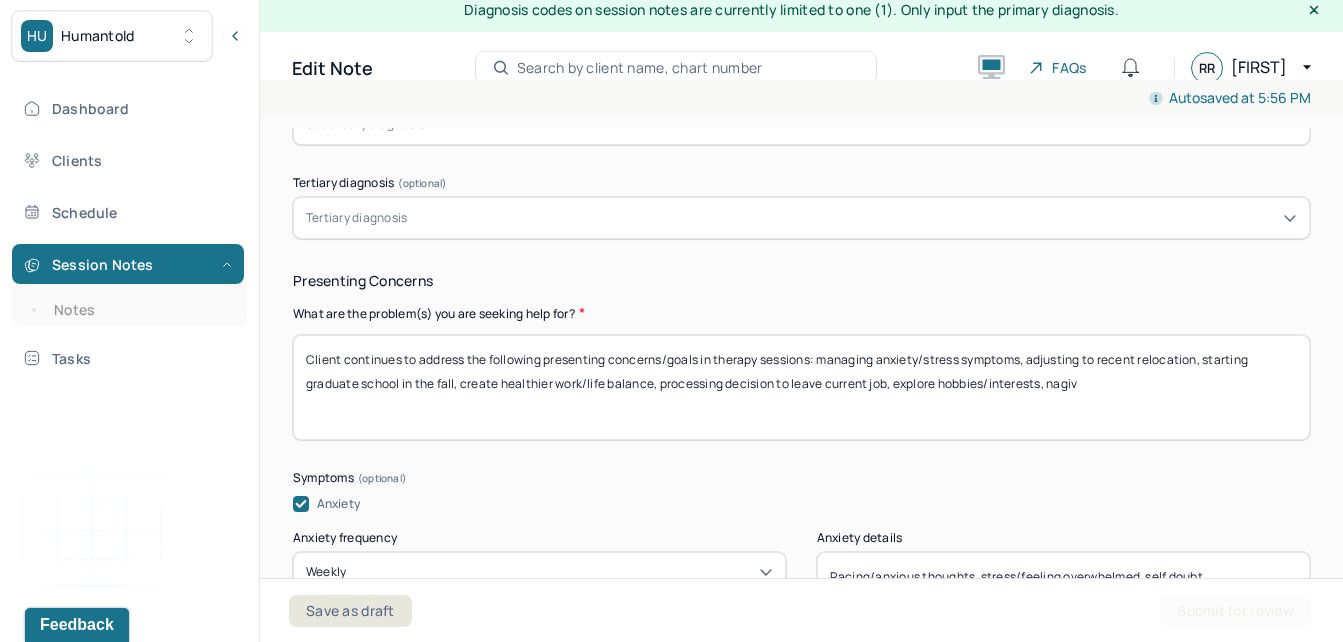 click on "Client continues to address the following presenting concerns/goals in therapy sessions: managing anxiety/stress symptoms, adjusting to recent relocation, starting graduate school in the fall, create healthier work/life balance, processing decision to leave current job, explore hobbies/interests, nagiv" at bounding box center (801, 387) 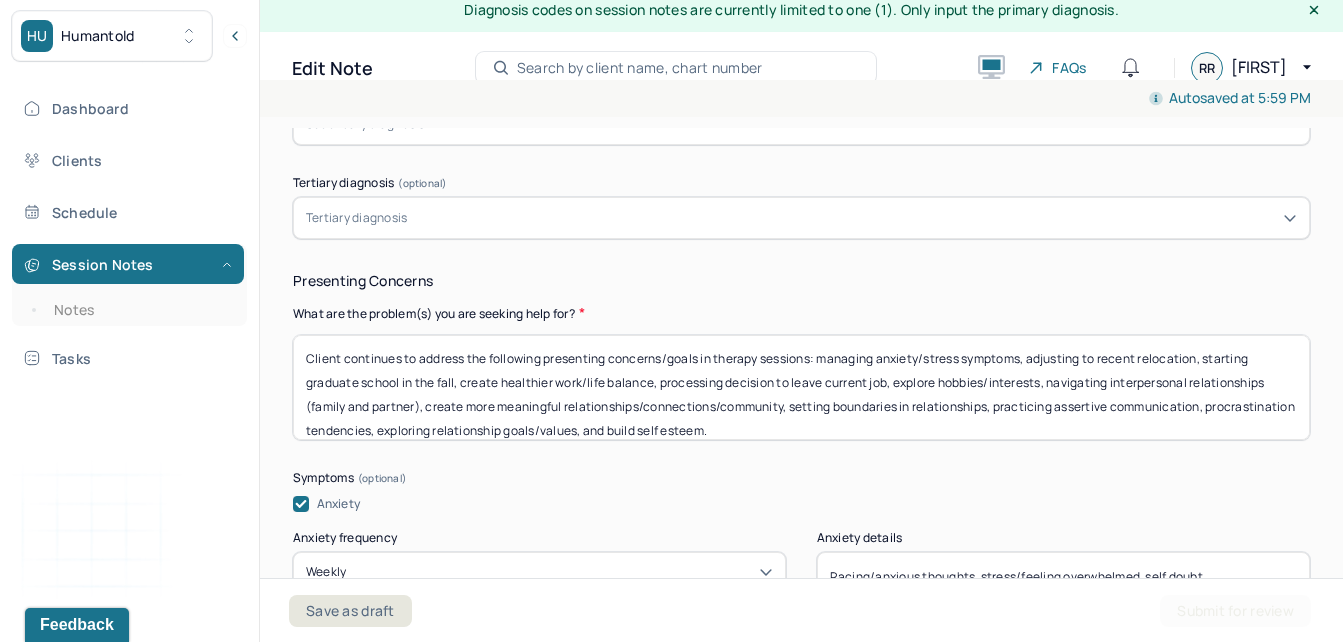 scroll, scrollTop: 0, scrollLeft: 0, axis: both 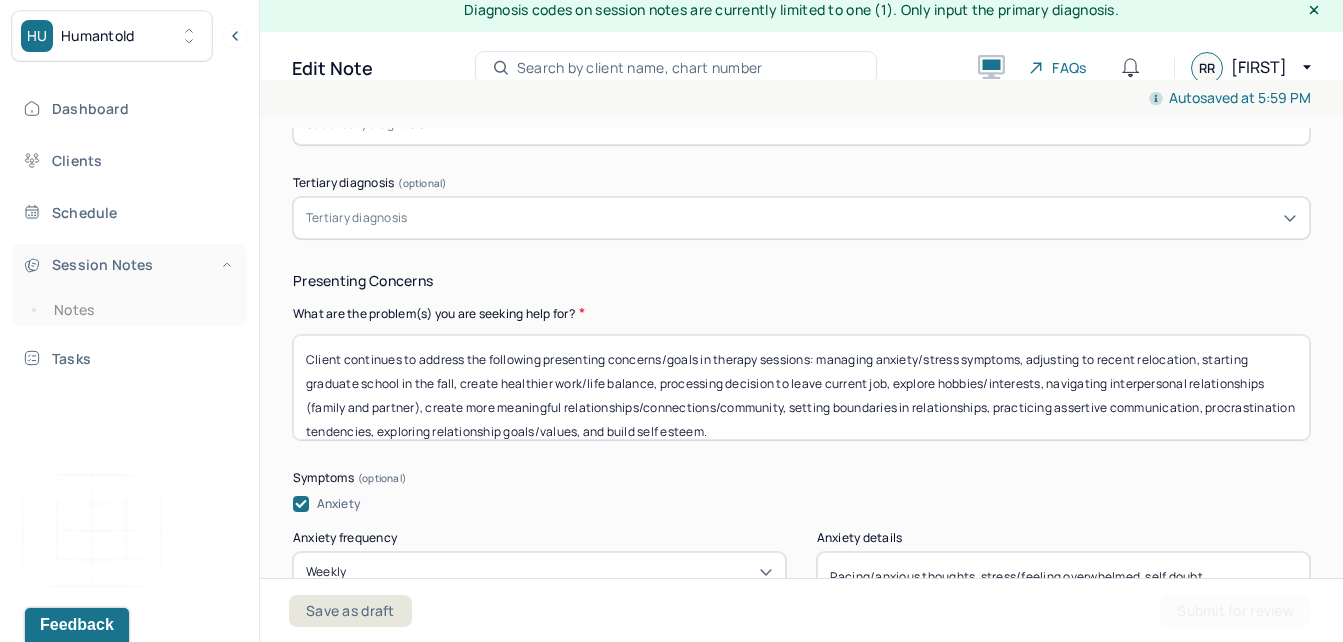 drag, startPoint x: 847, startPoint y: 427, endPoint x: 213, endPoint y: 250, distance: 658.2439 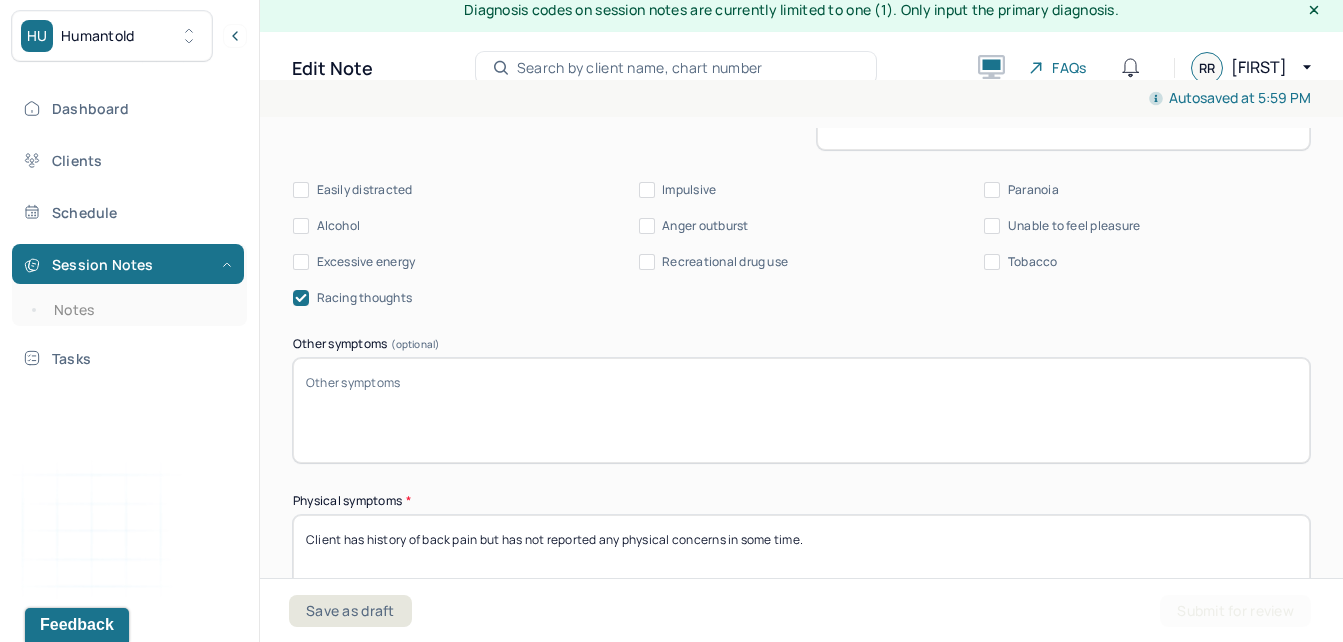 scroll, scrollTop: 1684, scrollLeft: 0, axis: vertical 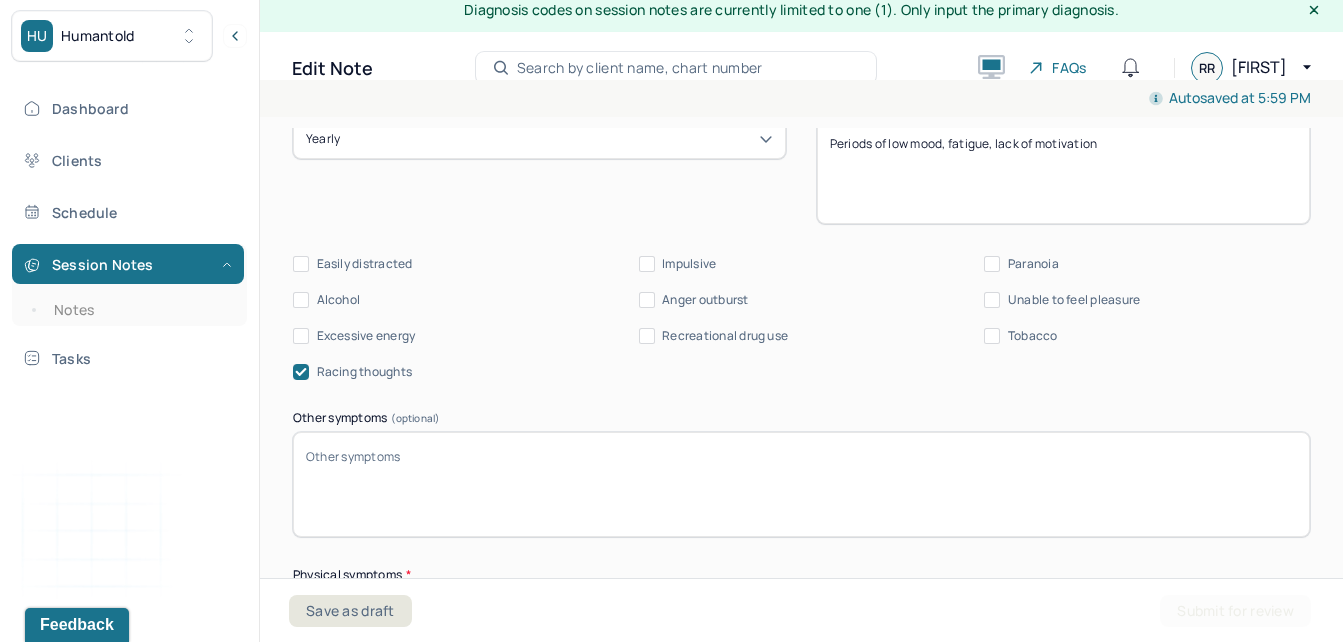type on "Client continues to address the following presenting concerns/goals in therapy sessions: managing anxiety/stress symptoms, adjusting to recent relocation, starting graduate school in the fall, create healthier work/life balance, processing decision to leave current job, explore hobbies/interests, navigating interpersonal relationships (family and partner), create more meaningful relationships/connections/community, setting boundaries in relationships, practicing assertive communication, procrastination tendencies, exploring relationship goals/values, and build self esteem." 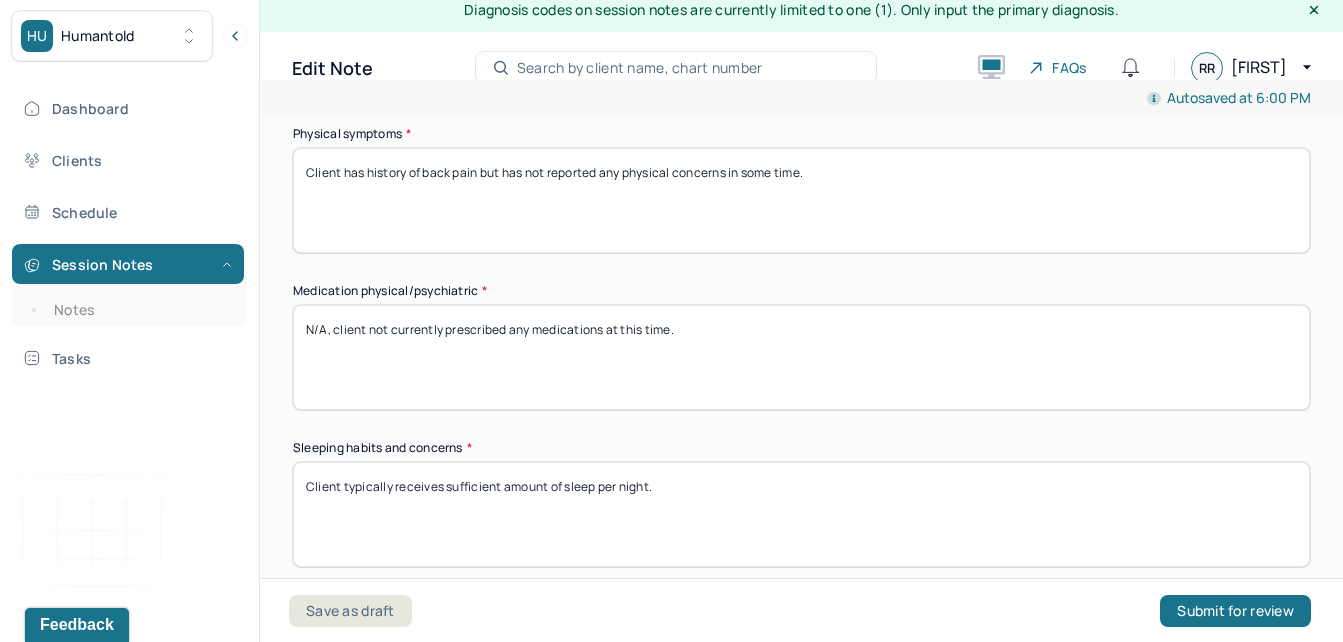 scroll, scrollTop: 2111, scrollLeft: 0, axis: vertical 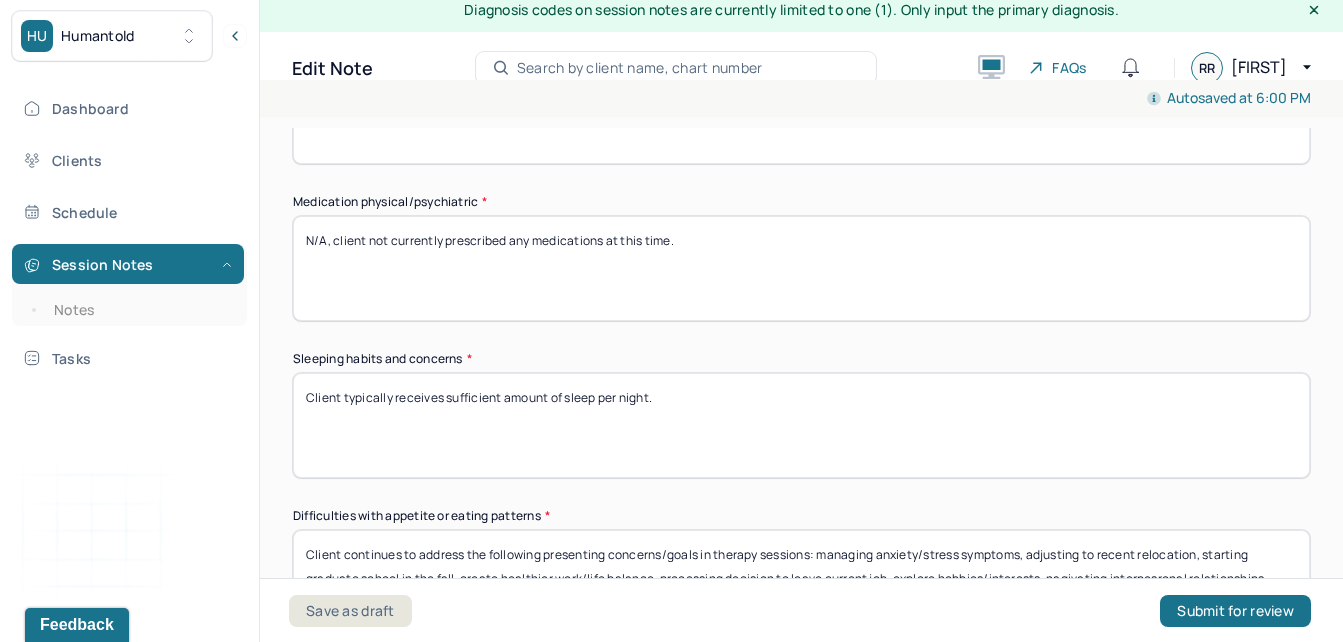 click on "Autosaved at 6:00 PM Appointment Details     Client name Janie Mae Westergard Date of service 07/15/2025 Time 8:00pm - 8:55pm Duration 55mins Appointment type individual therapy Provider name Rachel Relkin Modifier 1 95 Telemedicine Note type Individual treatment review Appointment Details     Client name Janie Mae Westergard Date of service 07/15/2025 Time 8:00pm - 8:55pm Duration 55mins Appointment type individual therapy Provider name Rachel Relkin Modifier 1 95 Telemedicine Note type Individual treatment review   Load previous session note   Instructions The fields marked with an asterisk ( * ) are required before you can submit your notes. Before you can submit your session notes, they must be signed. You have the option to save your notes as a draft before making a submission. Appointment location * Teletherapy Client Teletherapy Location Home Office Other Provider Teletherapy Location Home Office Other Consent was received for the teletherapy session The teletherapy session was conducted via video * *" at bounding box center (801, 385) 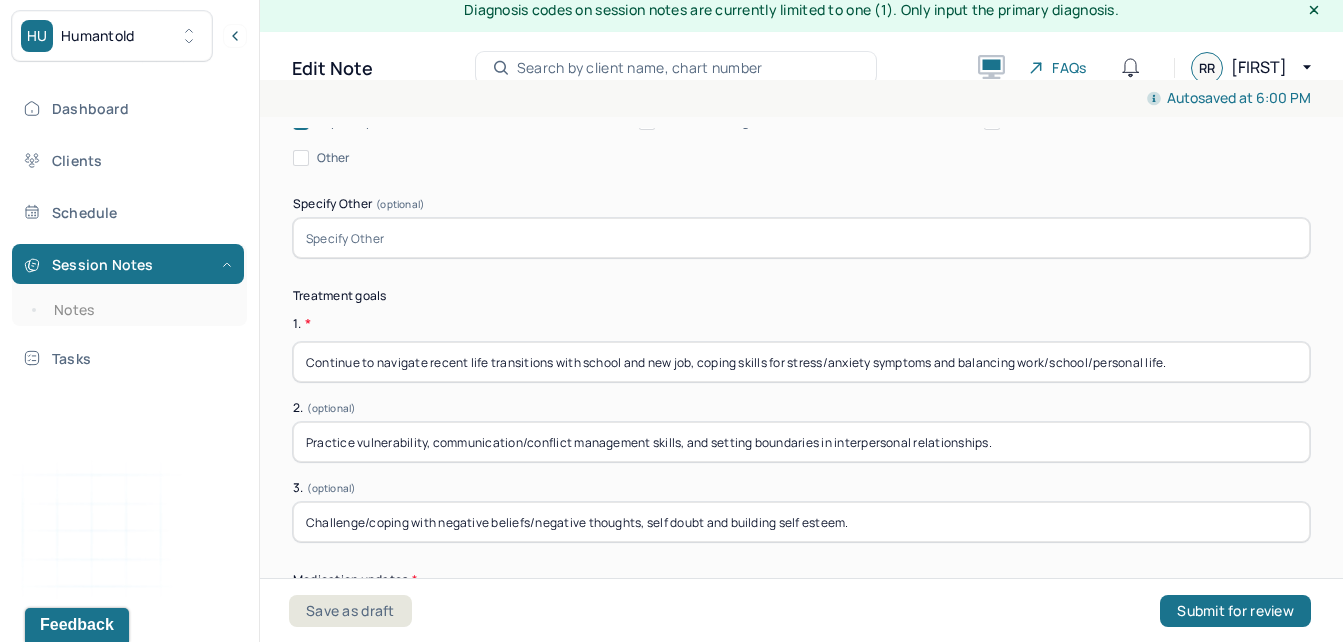 scroll, scrollTop: 5258, scrollLeft: 0, axis: vertical 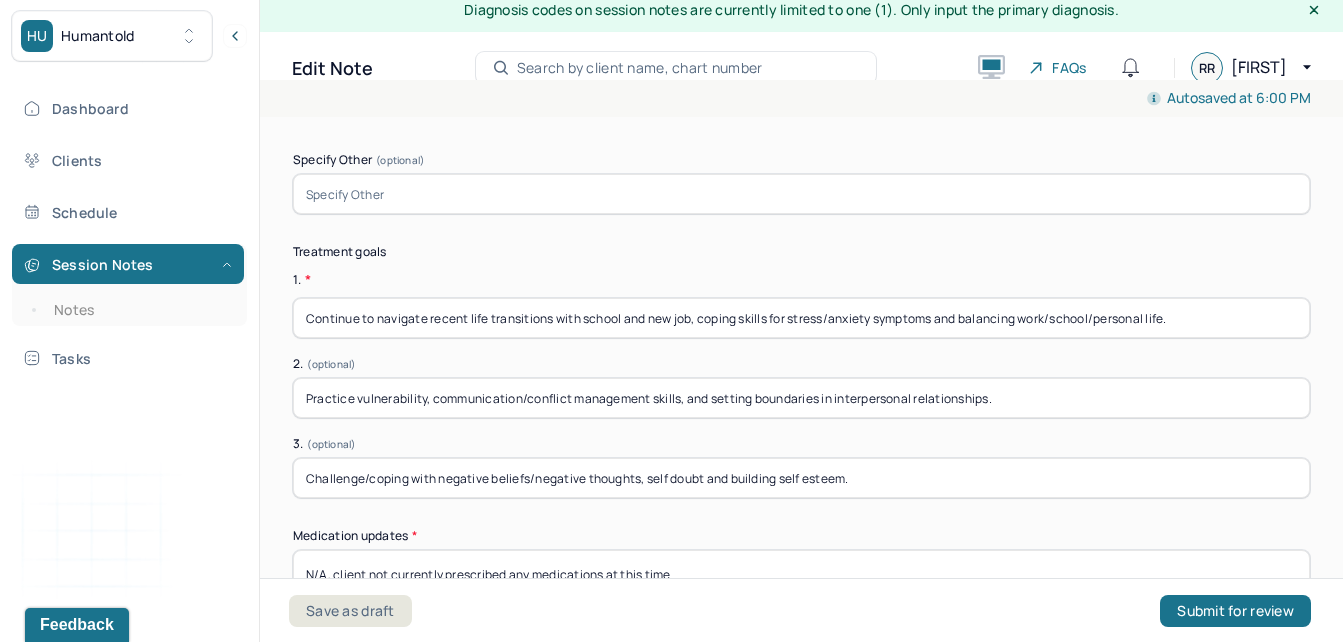 drag, startPoint x: 1195, startPoint y: 319, endPoint x: 595, endPoint y: 330, distance: 600.1008 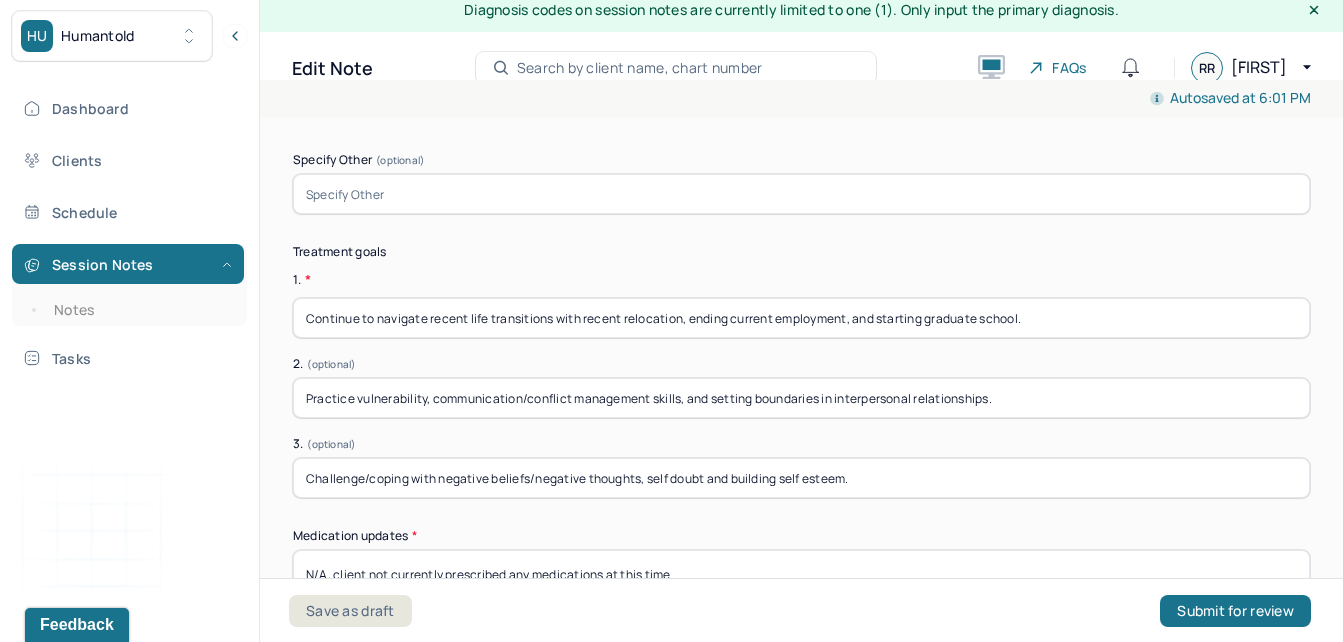 type on "Continue to navigate recent life transitions with recent relocation, ending current employment, and starting graduate school." 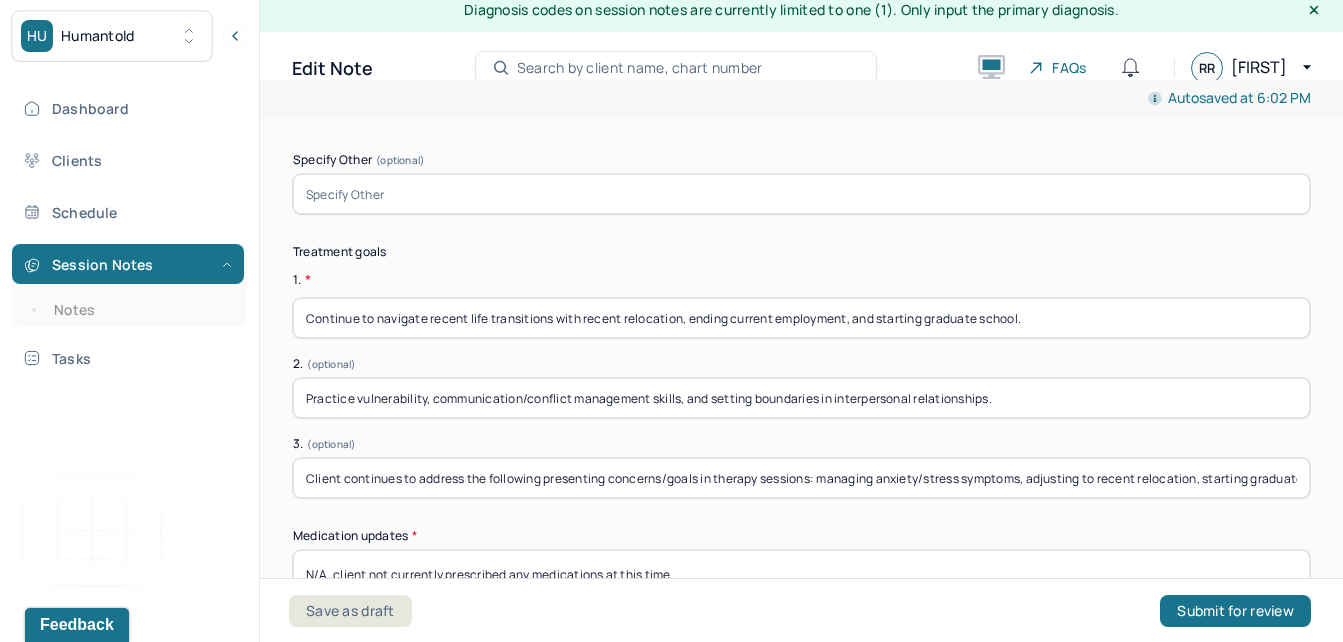 type on "B" 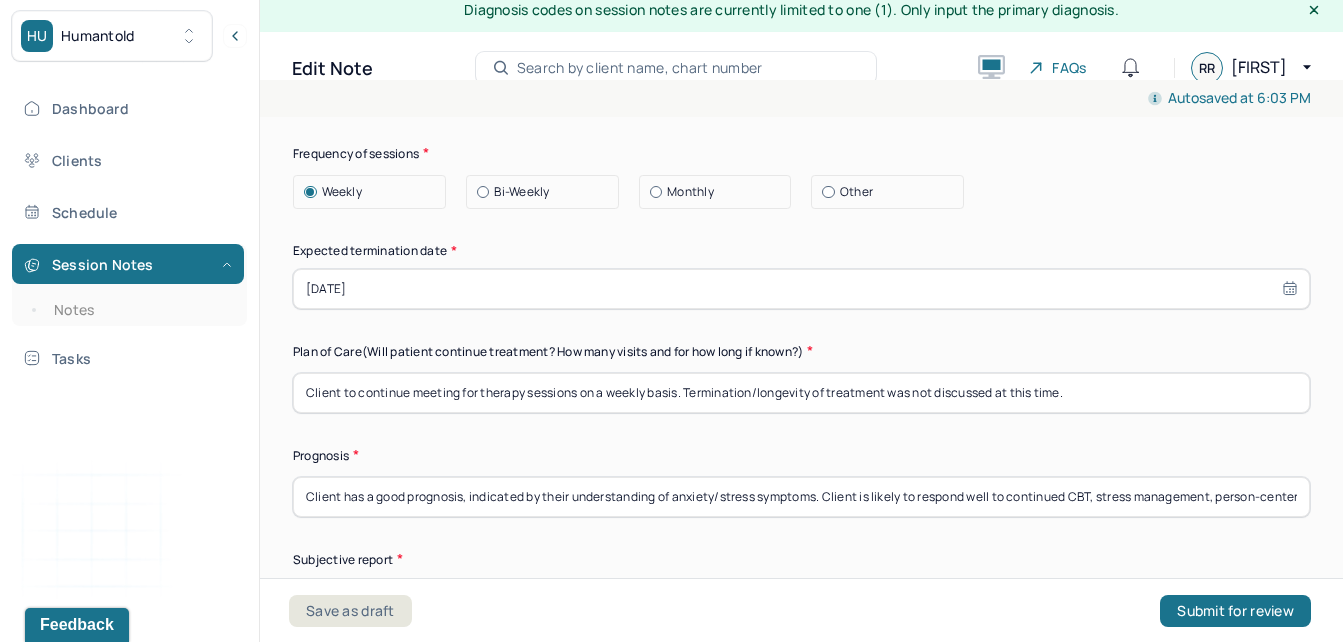 scroll, scrollTop: 5846, scrollLeft: 0, axis: vertical 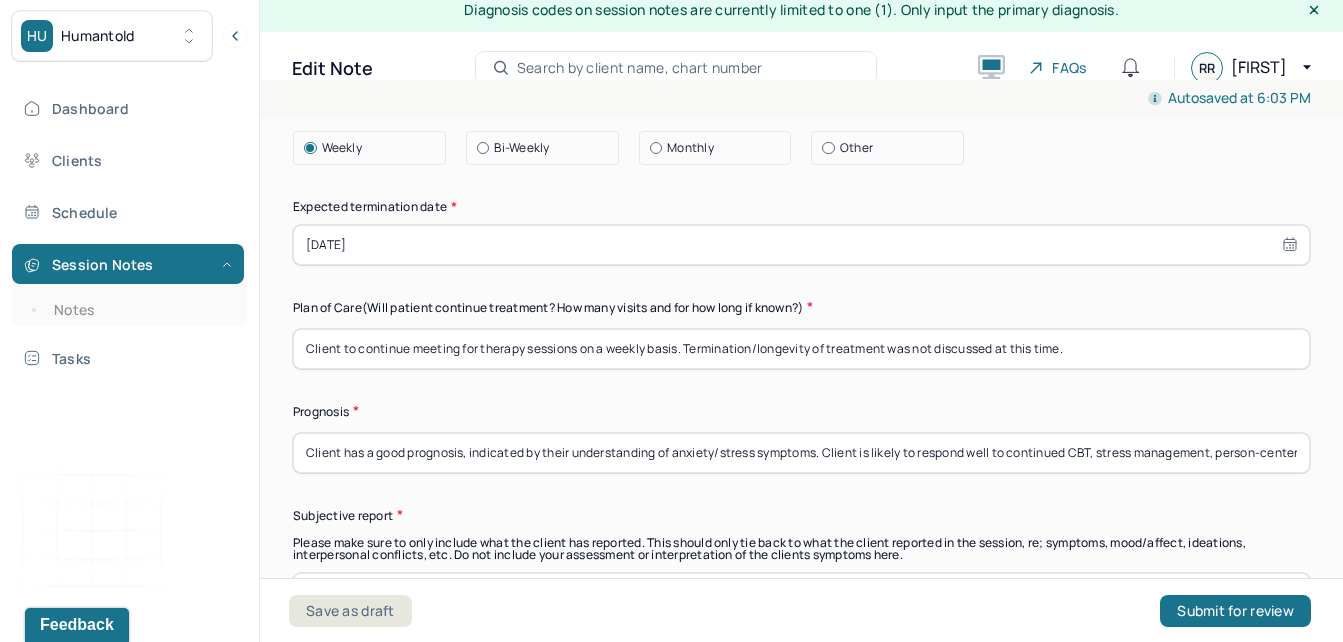 type on "Improve time/stress management skills, create healthier work/school/life balance, and build self-esteem." 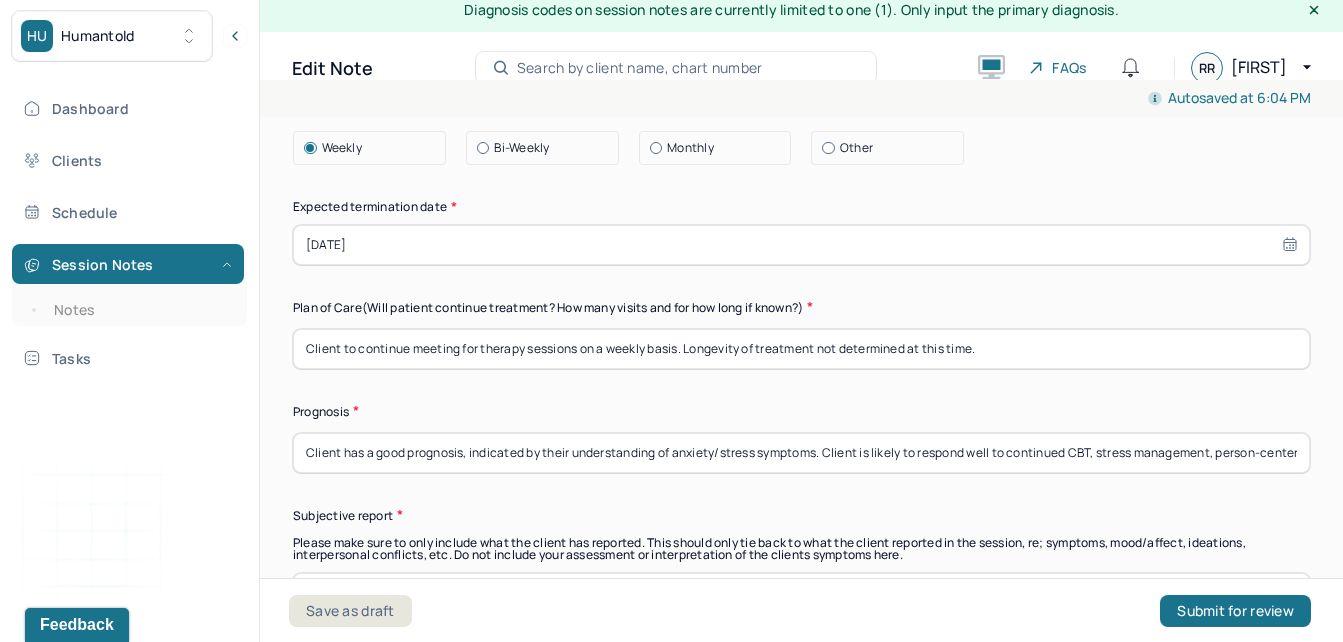 type on "Client to continue meeting for therapy sessions on a weekly basis. Longevity of treatment not determined at this time." 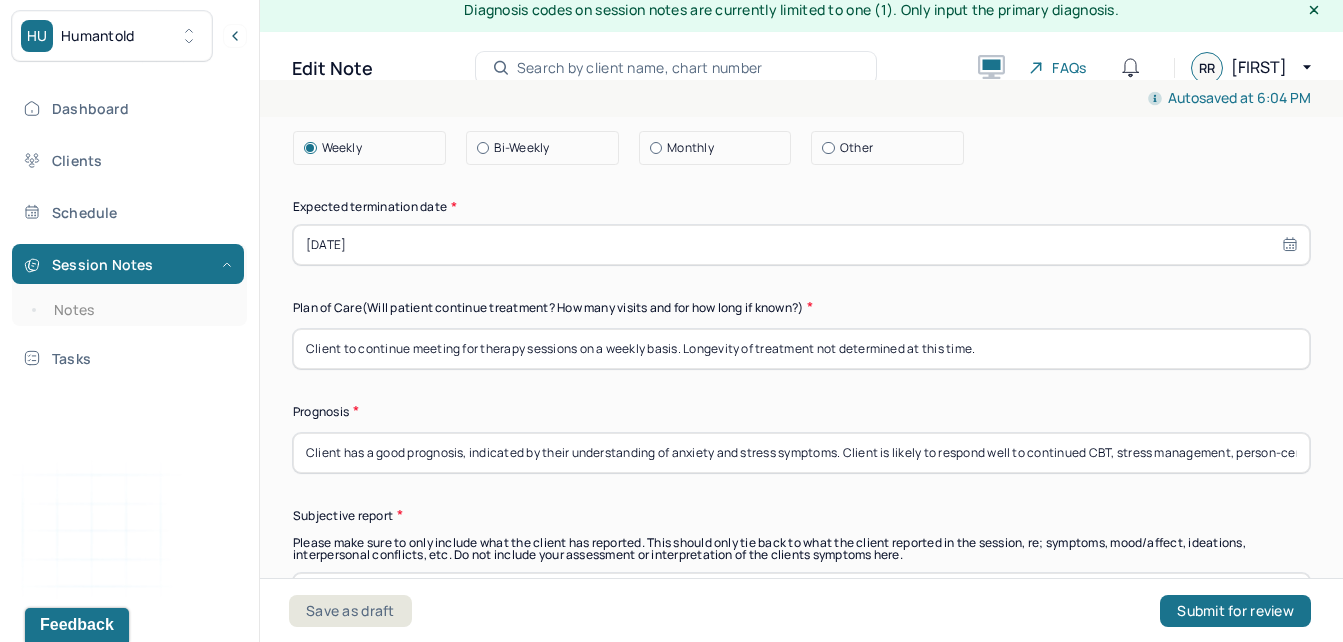 click on "Client has a good prognosis, indicated by their understanding of anxiety and stress symptoms. Client is likely to respond well to continued CBT, stress management, person-centered therapy, psychodynamic therapy. and conflict management approaches to better understand triggers and symptom management. Client’s prognosis remains the same since previous session on 1/10/25." at bounding box center [801, 453] 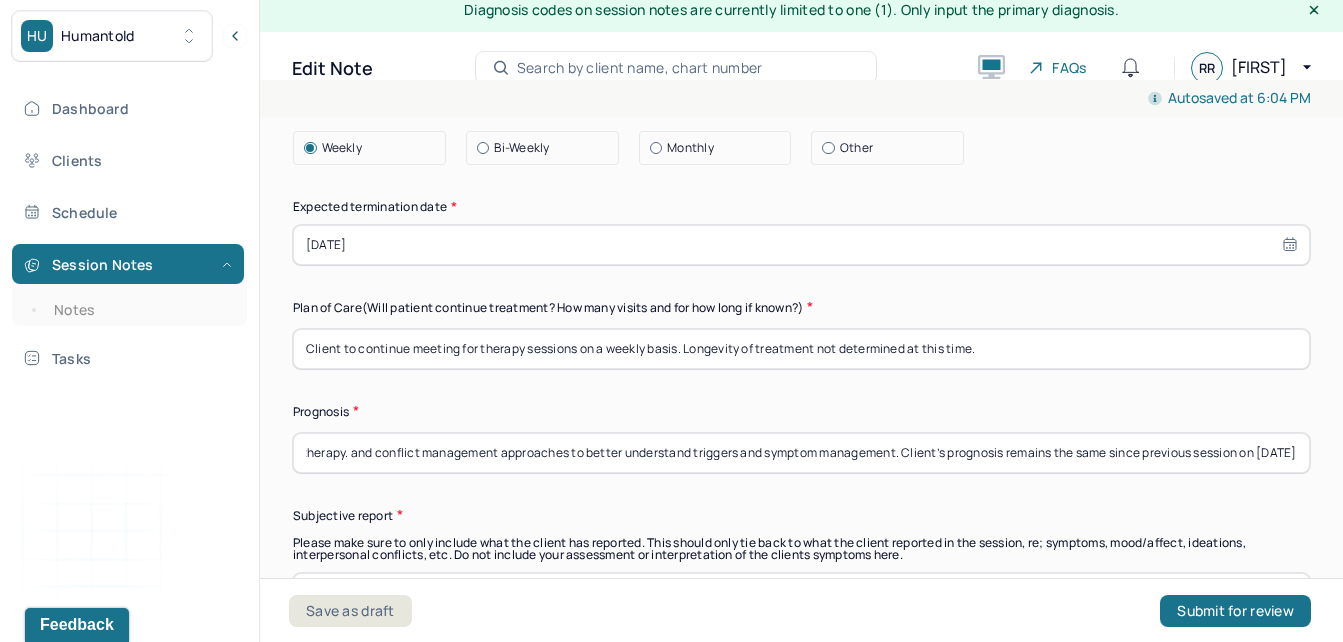 scroll, scrollTop: 0, scrollLeft: 1212, axis: horizontal 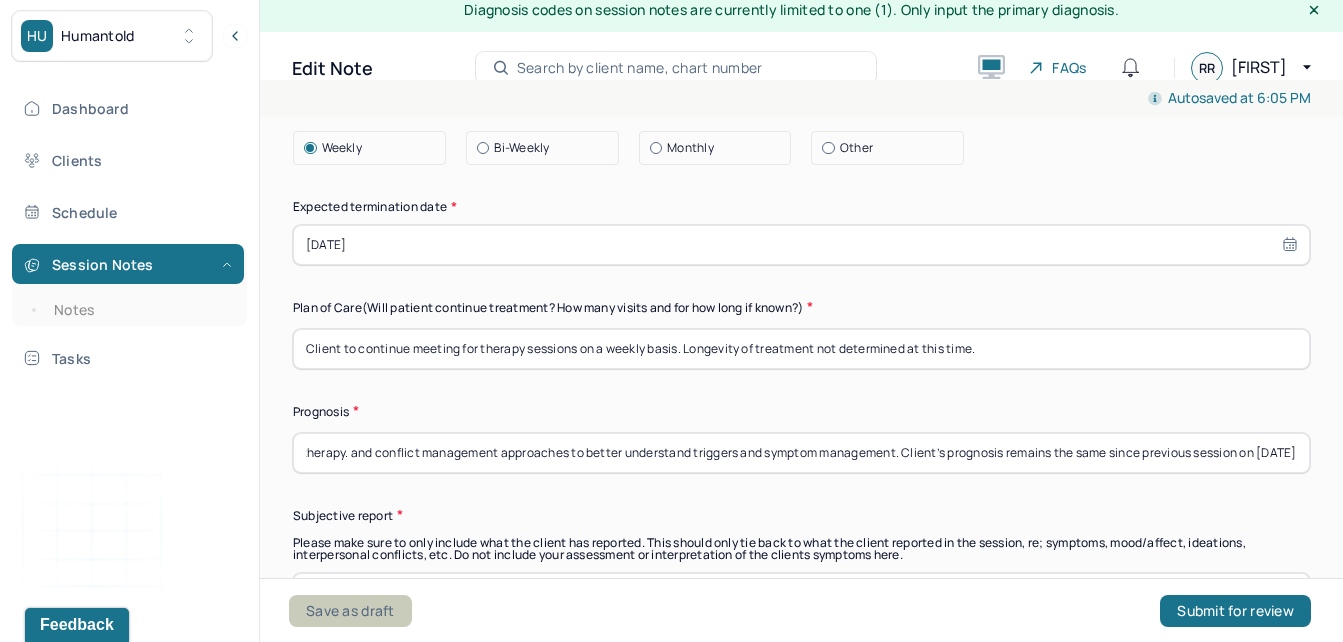 type on "Client has a good prognosis, indicated by their understanding of anxiety and stress symptoms. Client is likely to respond well to continued CBT, stress management, person-centered therapy, psychodynamic therapy. and conflict management approaches to better understand triggers and symptom management. Client’s prognosis remains the same since previous session on 7/" 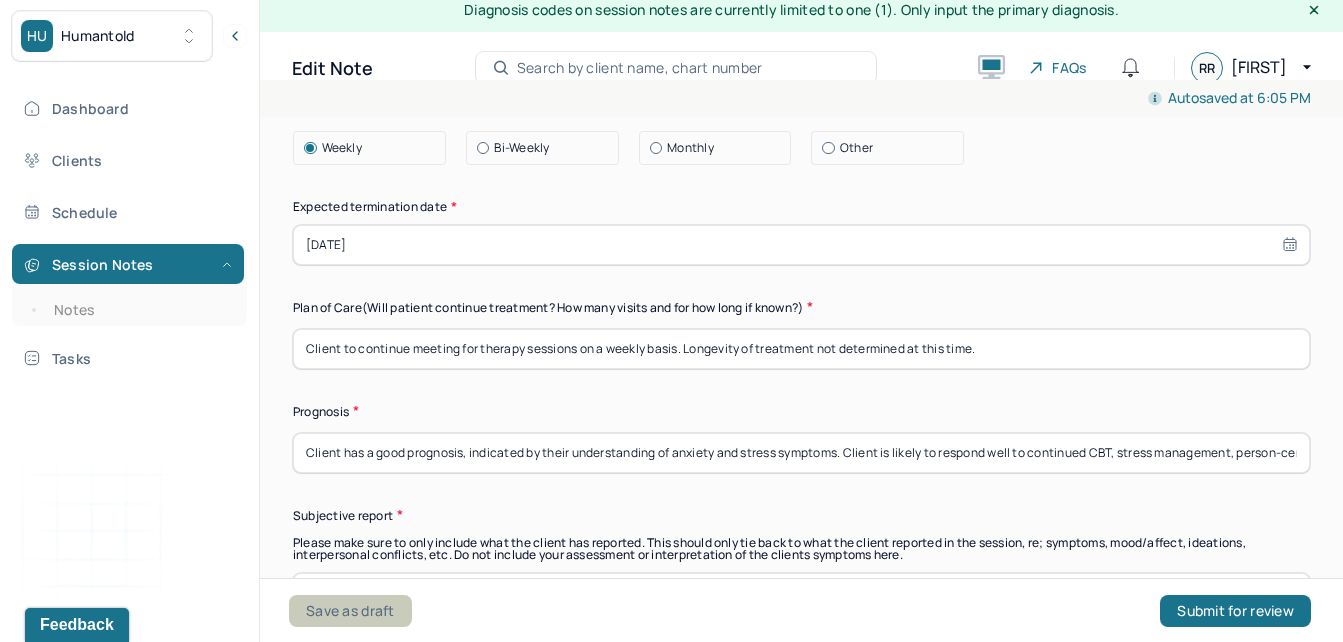 click on "Save as draft" at bounding box center (350, 611) 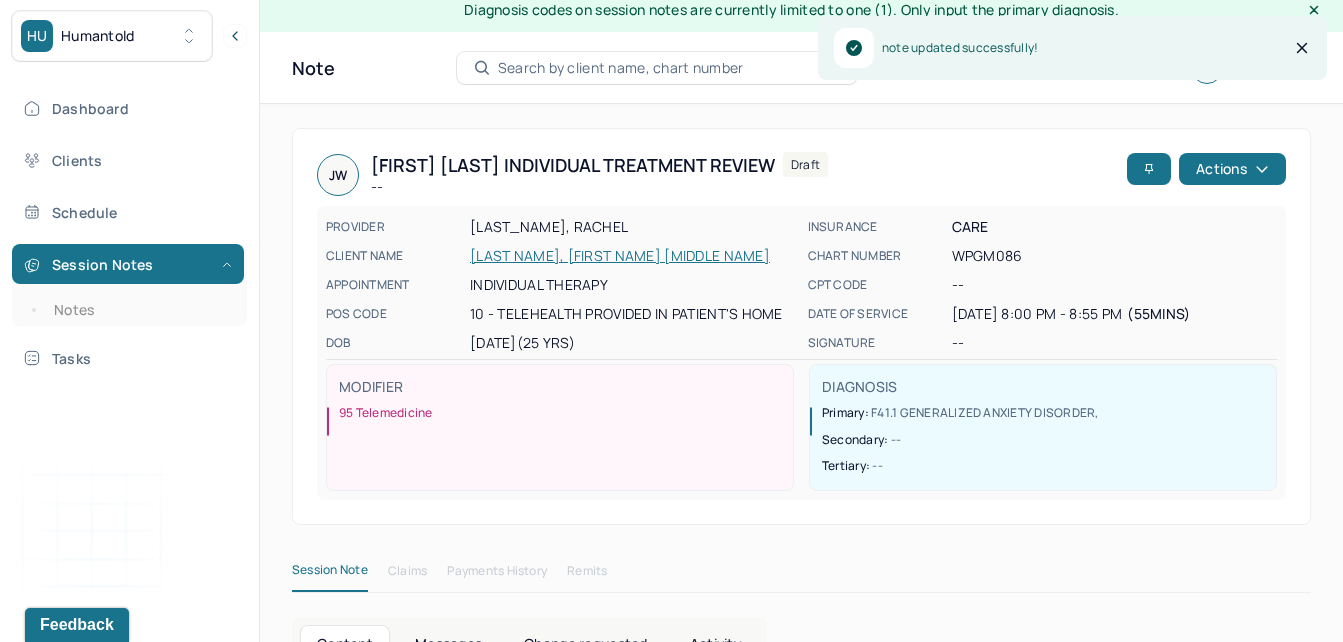 click on "WESTERGARD, [NAME]" at bounding box center (633, 256) 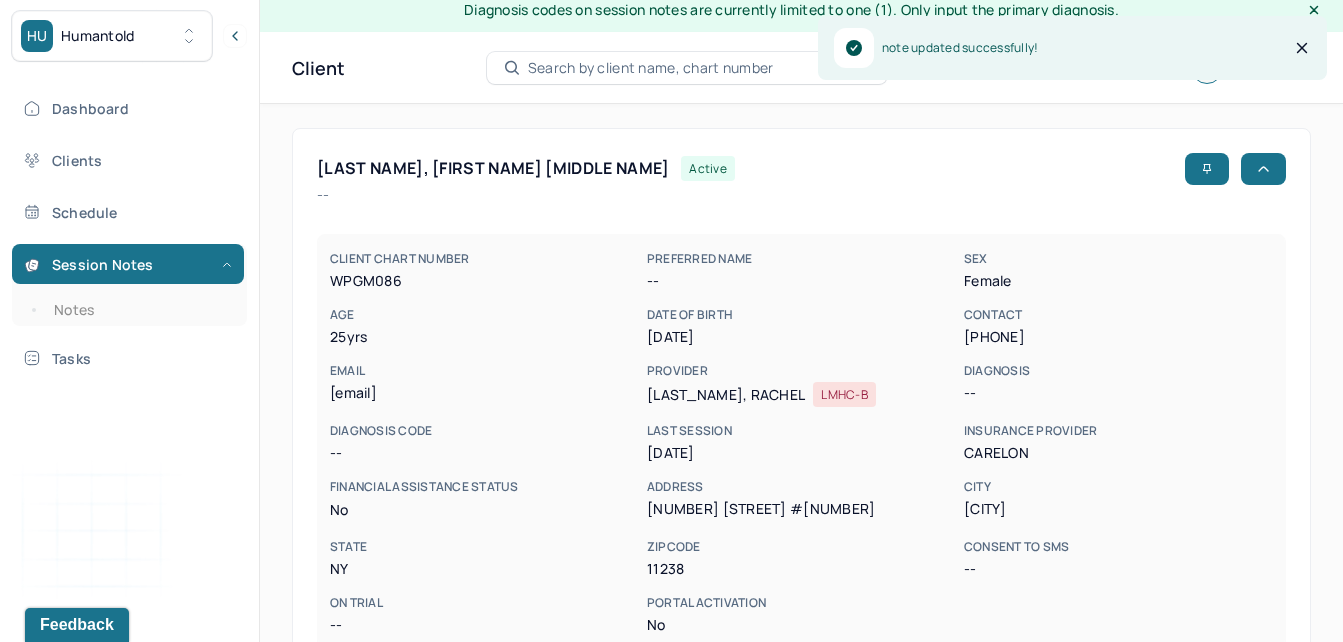 scroll, scrollTop: 0, scrollLeft: 0, axis: both 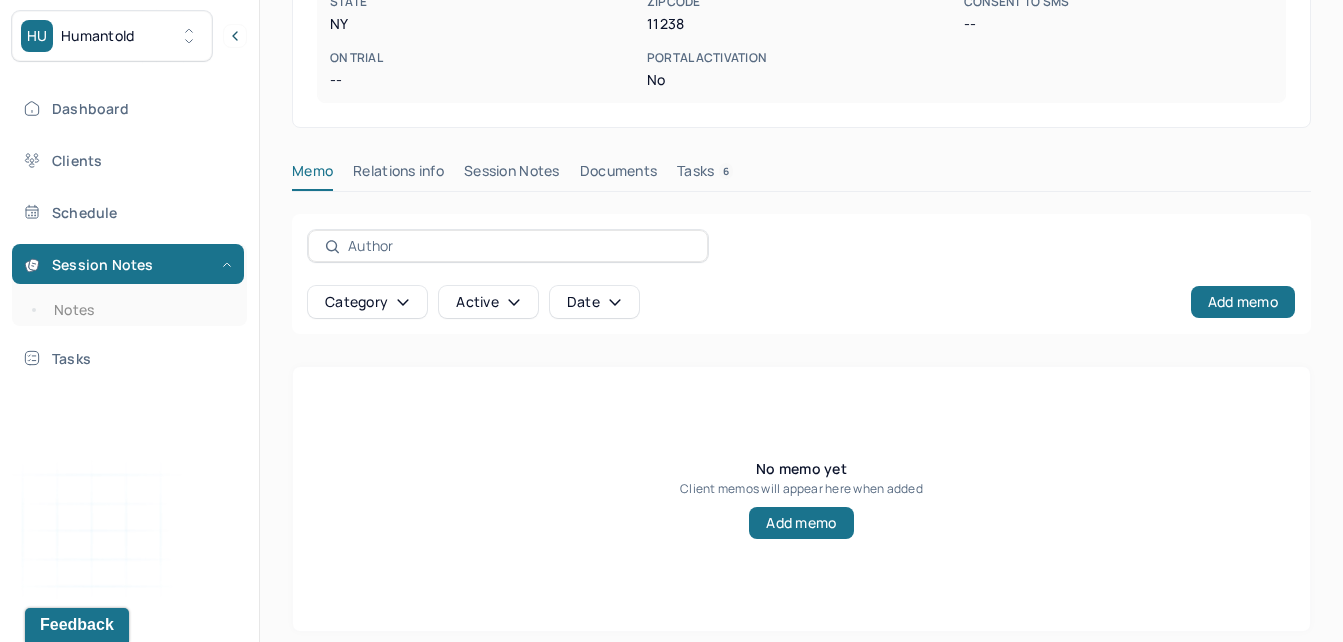 click on "Session Notes" at bounding box center [512, 175] 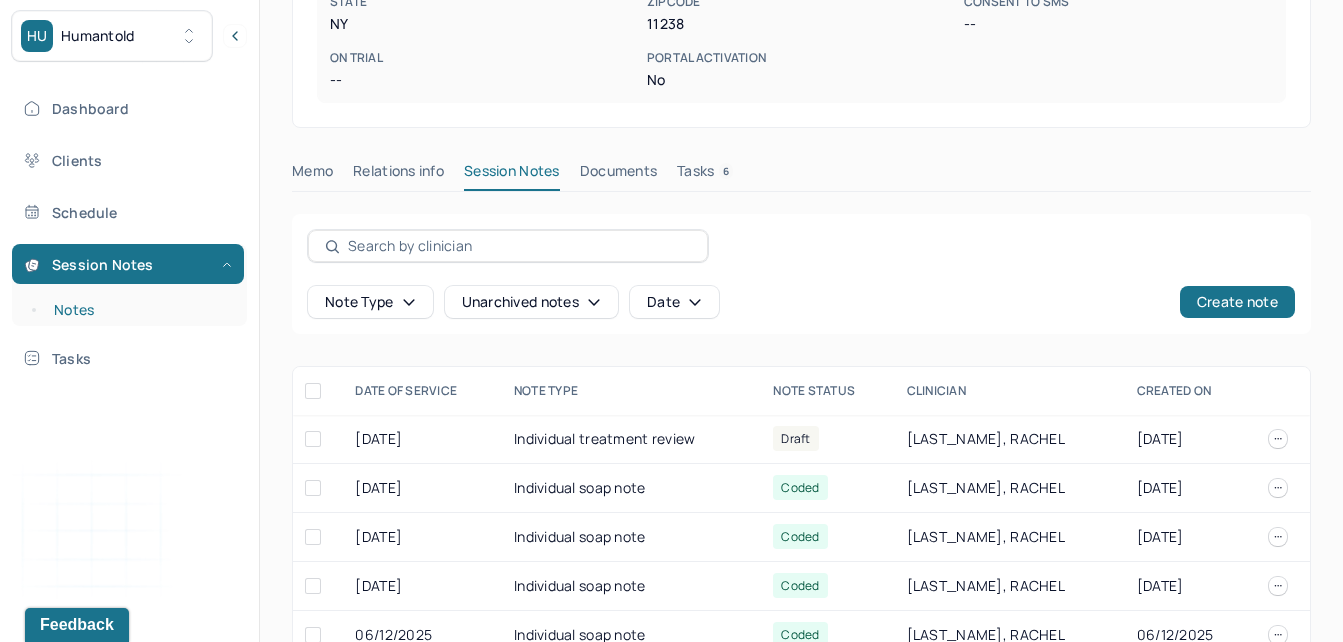 click on "Notes" at bounding box center (139, 310) 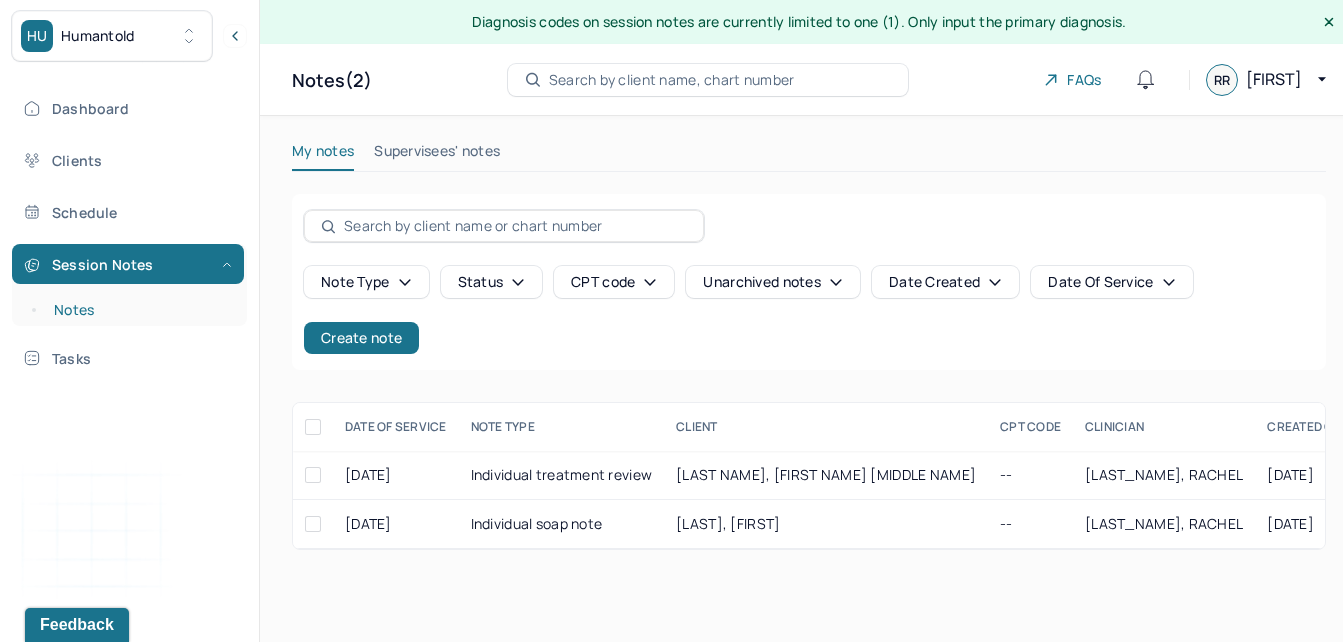 scroll, scrollTop: 0, scrollLeft: 0, axis: both 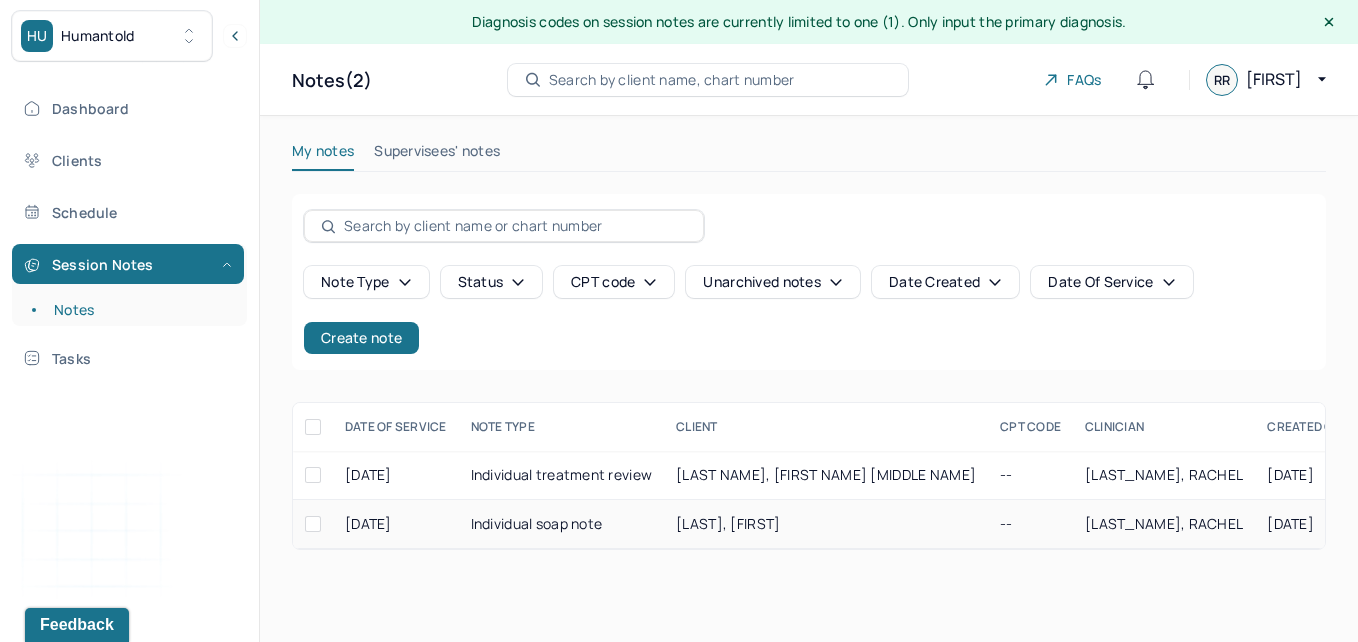 click on "Individual soap note" at bounding box center [562, 524] 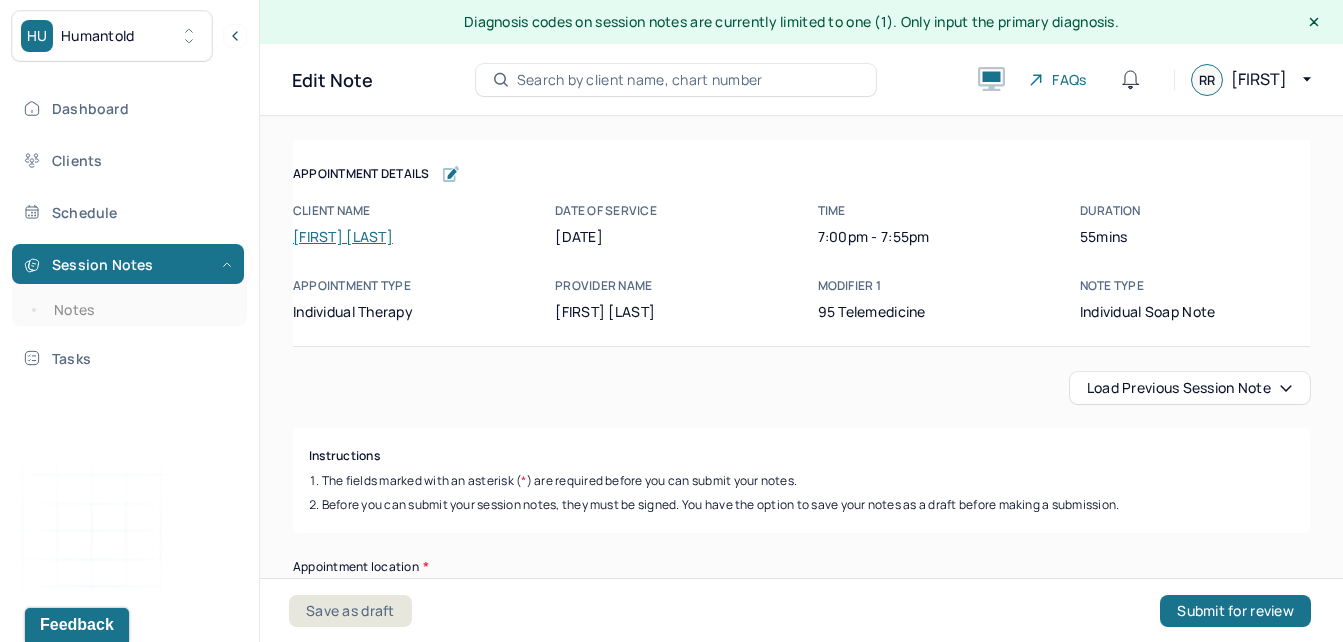scroll, scrollTop: 4022, scrollLeft: 0, axis: vertical 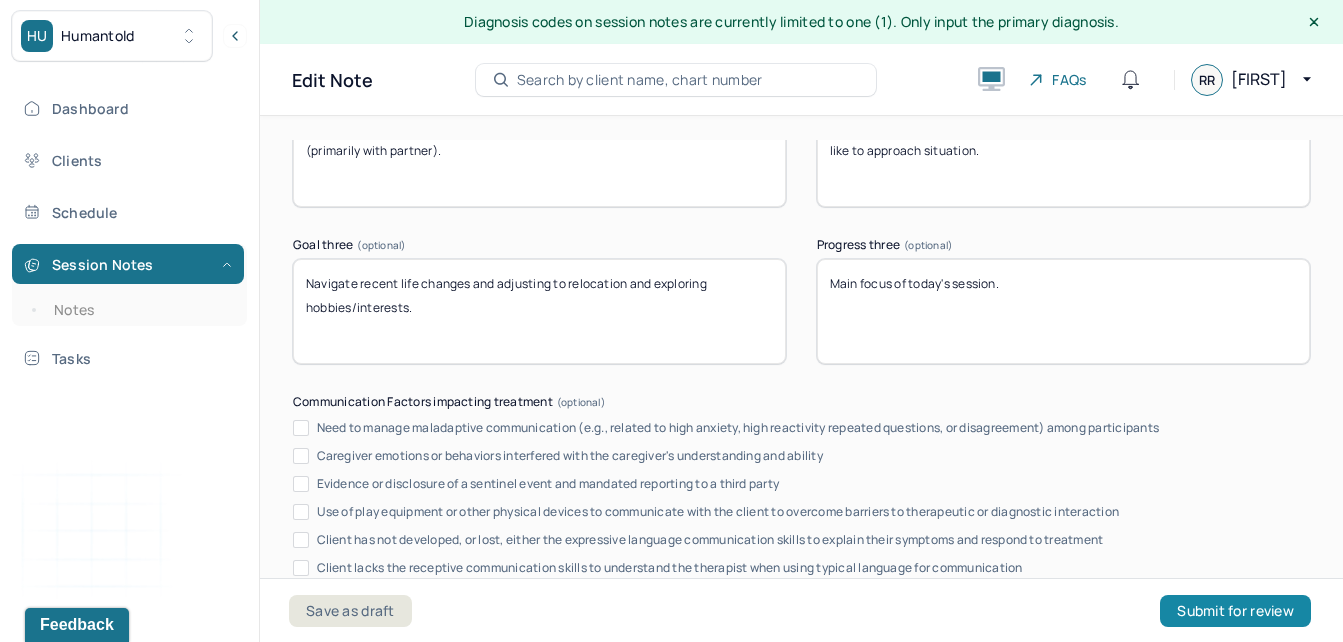 click on "Submit for review" at bounding box center (1235, 611) 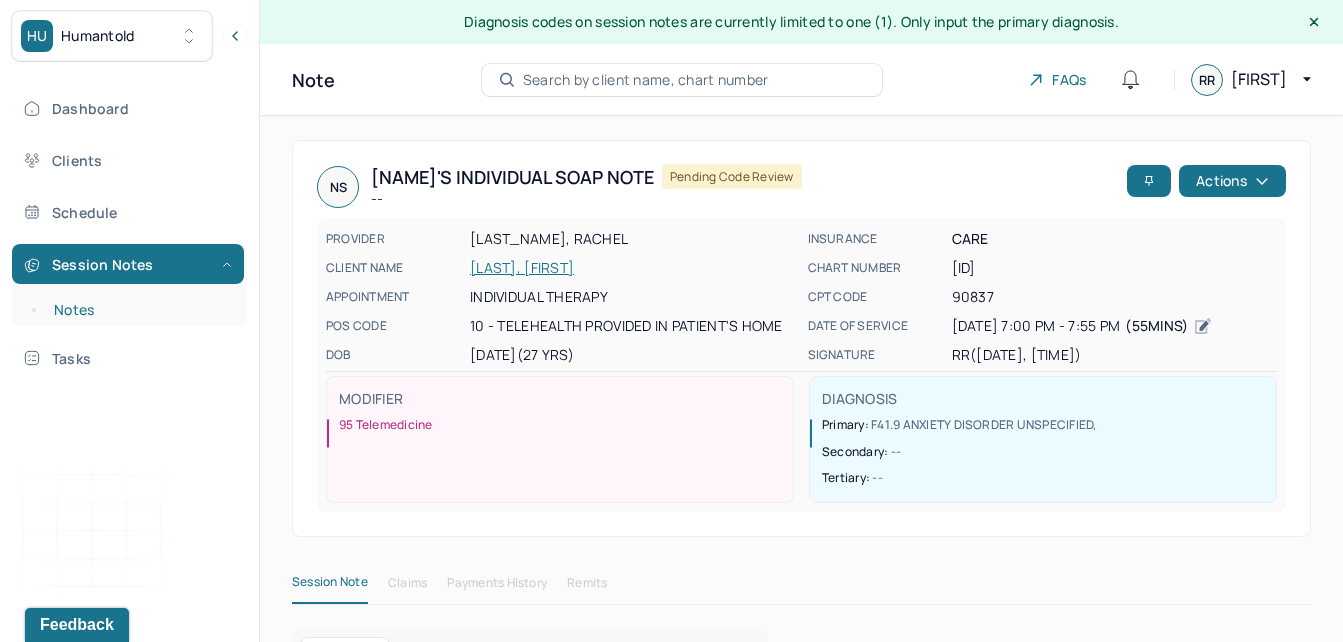 click on "Notes" at bounding box center [139, 310] 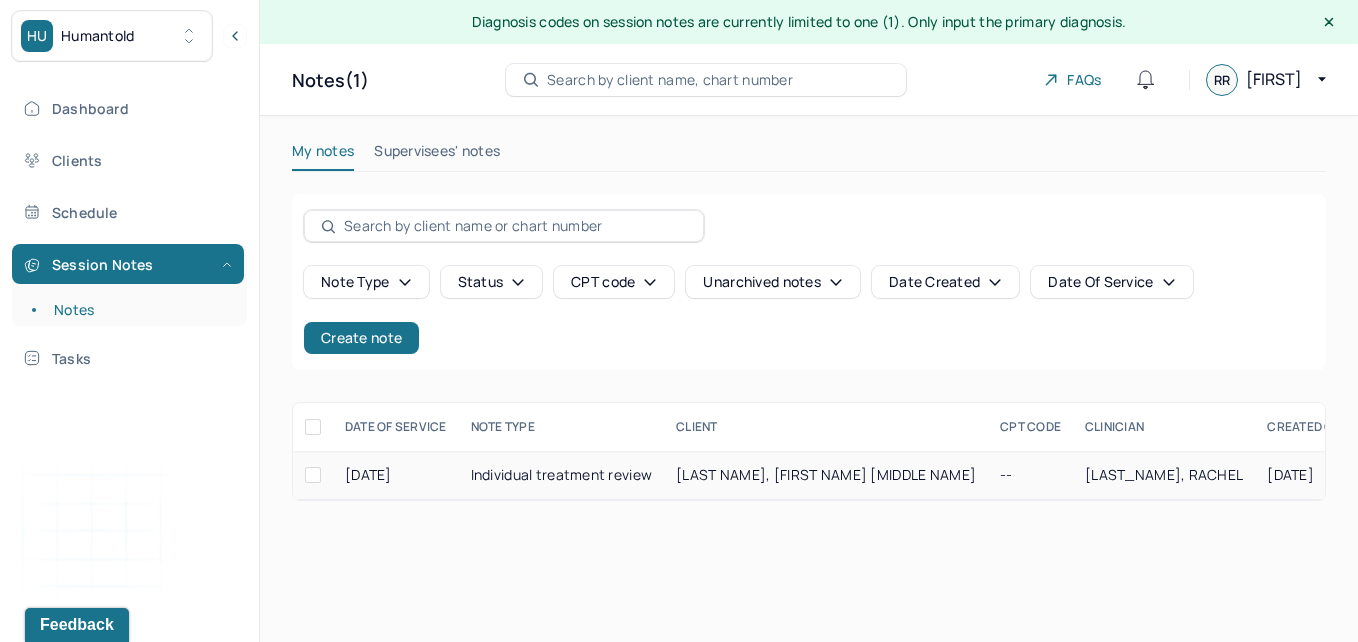 click on "Individual treatment review" at bounding box center [562, 475] 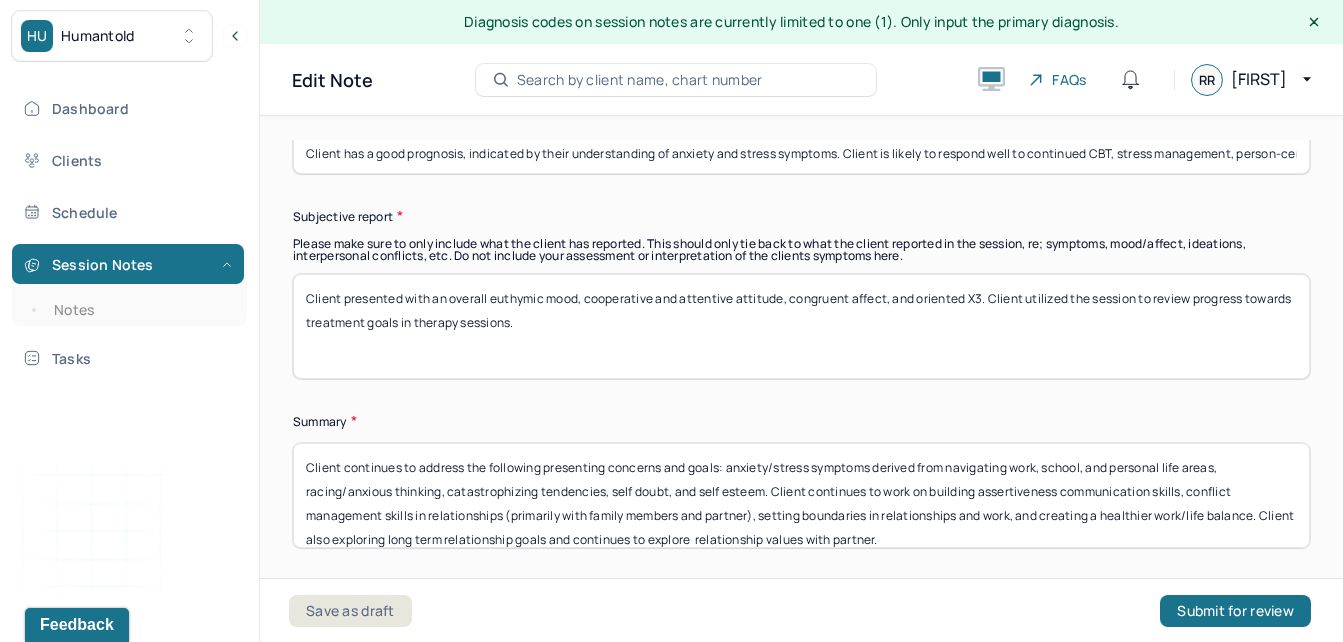 scroll, scrollTop: 5942, scrollLeft: 0, axis: vertical 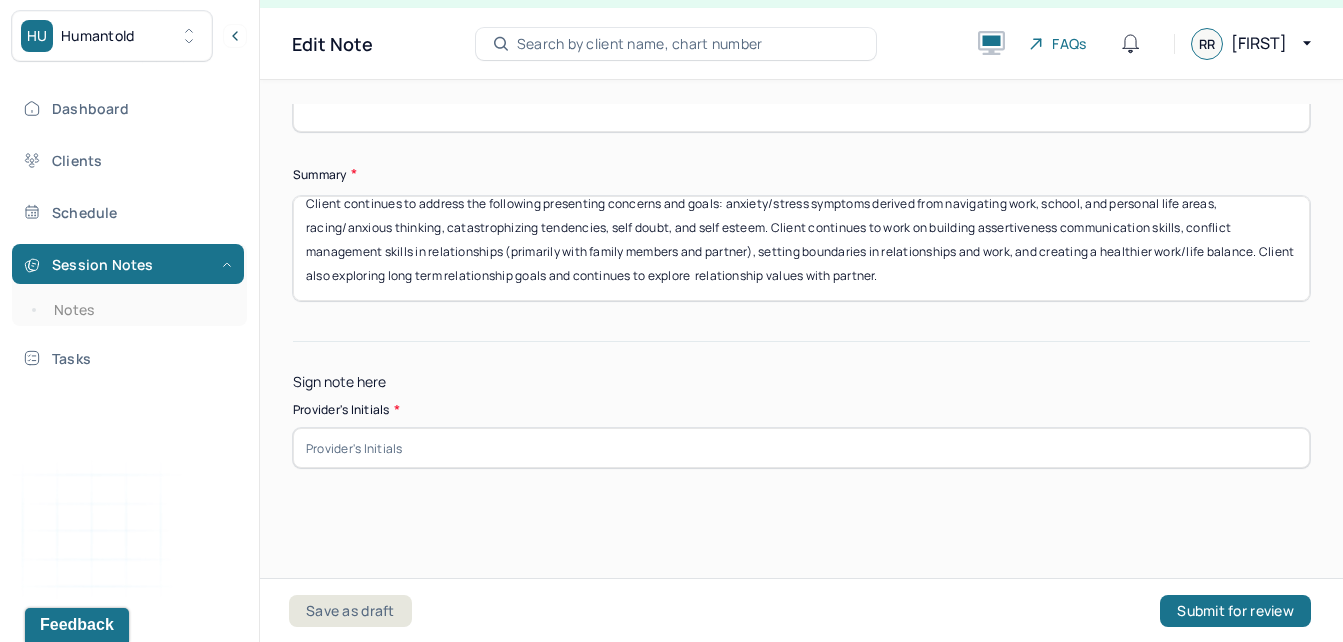 drag, startPoint x: 309, startPoint y: 359, endPoint x: 943, endPoint y: 692, distance: 716.13196 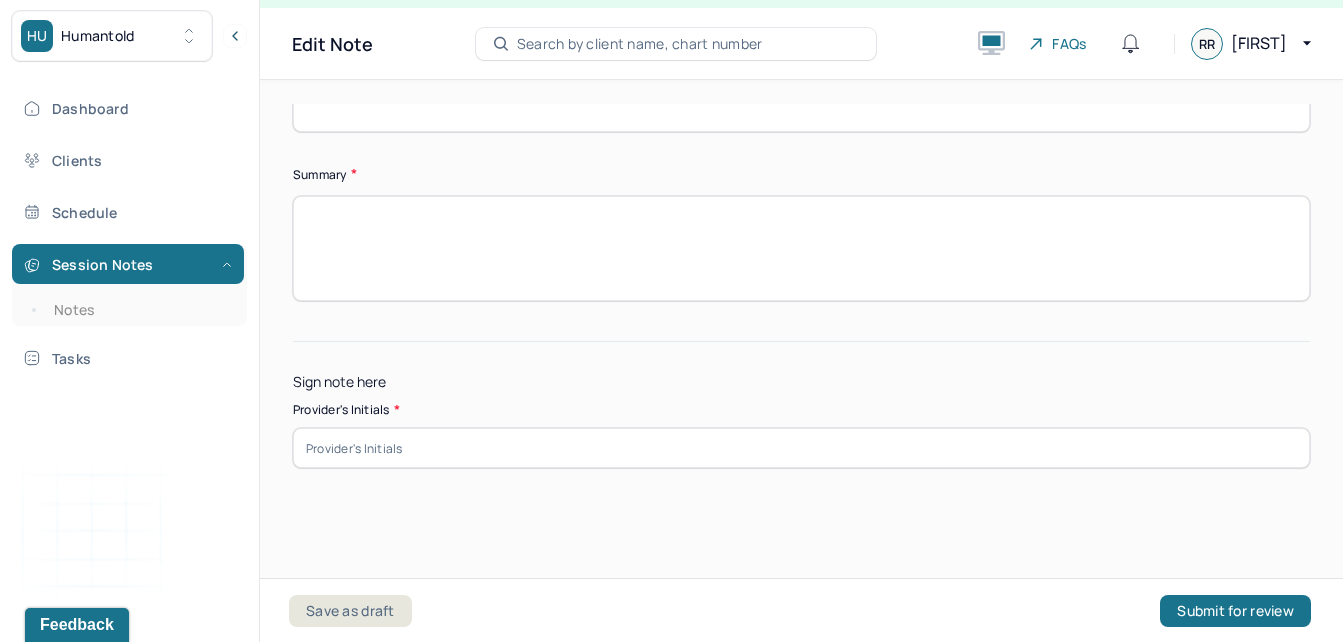 scroll, scrollTop: 0, scrollLeft: 0, axis: both 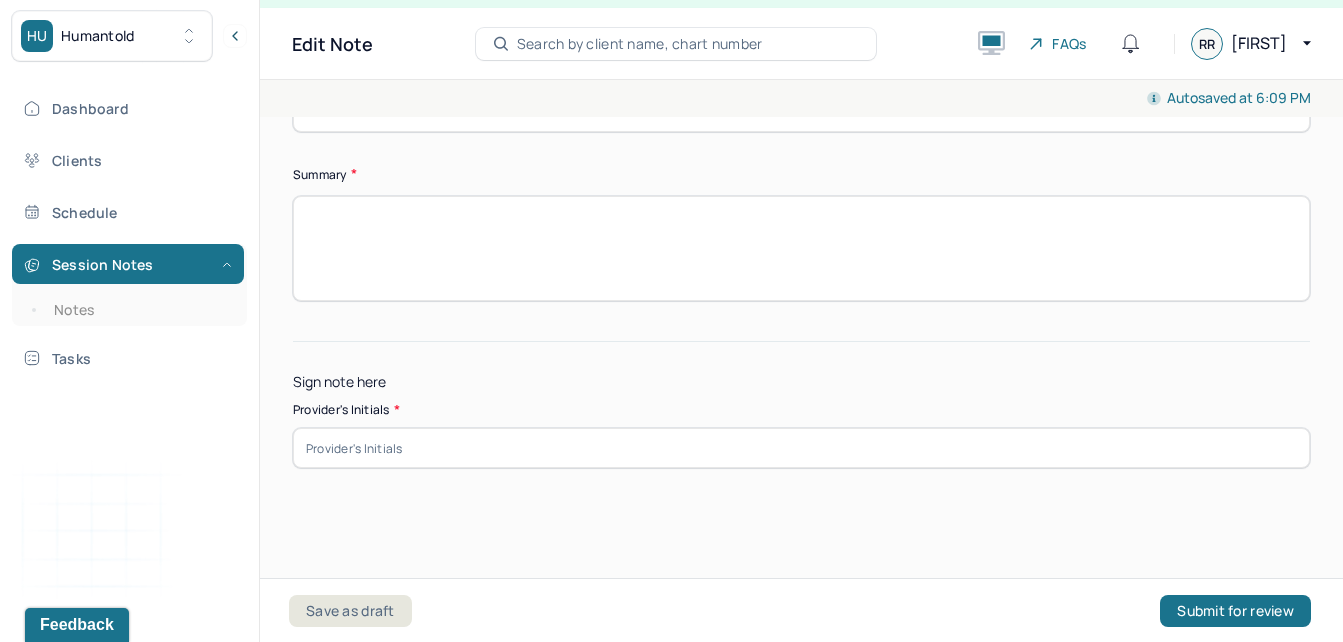 click at bounding box center (801, 248) 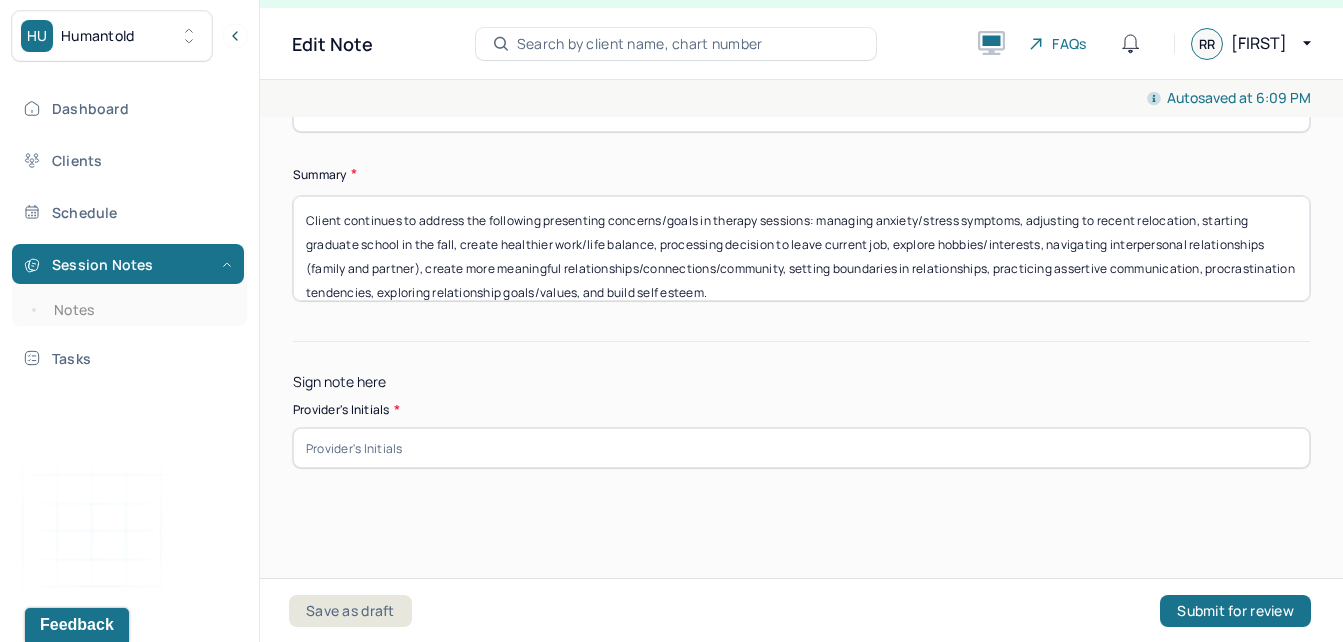 scroll, scrollTop: 2, scrollLeft: 0, axis: vertical 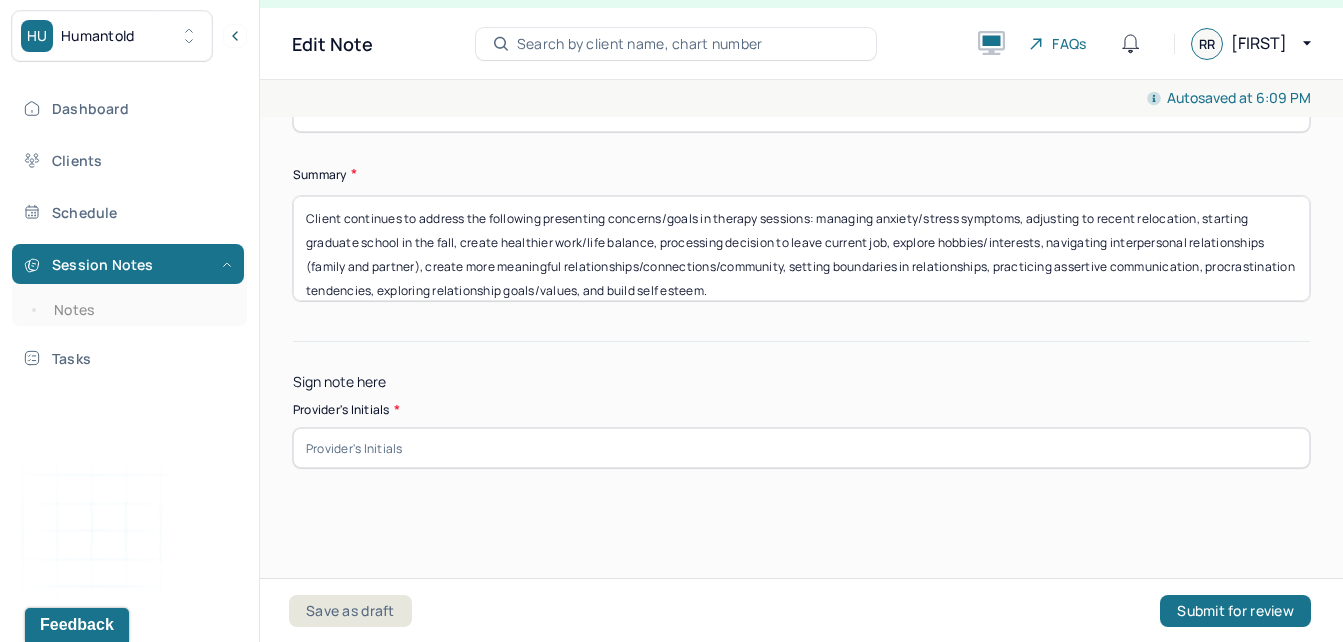 type on "Client continues to address the following presenting concerns/goals in therapy sessions: managing anxiety/stress symptoms, adjusting to recent relocation, starting graduate school in the fall, create healthier work/life balance, processing decision to leave current job, explore hobbies/interests, navigating interpersonal relationships (family and partner), create more meaningful relationships/connections/community, setting boundaries in relationships, practicing assertive communication, procrastination tendencies, exploring relationship goals/values, and build self esteem." 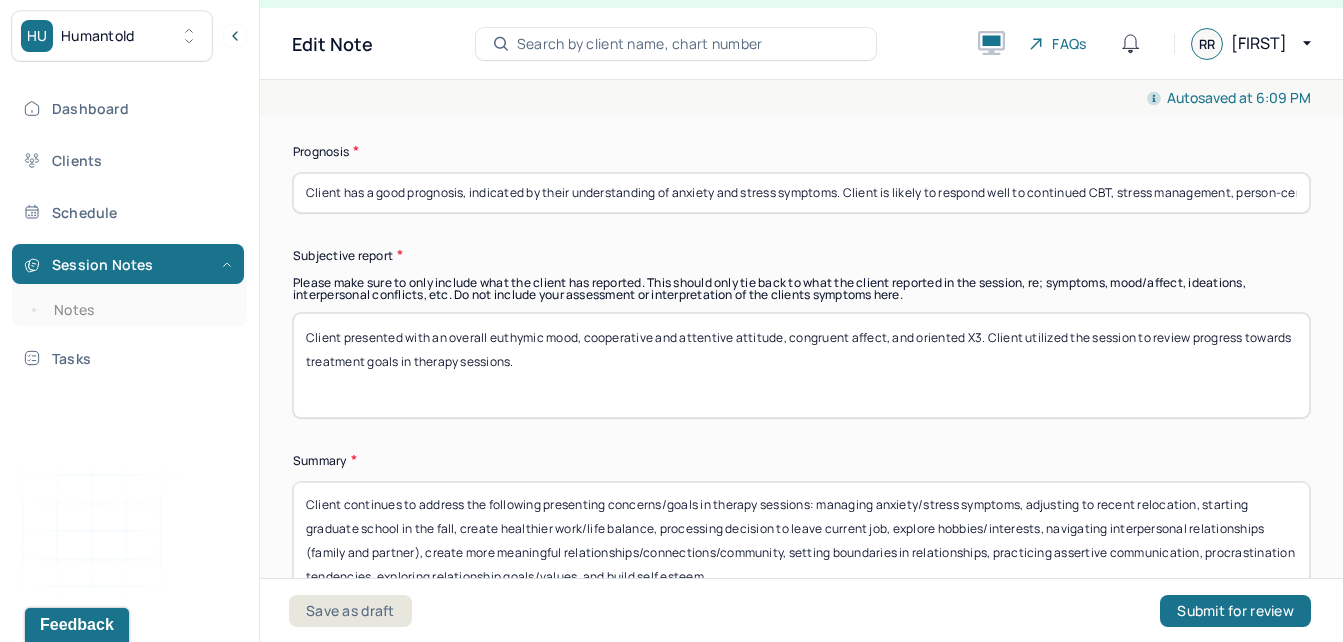scroll, scrollTop: 6048, scrollLeft: 0, axis: vertical 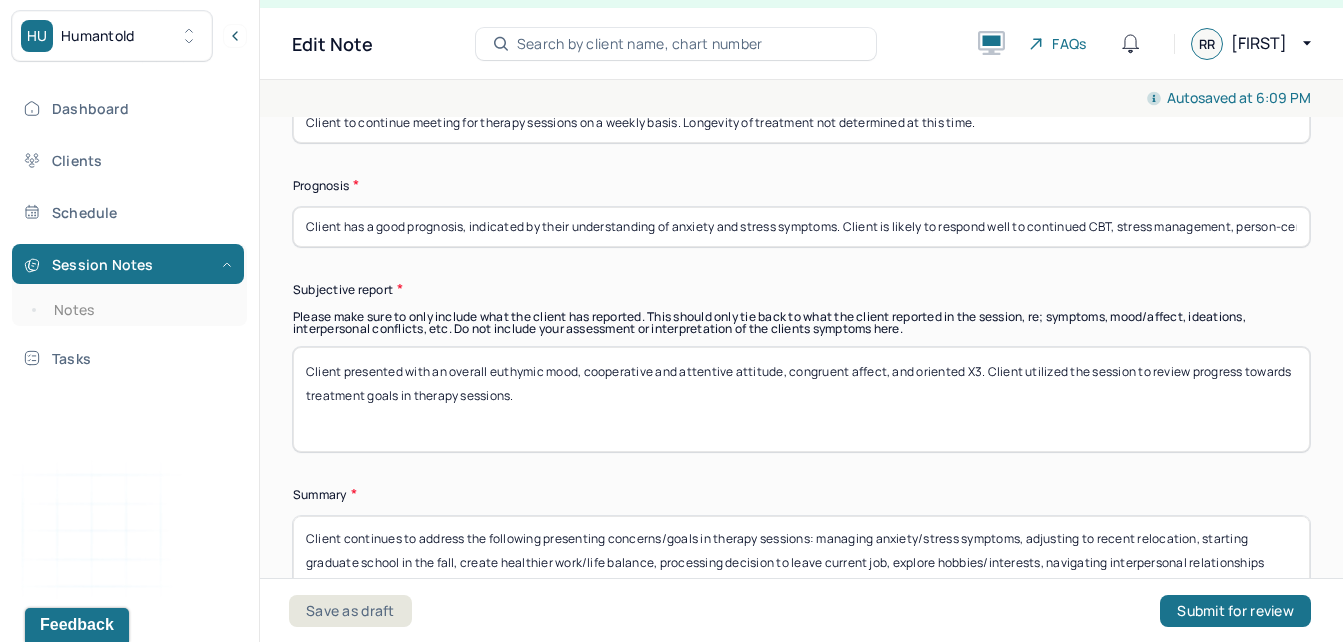 click on "Client has a good prognosis, indicated by their understanding of anxiety and stress symptoms. Client is likely to respond well to continued CBT, stress management, person-centered therapy, psychodynamic therapy. and conflict management approaches to better understand triggers and symptom management. Client’s prognosis remains the same since previous session on 7/" at bounding box center (801, 227) 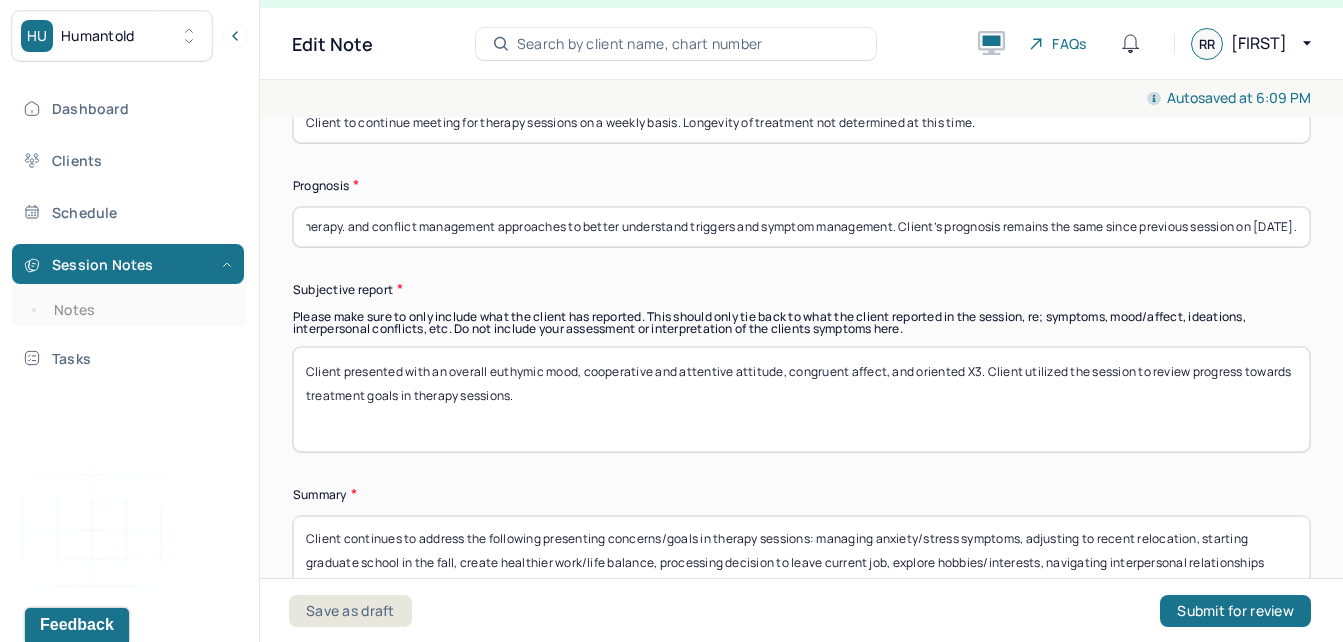 scroll, scrollTop: 0, scrollLeft: 1216, axis: horizontal 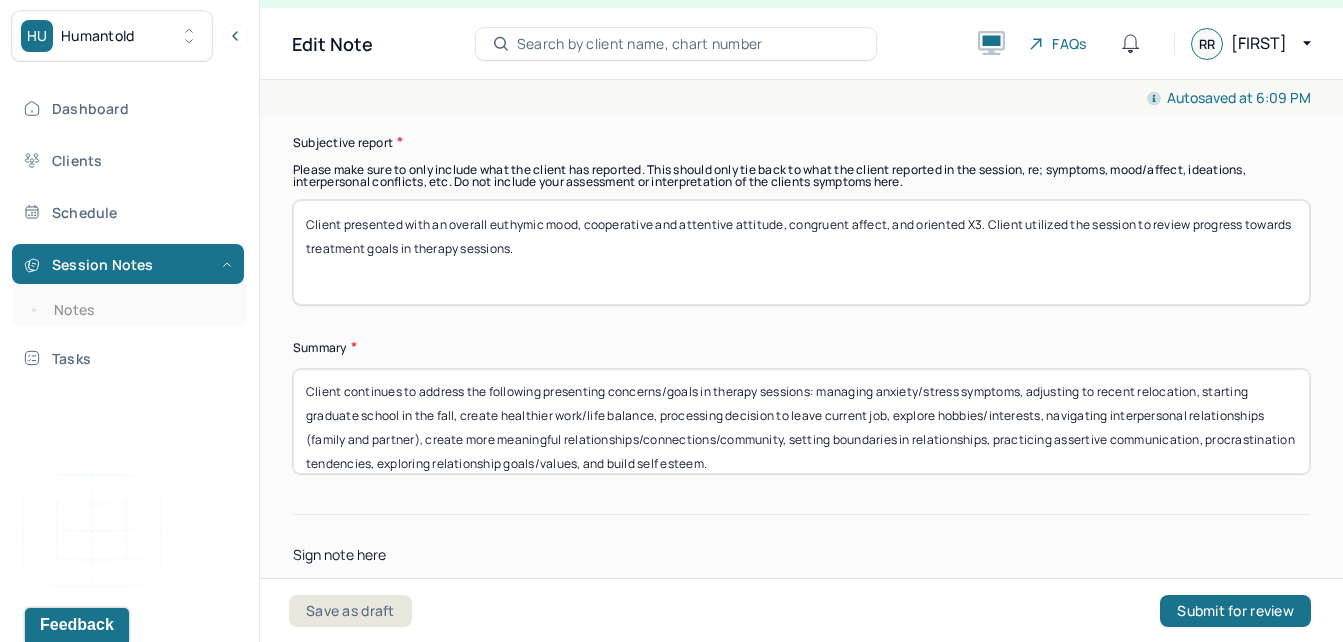 type on "Client has a good prognosis, indicated by their understanding of anxiety and stress symptoms. Client is likely to respond well to continued CBT, stress management, person-centered therapy, psychodynamic therapy. and conflict management approaches to better understand triggers and symptom management. Client’s prognosis remains the same since previous session on 7/10/25." 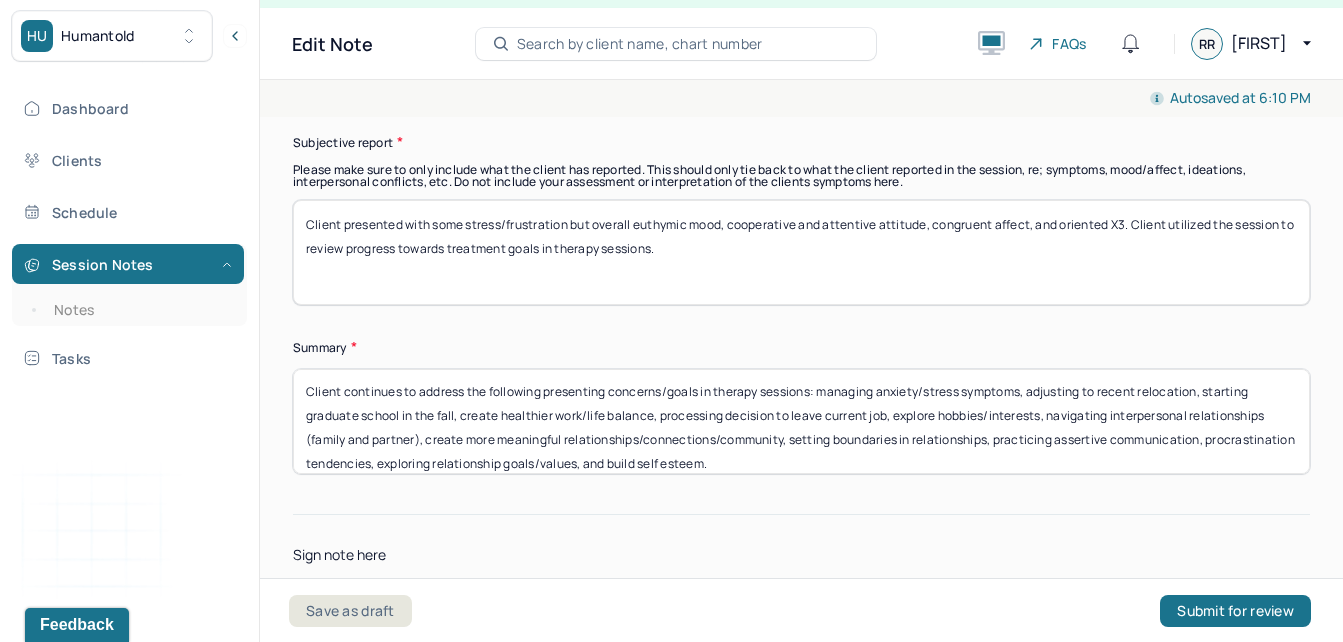 click on "Client presented with some stress/frustration but overall euthymic mood, cooperative and attentive attitude, congruent affect, and oriented X3. Client utilized the session to review progress towards treatment goals in therapy sessions." at bounding box center (801, 252) 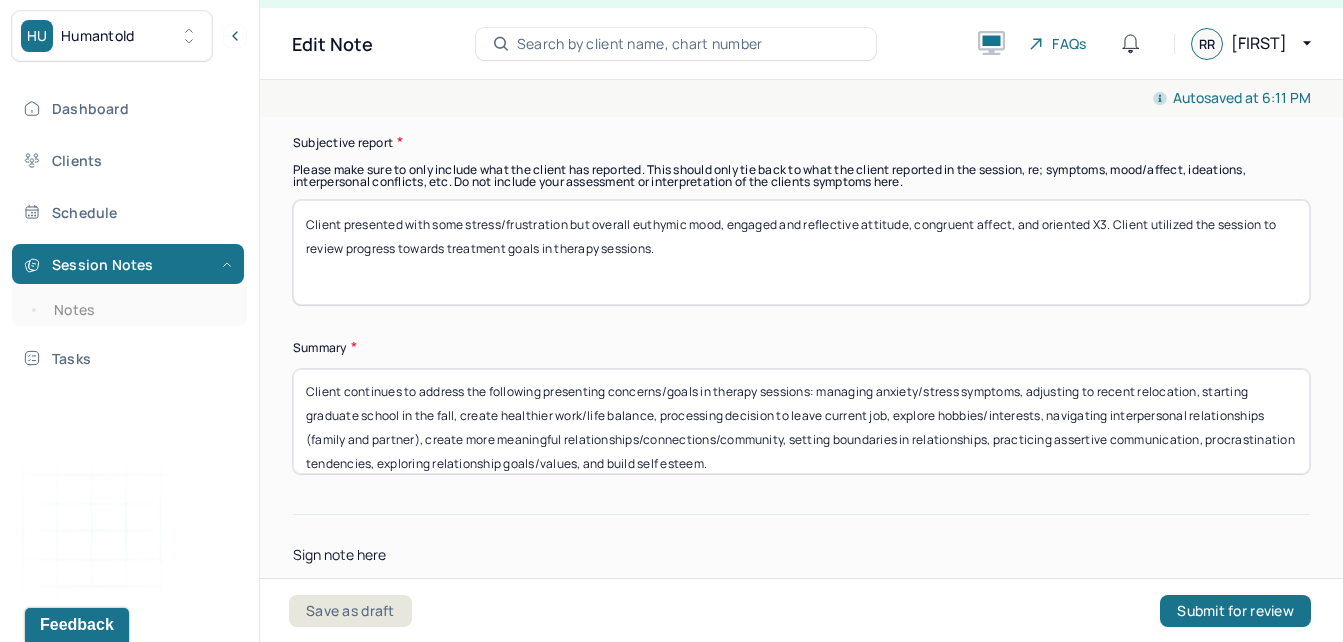 click on "Client presented with some stress/frustration but overall euthymic mood, engaged and reflective attitude, congruent affect, and oriented X3. Client utilized the session to review progress towards treatment goals in therapy sessions." at bounding box center (801, 252) 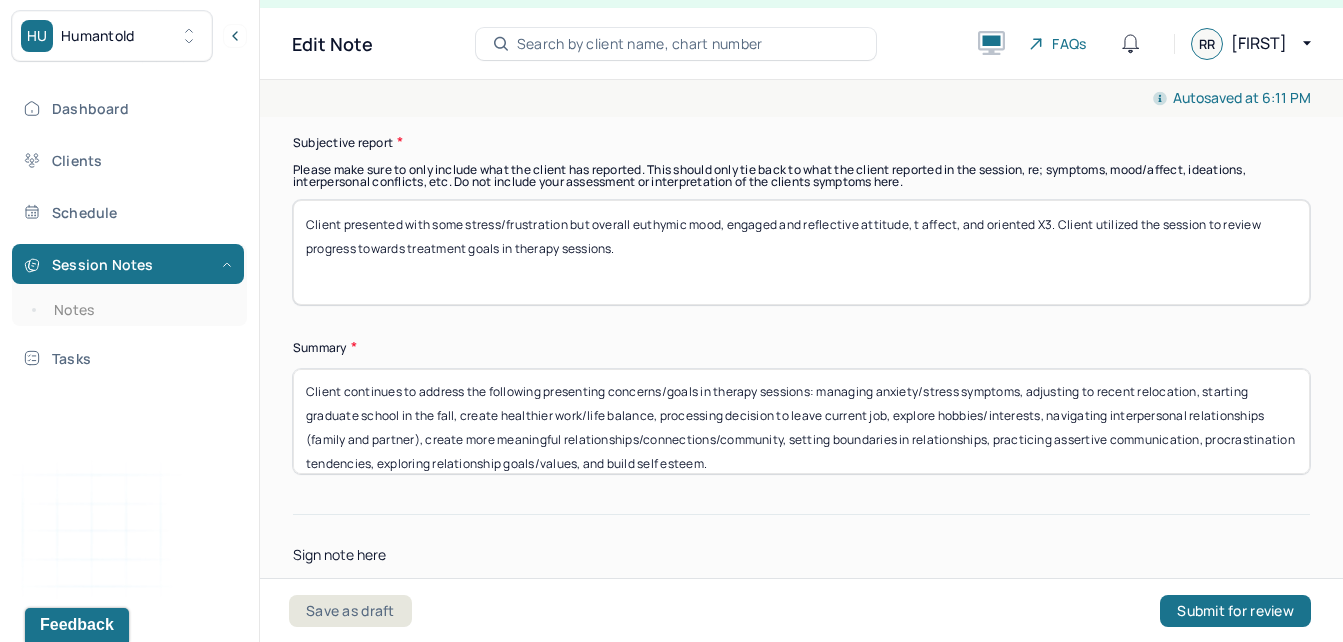 click on "Client presented with some stress/frustration but overall euthymic mood, engaged and reflective attitude, t affect, and oriented X3. Client utilized the session to review progress towards treatment goals in therapy sessions." at bounding box center [801, 252] 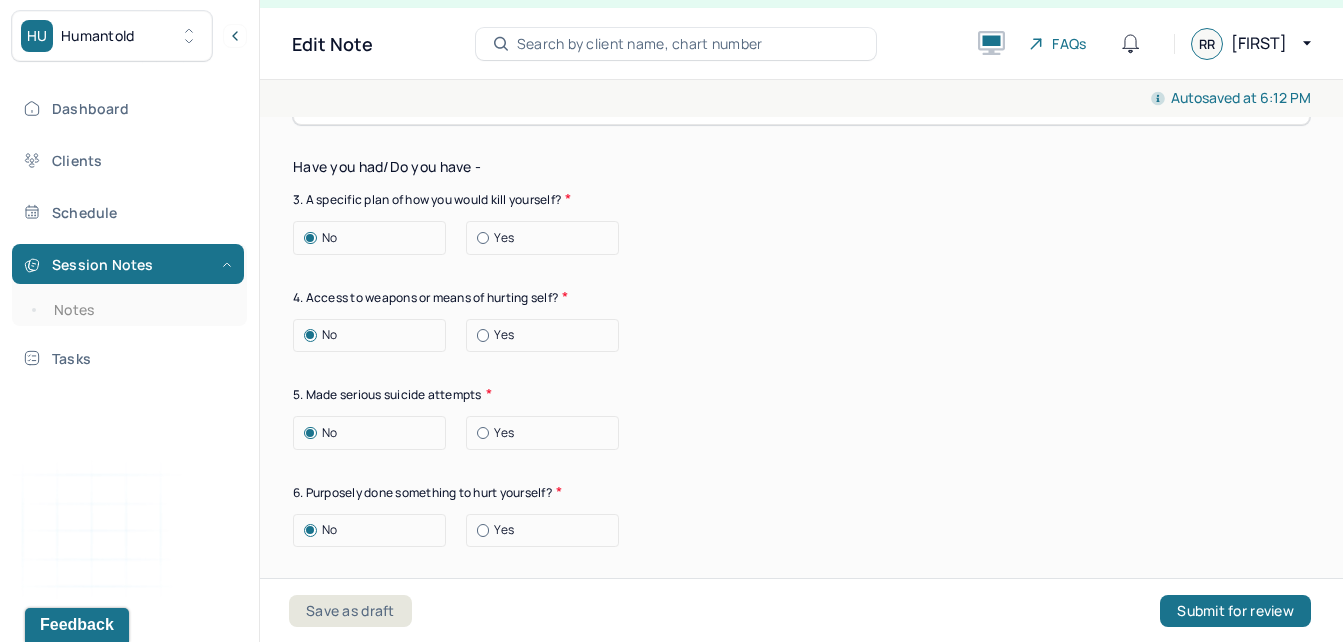 scroll, scrollTop: 2974, scrollLeft: 0, axis: vertical 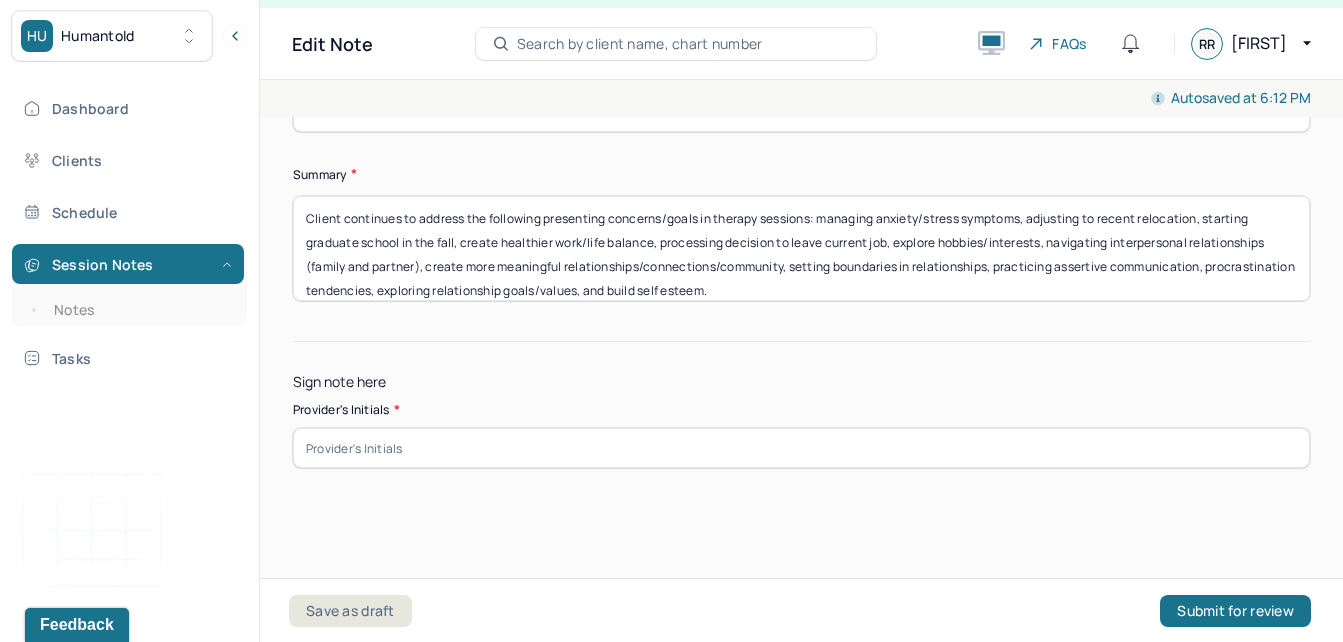 type on "Client presented with some stress/frustration but overall euthymic mood, engaged and reflective attitude, full affect, and oriented X3. Client utilized the session to review progress towards treatment goals in therapy sessions." 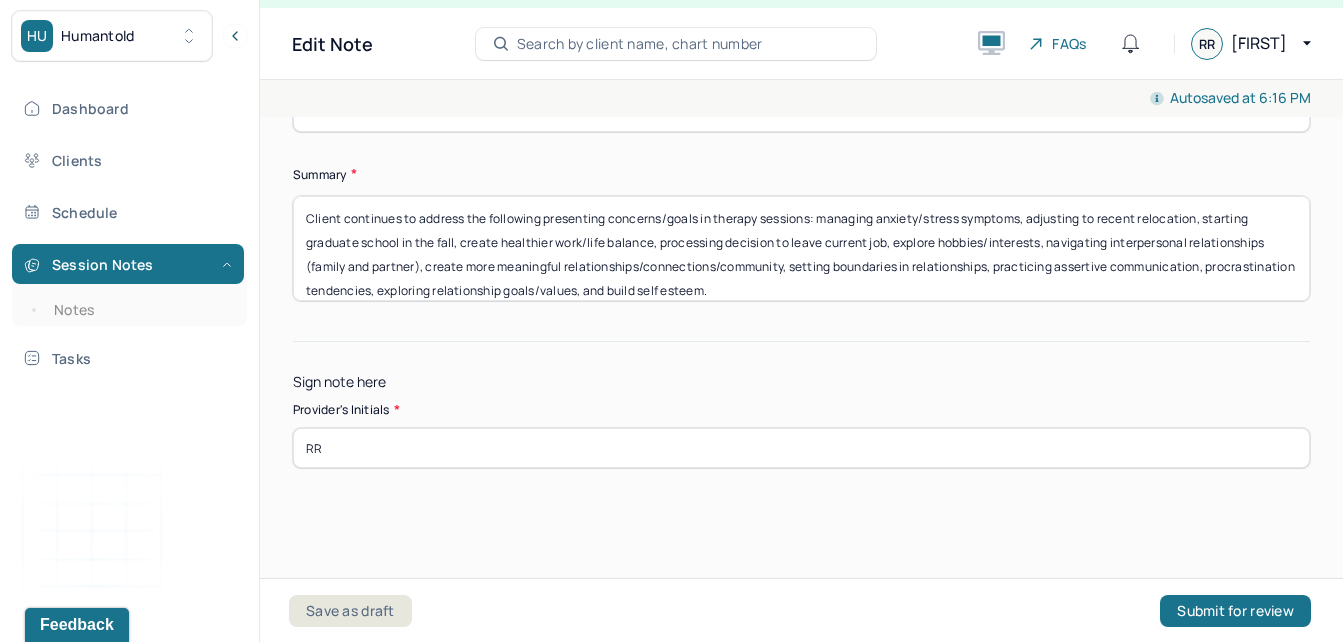 type on "RR" 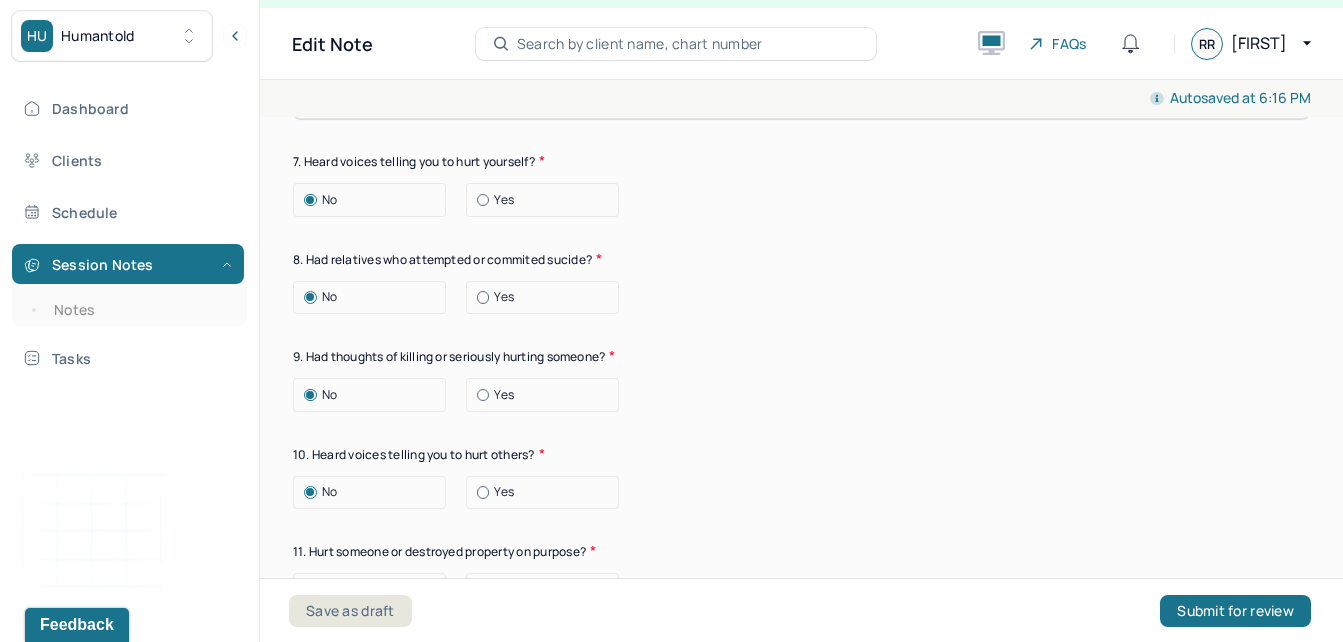 scroll, scrollTop: 6368, scrollLeft: 0, axis: vertical 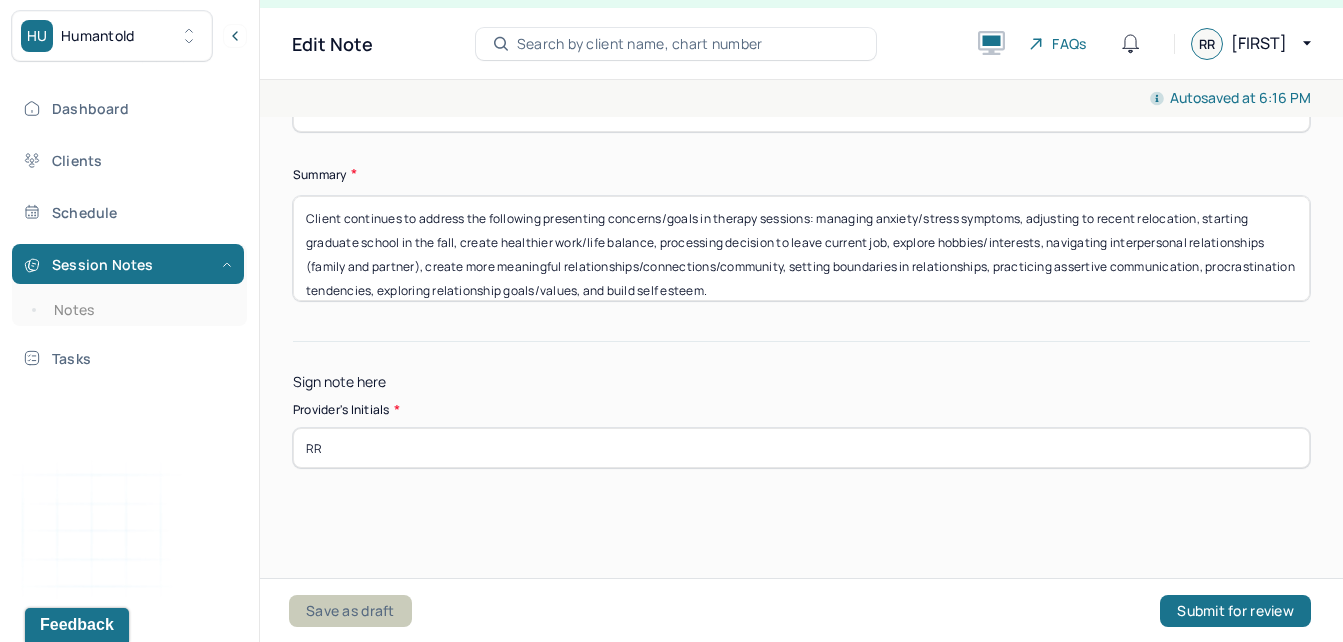 click on "Save as draft" at bounding box center (350, 611) 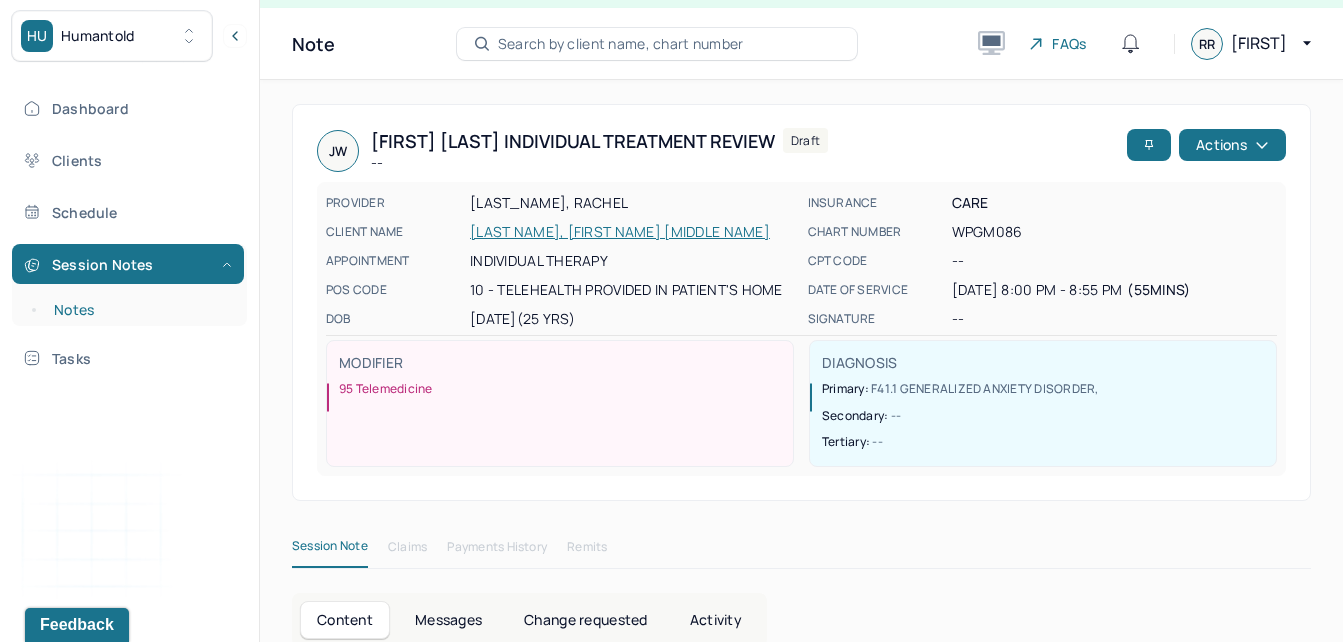click on "Notes" at bounding box center [139, 310] 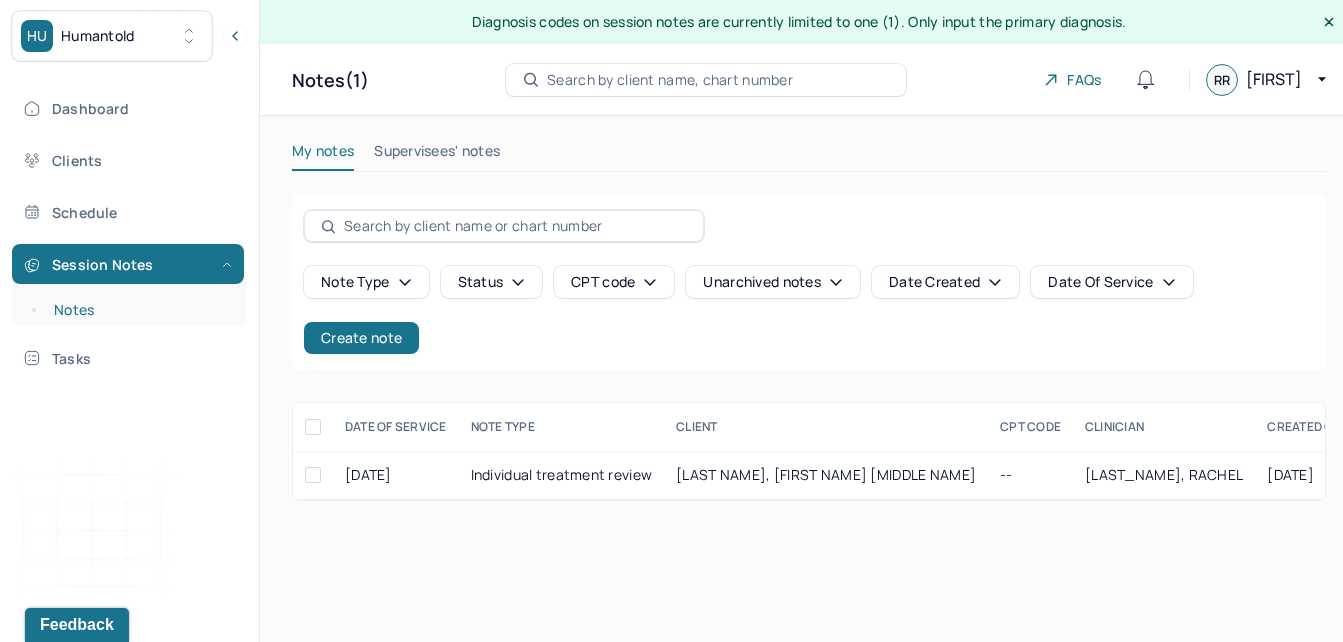 scroll, scrollTop: 0, scrollLeft: 0, axis: both 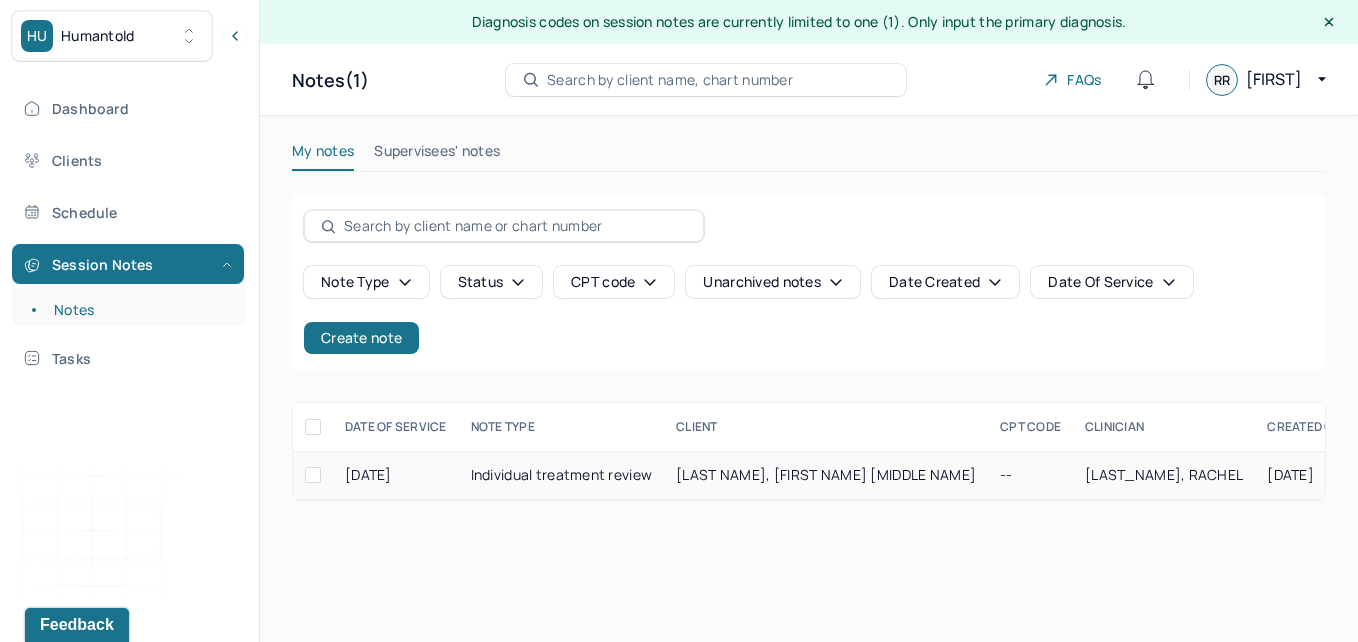 click on "WESTERGARD, [NAME]" at bounding box center [826, 474] 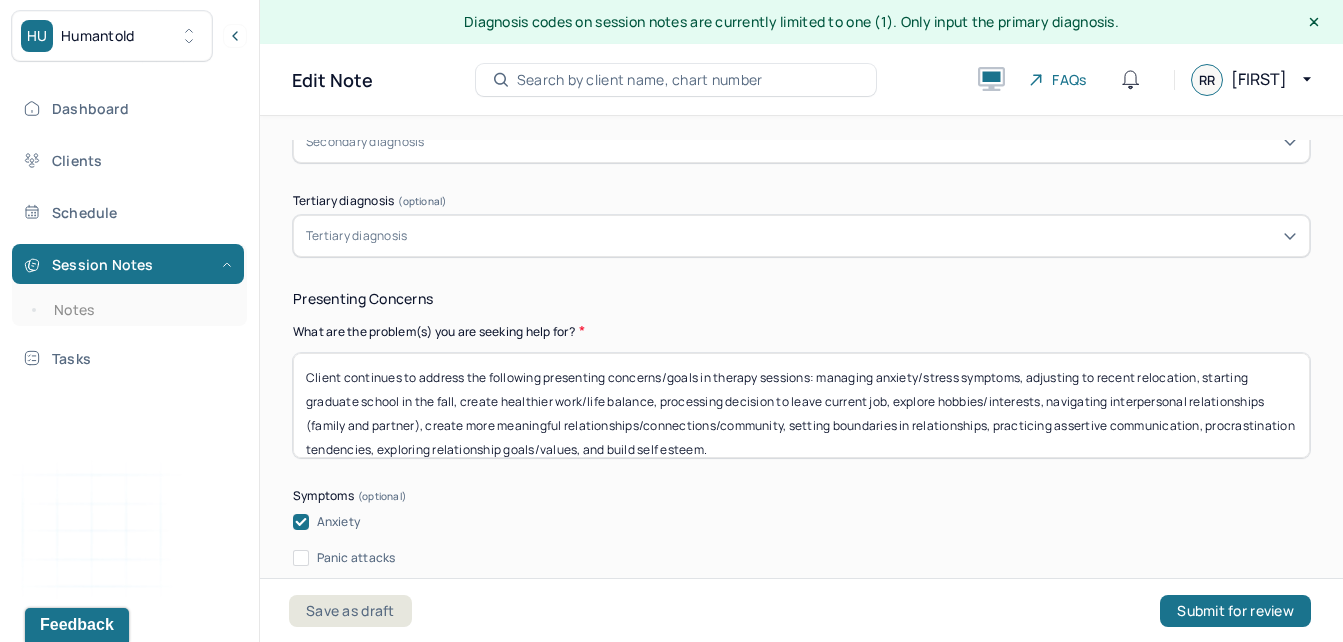 scroll, scrollTop: 941, scrollLeft: 0, axis: vertical 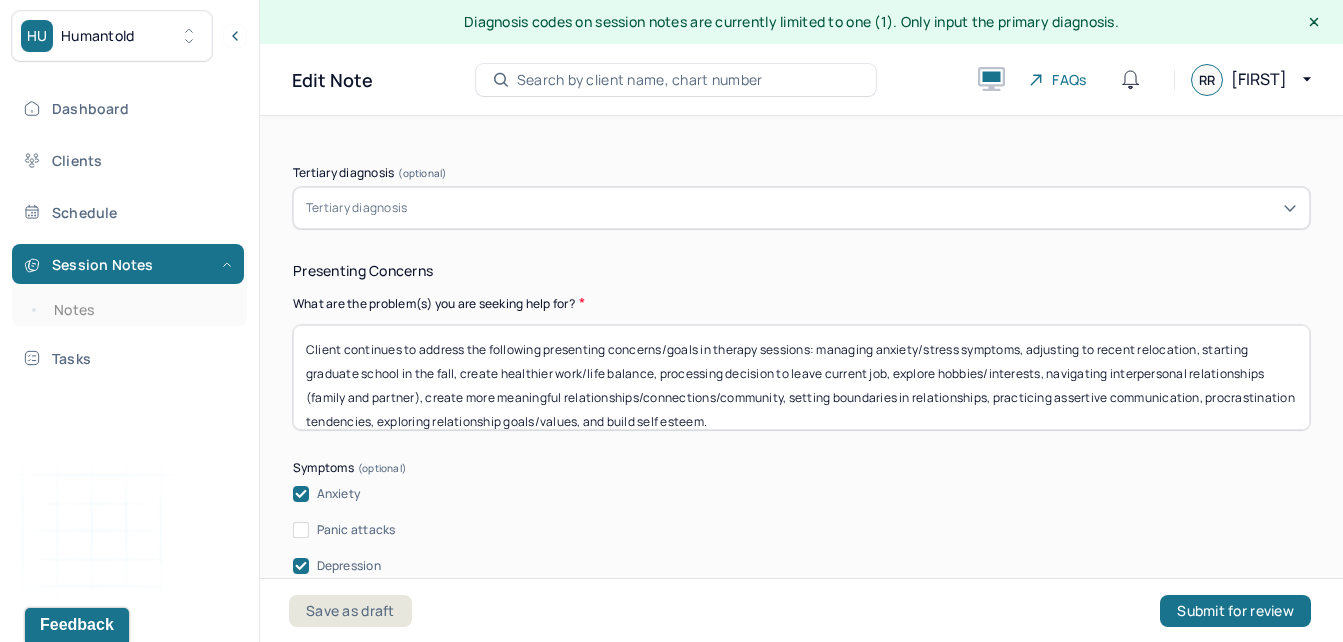 click on "Client continues to address the following presenting concerns/goals in therapy sessions: managing anxiety/stress symptoms, adjusting to recent relocation, starting graduate school in the fall, create healthier work/life balance, processing decision to leave current job, explore hobbies/interests, navigating interpersonal relationships (family and partner), create more meaningful relationships/connections/community, setting boundaries in relationships, practicing assertive communication, procrastination tendencies, exploring relationship goals/values, and build self esteem." at bounding box center [801, 377] 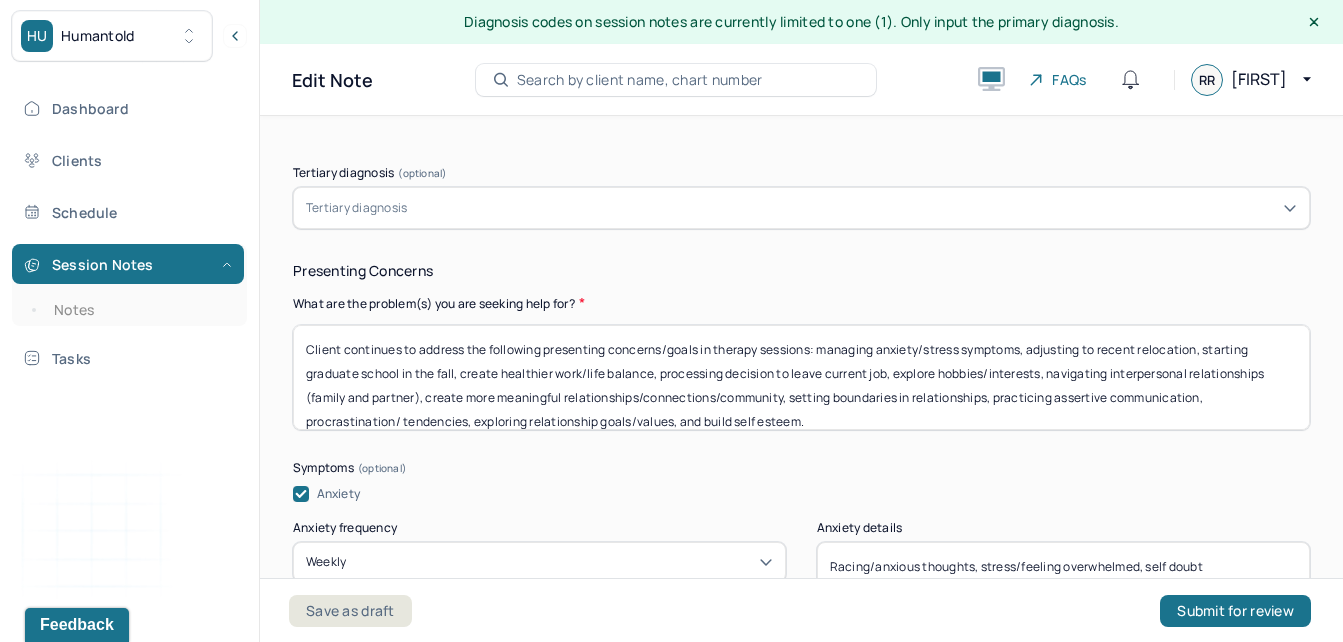 scroll, scrollTop: 1, scrollLeft: 0, axis: vertical 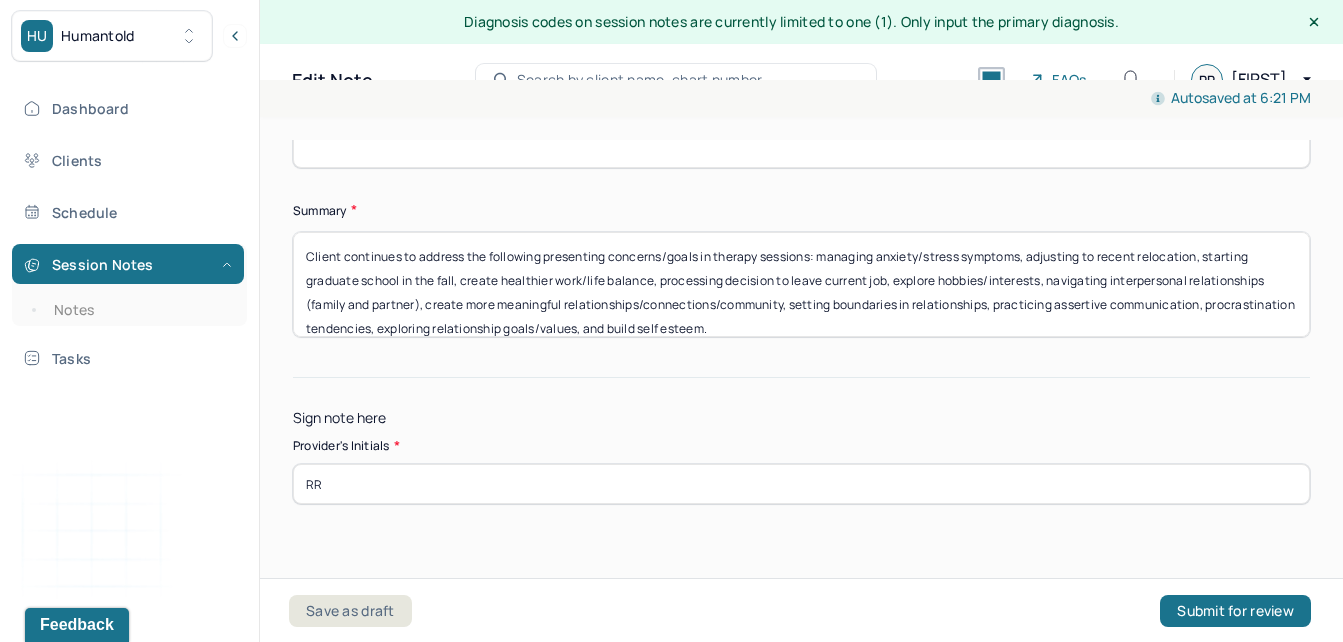 type on "Client continues to address the following presenting concerns/goals in therapy sessions: managing anxiety/stress symptoms, adjusting to recent relocation, starting graduate school in the fall, create healthier work/life balance, processing decision to leave current job, explore hobbies/interests, navigating interpersonal relationships (family and partner), create more meaningful relationships/connections/community, setting boundaries in relationships, practicing assertive communication, procrastination/avoidant tendencies, exploring relationship goals/values, and build self esteem." 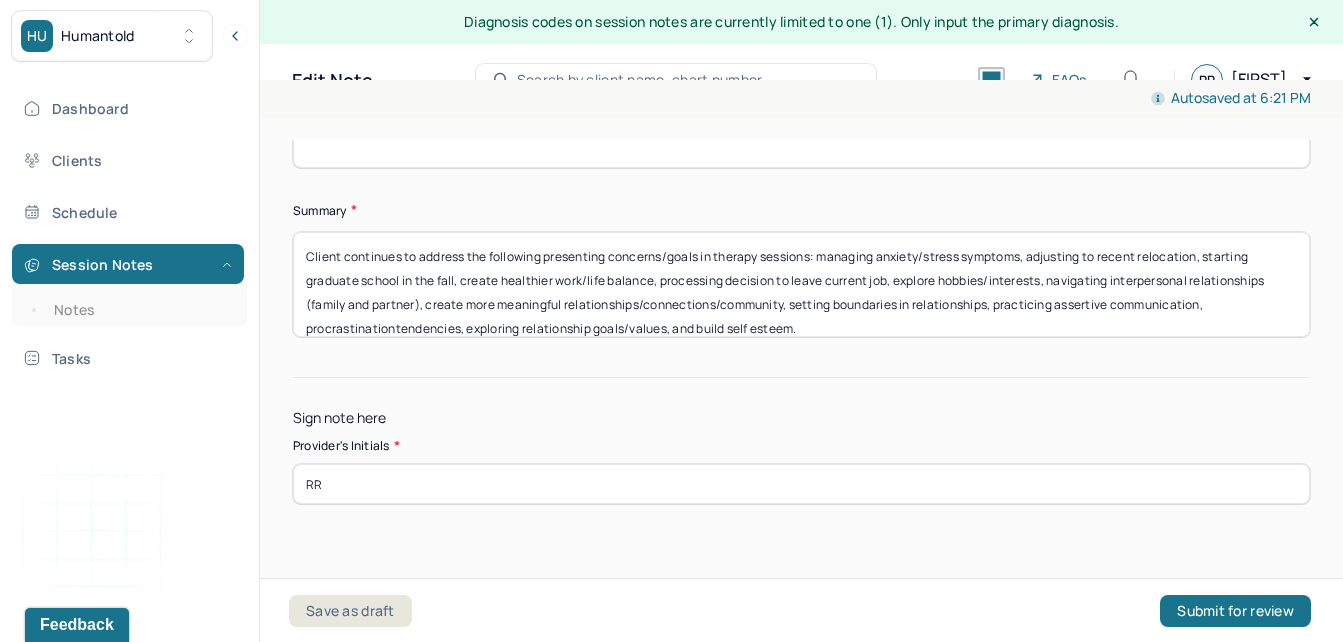scroll, scrollTop: 2, scrollLeft: 0, axis: vertical 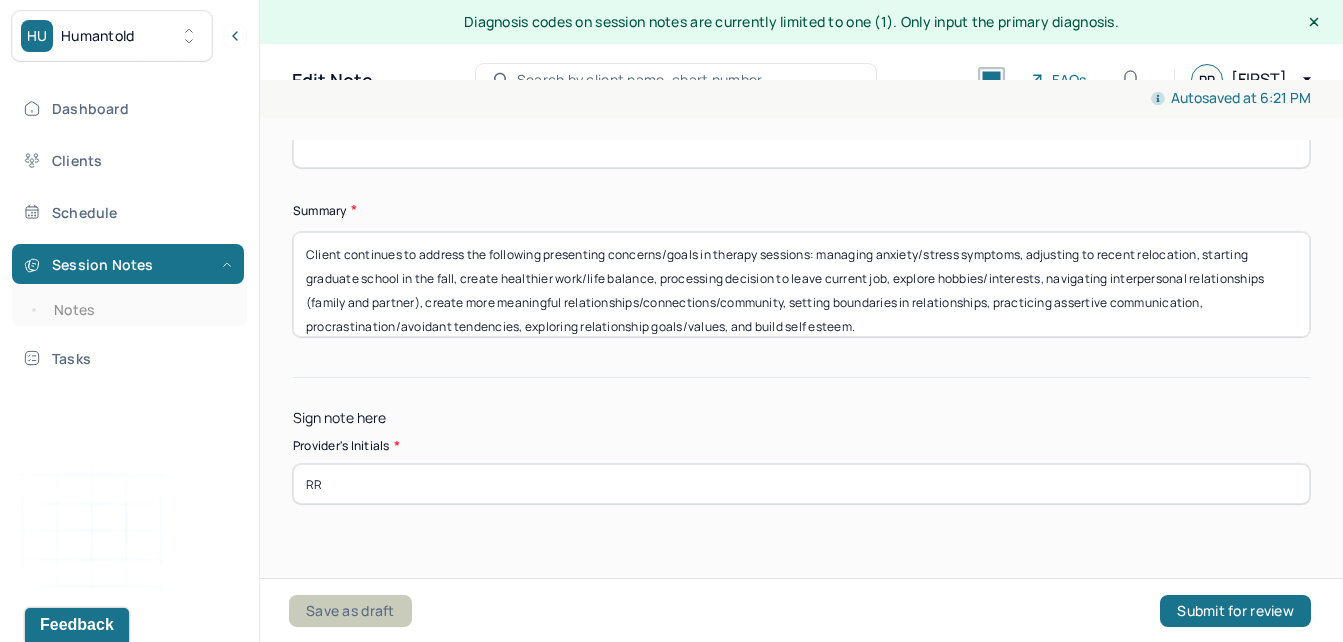 type on "Client continues to address the following presenting concerns/goals in therapy sessions: managing anxiety/stress symptoms, adjusting to recent relocation, starting graduate school in the fall, create healthier work/life balance, processing decision to leave current job, explore hobbies/interests, navigating interpersonal relationships (family and partner), create more meaningful relationships/connections/community, setting boundaries in relationships, practicing assertive communication, procrastination/avoidant tendencies, exploring relationship goals/values, and build self esteem." 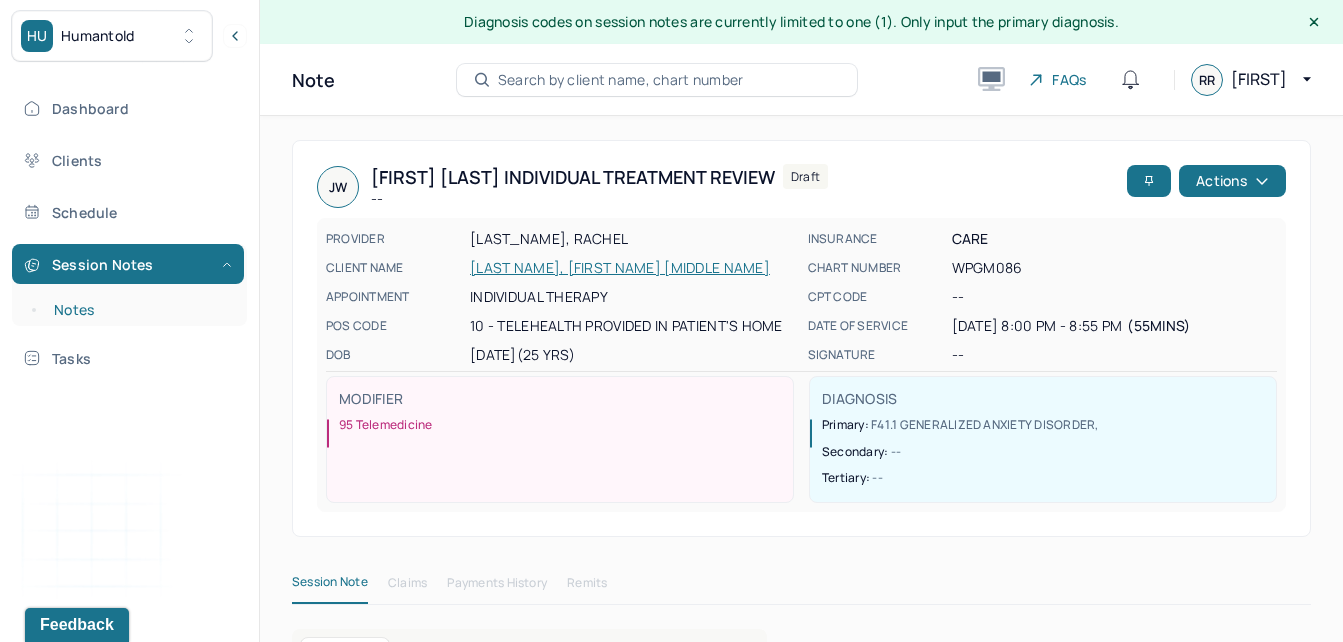 click on "Notes" at bounding box center (139, 310) 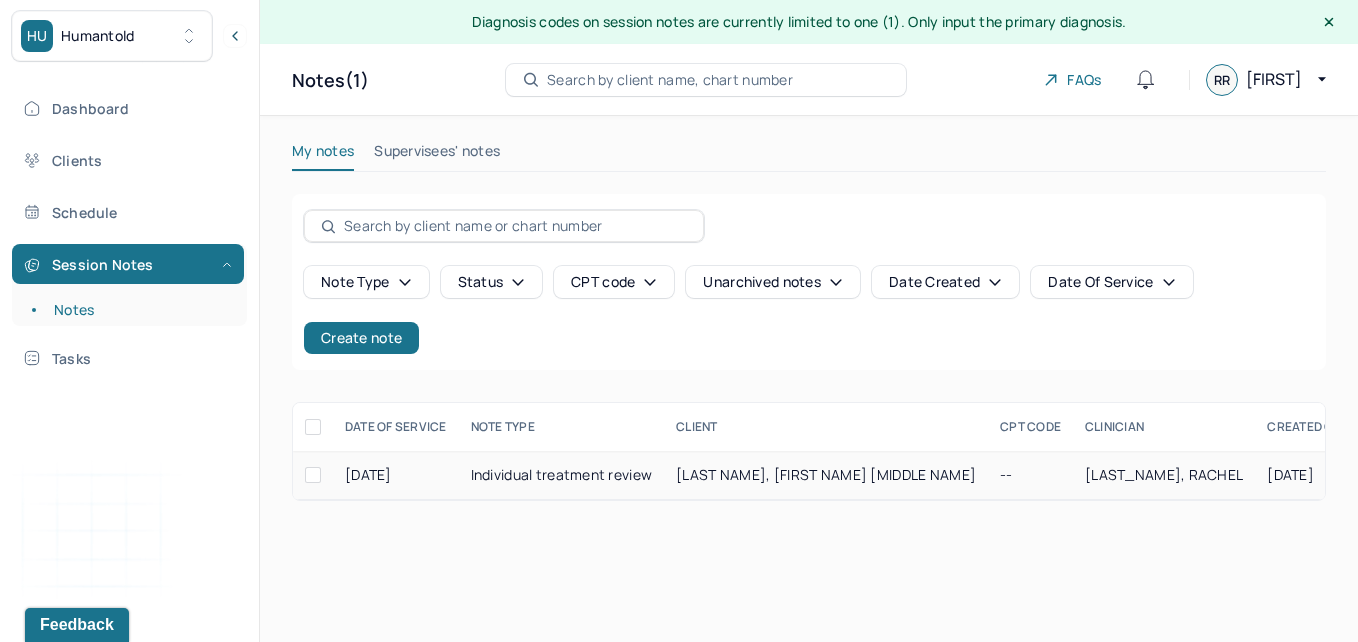 click on "Individual treatment review" at bounding box center [562, 475] 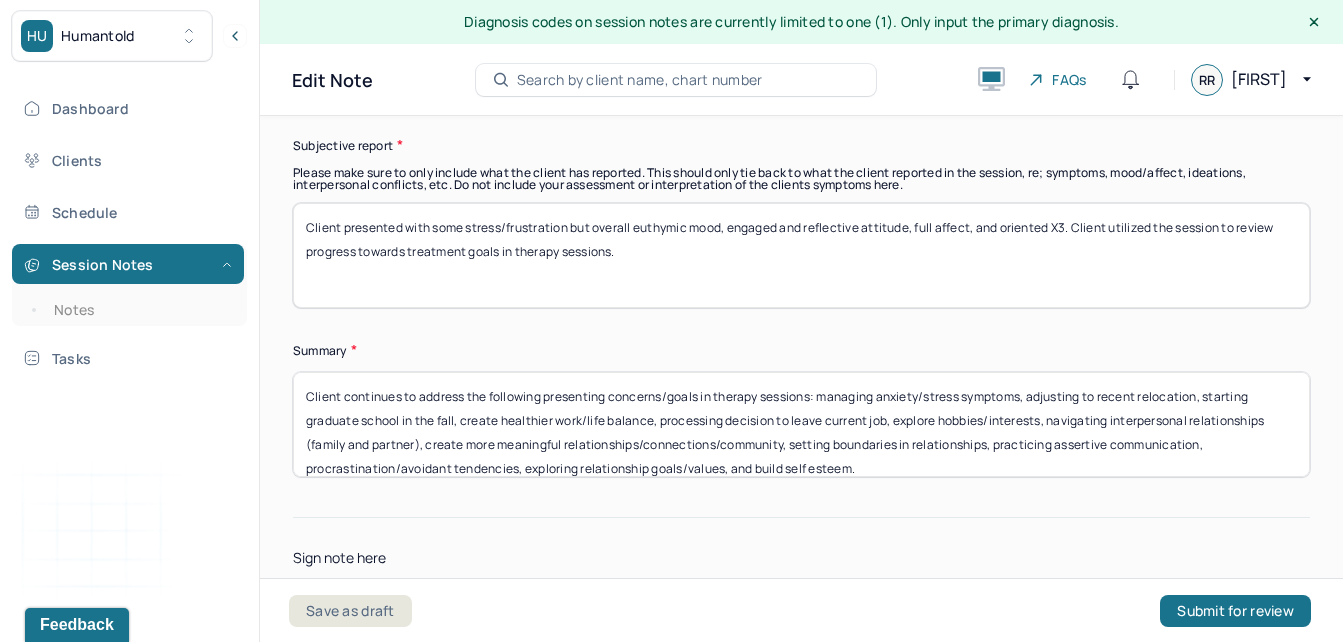 scroll, scrollTop: 6054, scrollLeft: 0, axis: vertical 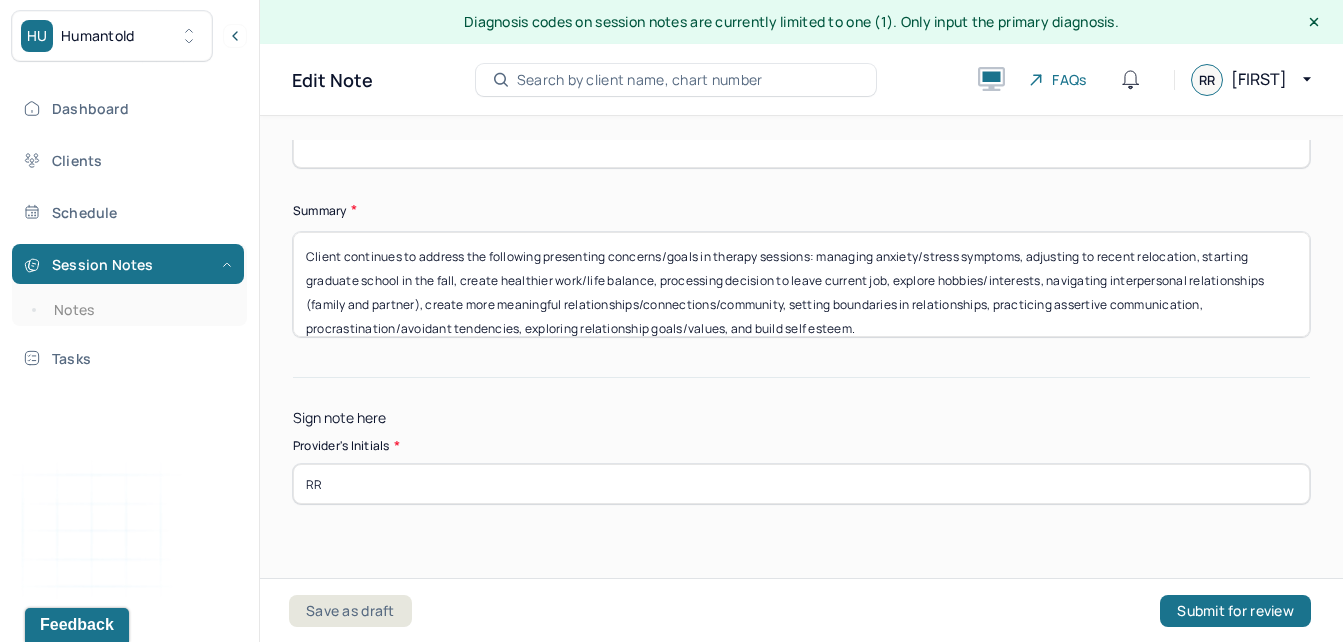 click on "Client continues to address the following presenting concerns/goals in therapy sessions: managing anxiety/stress symptoms, adjusting to recent relocation, starting graduate school in the fall, create healthier work/life balance, processing decision to leave current job, explore hobbies/interests, navigating interpersonal relationships (family and partner), create more meaningful relationships/connections/community, setting boundaries in relationships, practicing assertive communication, procrastination/avoidant tendencies, exploring relationship goals/values, and build self esteem." at bounding box center [801, 284] 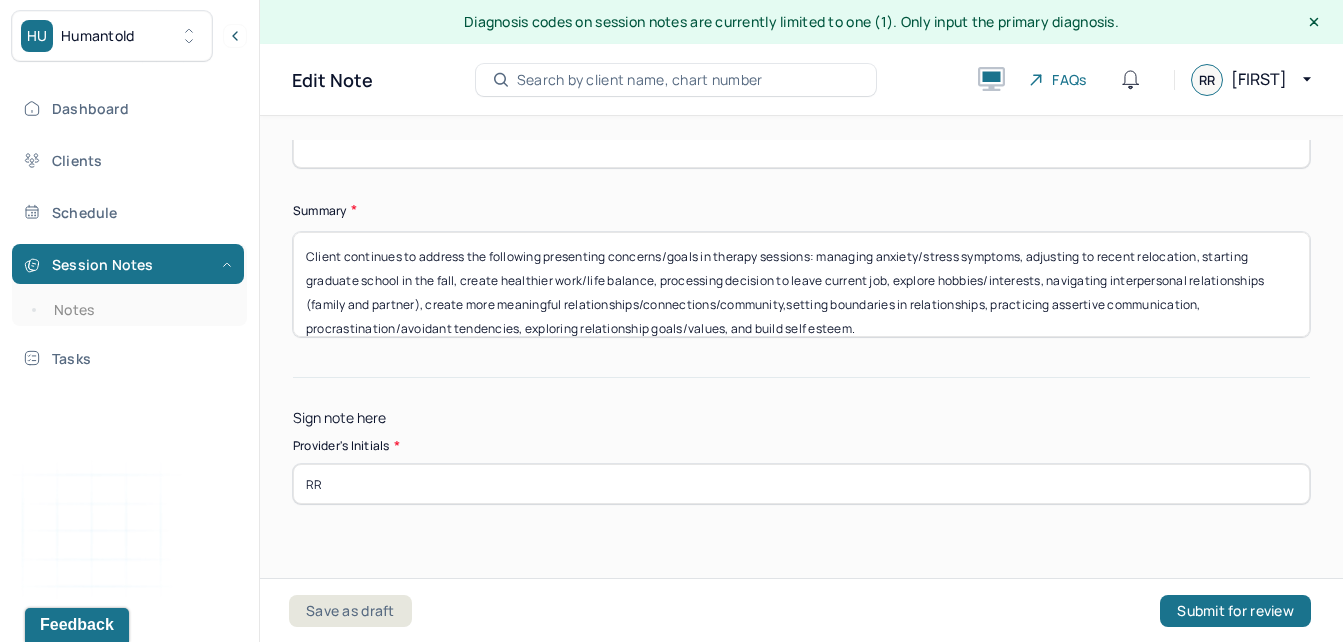 scroll, scrollTop: 6368, scrollLeft: 0, axis: vertical 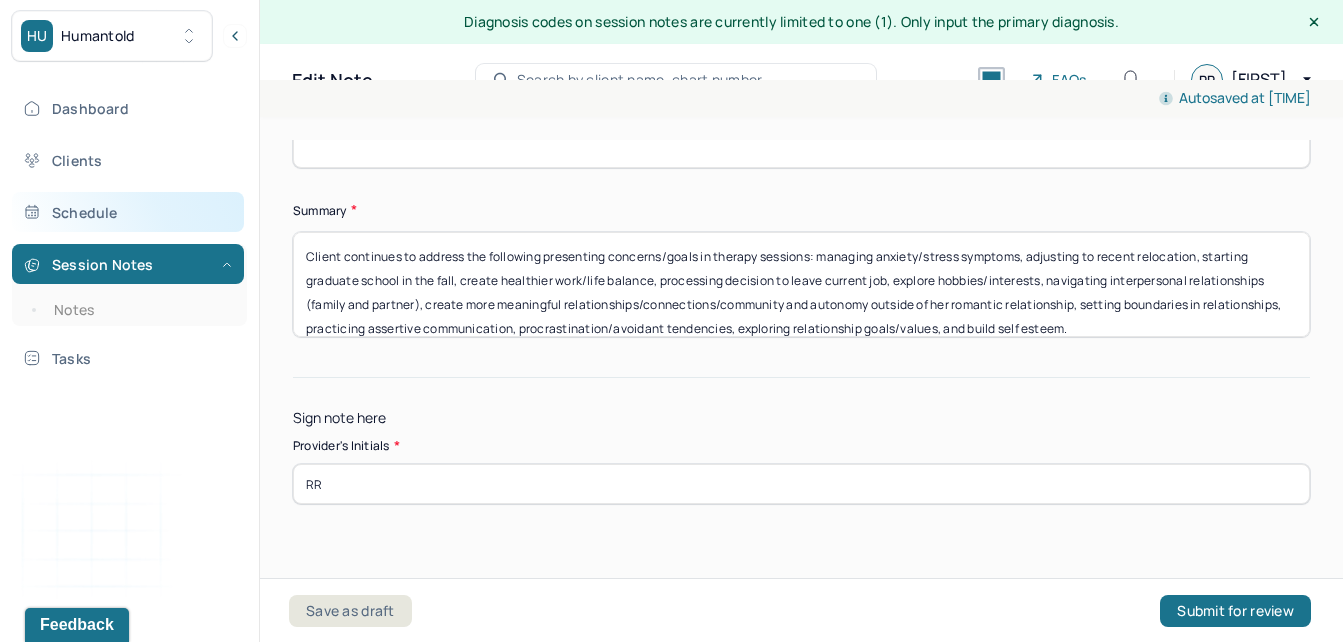 drag, startPoint x: 1179, startPoint y: 327, endPoint x: 194, endPoint y: 208, distance: 992.1623 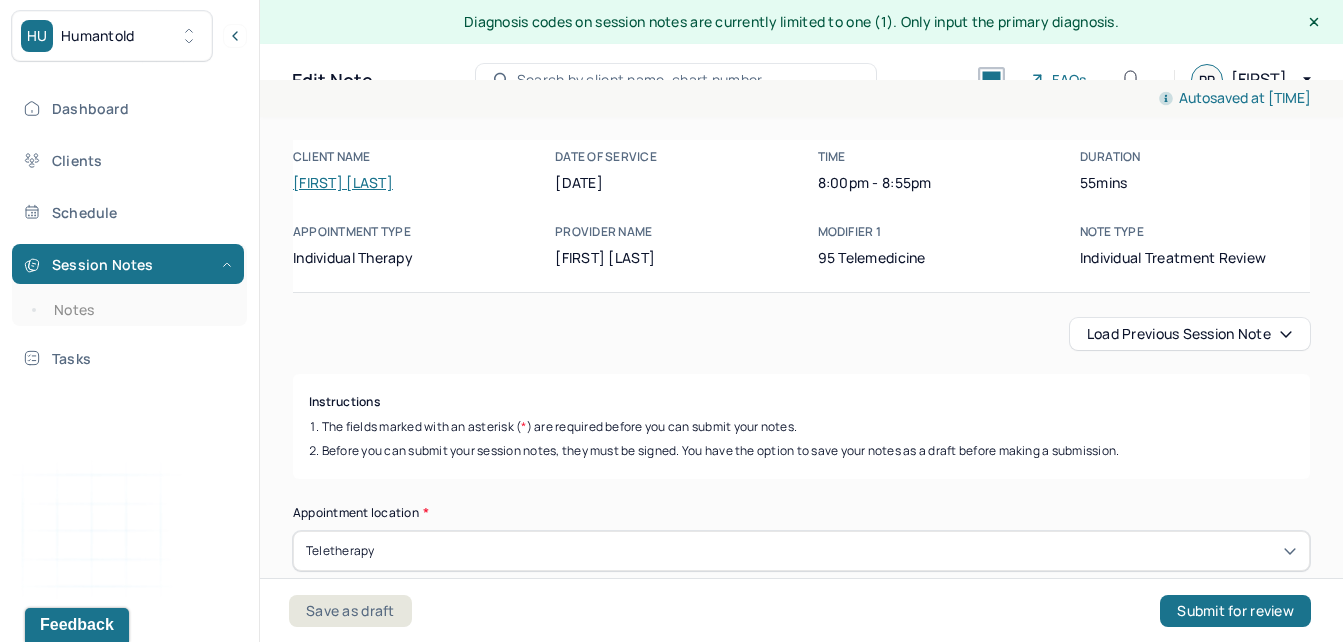 scroll, scrollTop: 0, scrollLeft: 0, axis: both 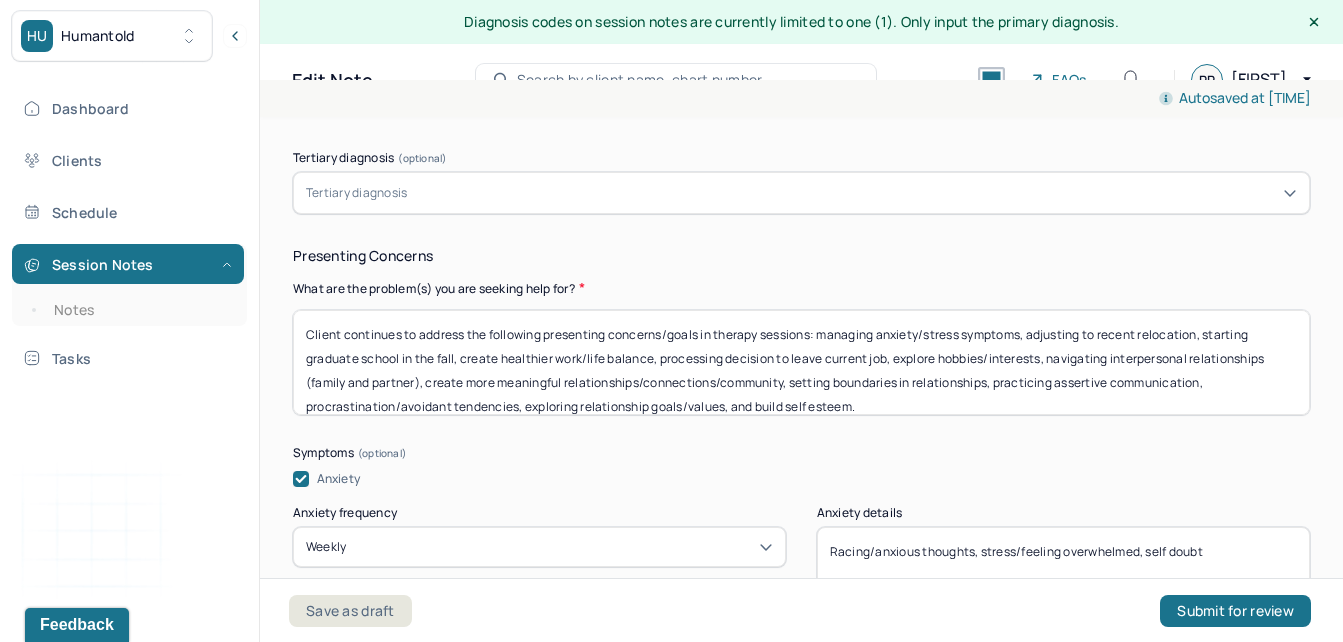 type on "Client continues to address the following presenting concerns/goals in therapy sessions: managing anxiety/stress symptoms, adjusting to recent relocation, starting graduate school in the fall, create healthier work/life balance, processing decision to leave current job, explore hobbies/interests, navigating interpersonal relationships (family and partner), create more meaningful relationships/connections/community and autonomy outside of her romantic relationship, setting boundaries in relationships, practicing assertive communication, procrastination/avoidant tendencies, exploring relationship goals/values, and build self esteem." 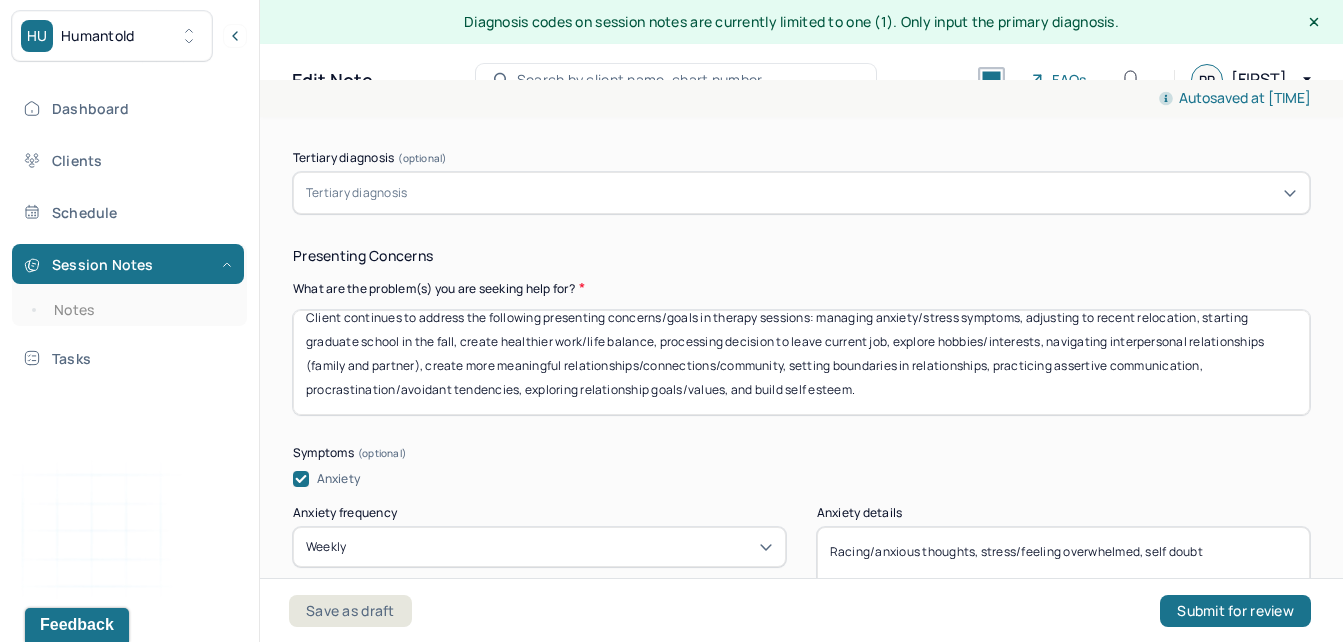 drag, startPoint x: 307, startPoint y: 329, endPoint x: 903, endPoint y: 514, distance: 624.05206 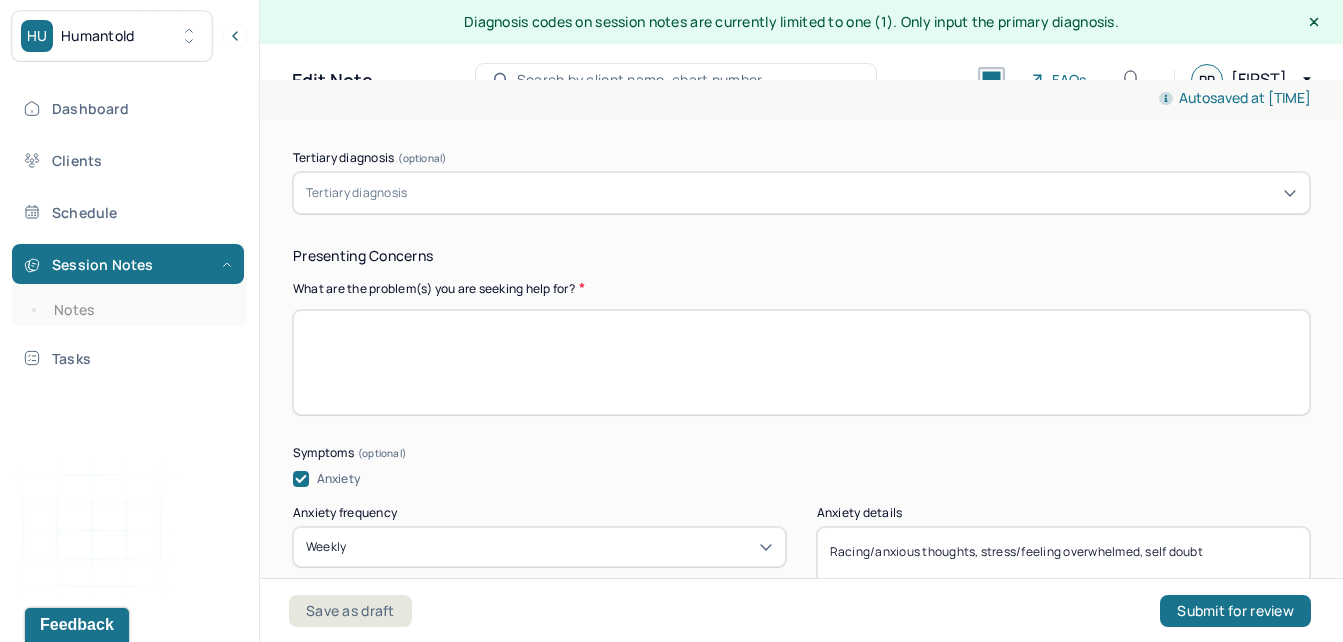scroll, scrollTop: 0, scrollLeft: 0, axis: both 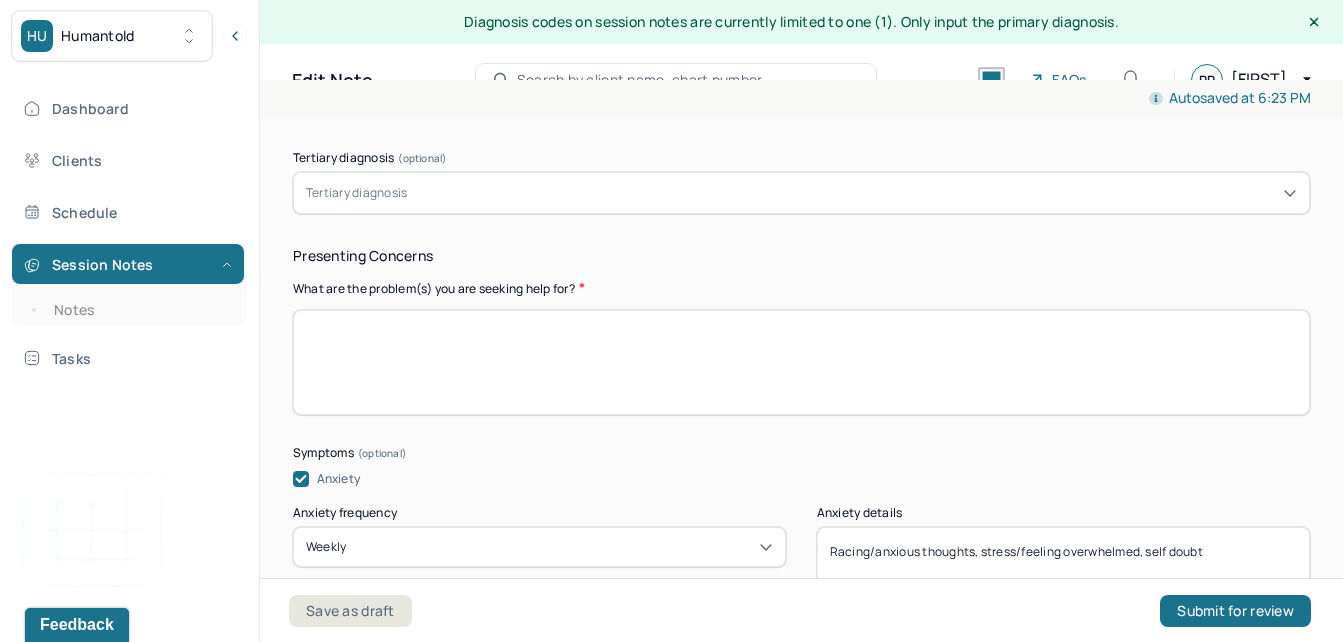 drag, startPoint x: 825, startPoint y: 530, endPoint x: 478, endPoint y: 352, distance: 389.99103 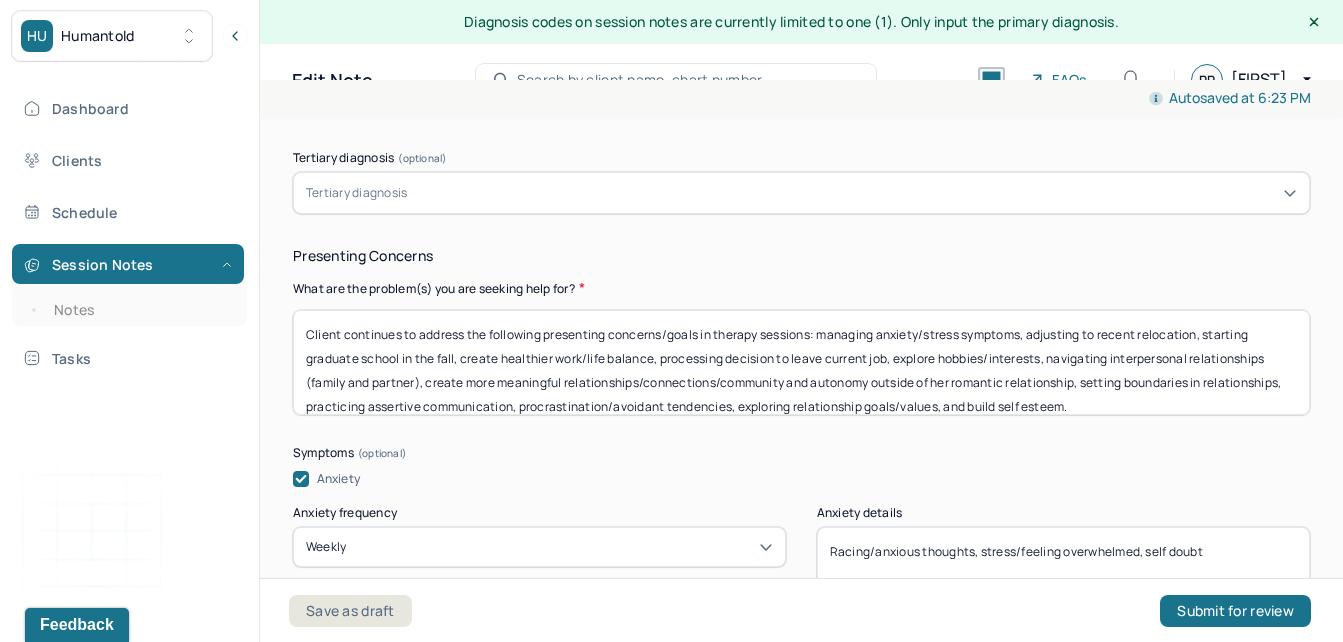 scroll, scrollTop: 1, scrollLeft: 0, axis: vertical 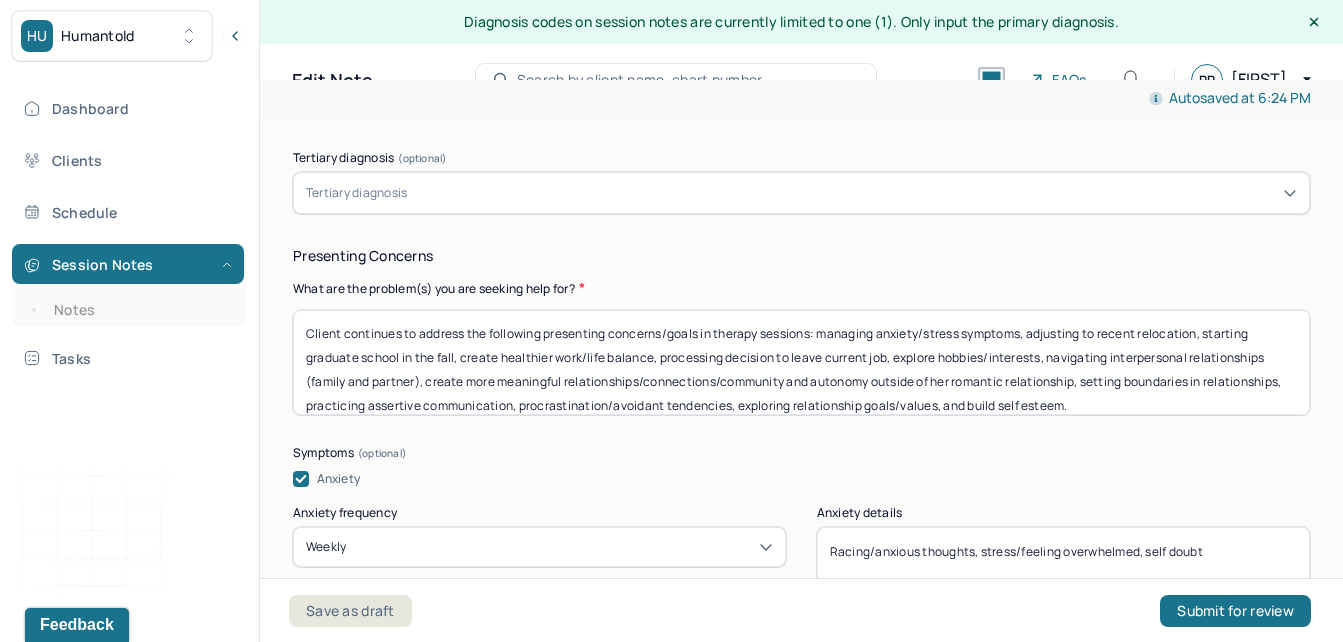 type on "Client continues to address the following presenting concerns/goals in therapy sessions: managing anxiety/stress symptoms, adjusting to recent relocation, starting graduate school in the fall, create healthier work/life balance, processing decision to leave current job, explore hobbies/interests, navigating interpersonal relationships (family and partner), create more meaningful relationships/connections/community and autonomy outside of her romantic relationship, setting boundaries in relationships, practicing assertive communication, procrastination/avoidant tendencies, exploring relationship goals/values, and build self esteem." 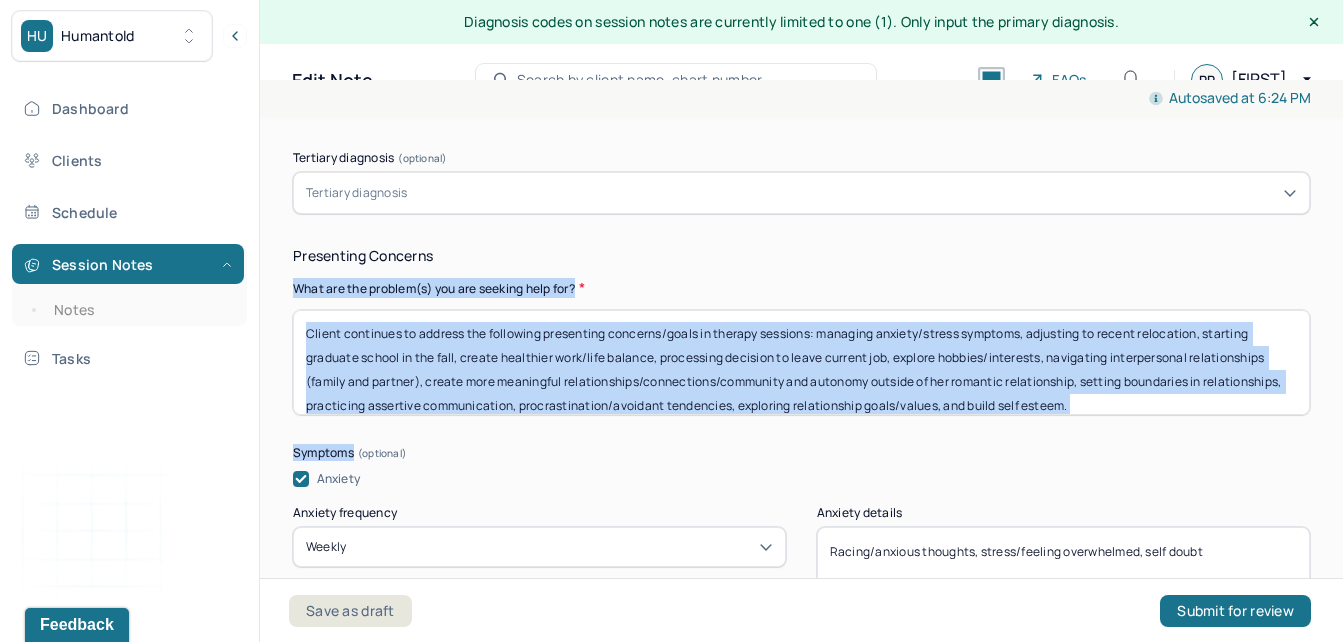 scroll, scrollTop: 17, scrollLeft: 0, axis: vertical 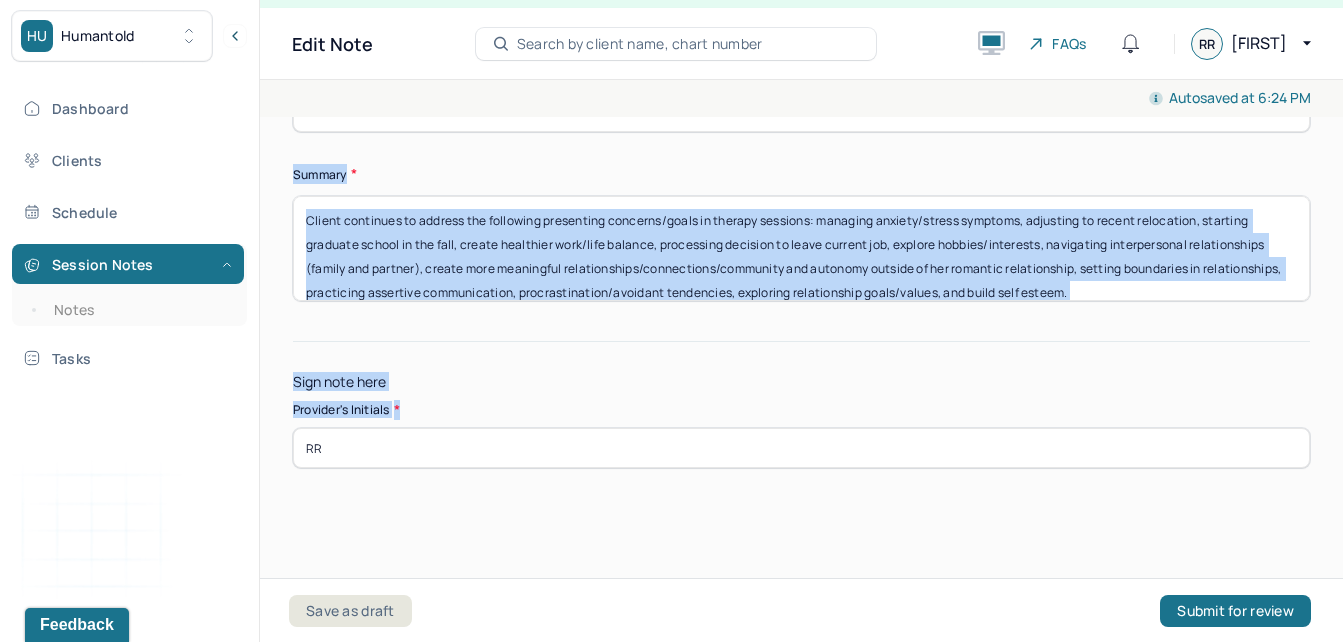 drag, startPoint x: 1312, startPoint y: 238, endPoint x: 1321, endPoint y: 693, distance: 455.089 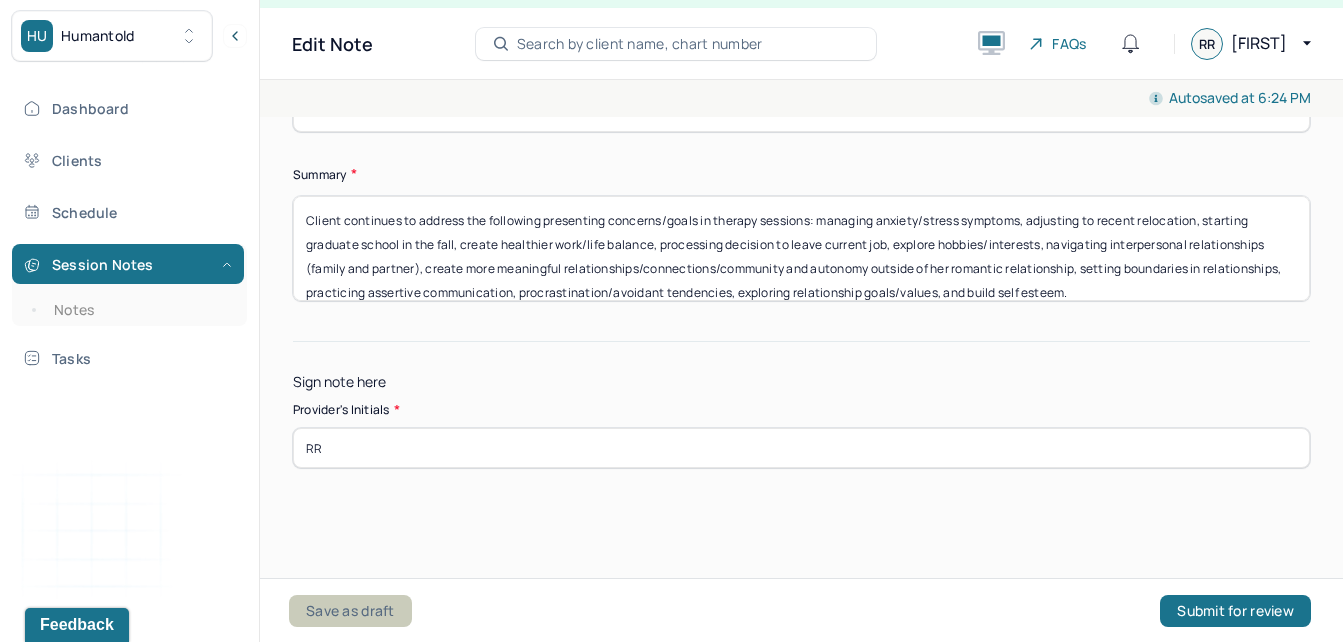 click on "Save as draft" at bounding box center [350, 611] 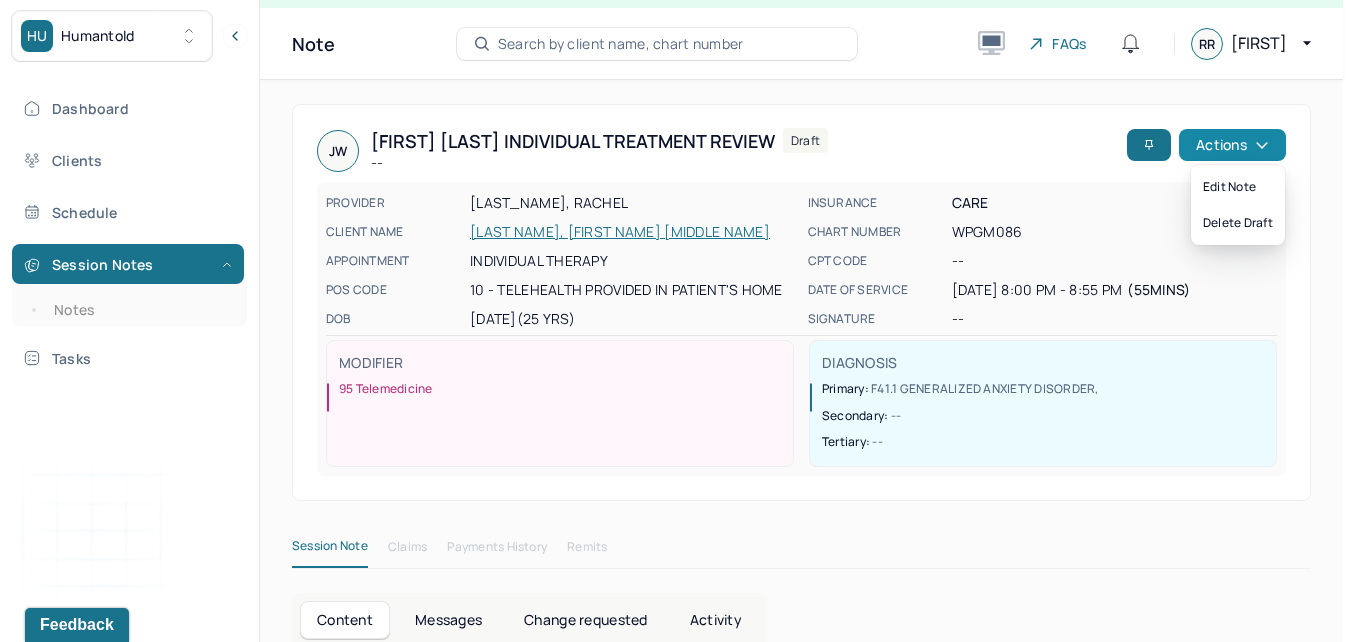 click on "Actions" at bounding box center [1232, 145] 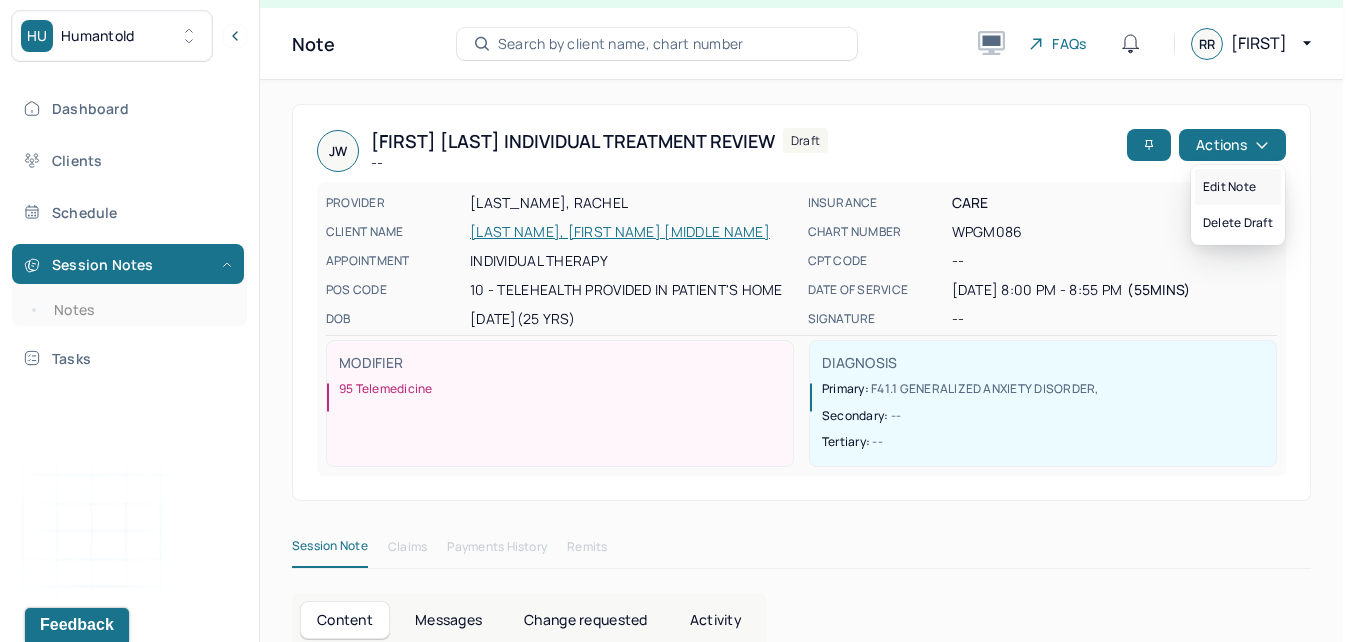 click on "Edit note" at bounding box center (1238, 187) 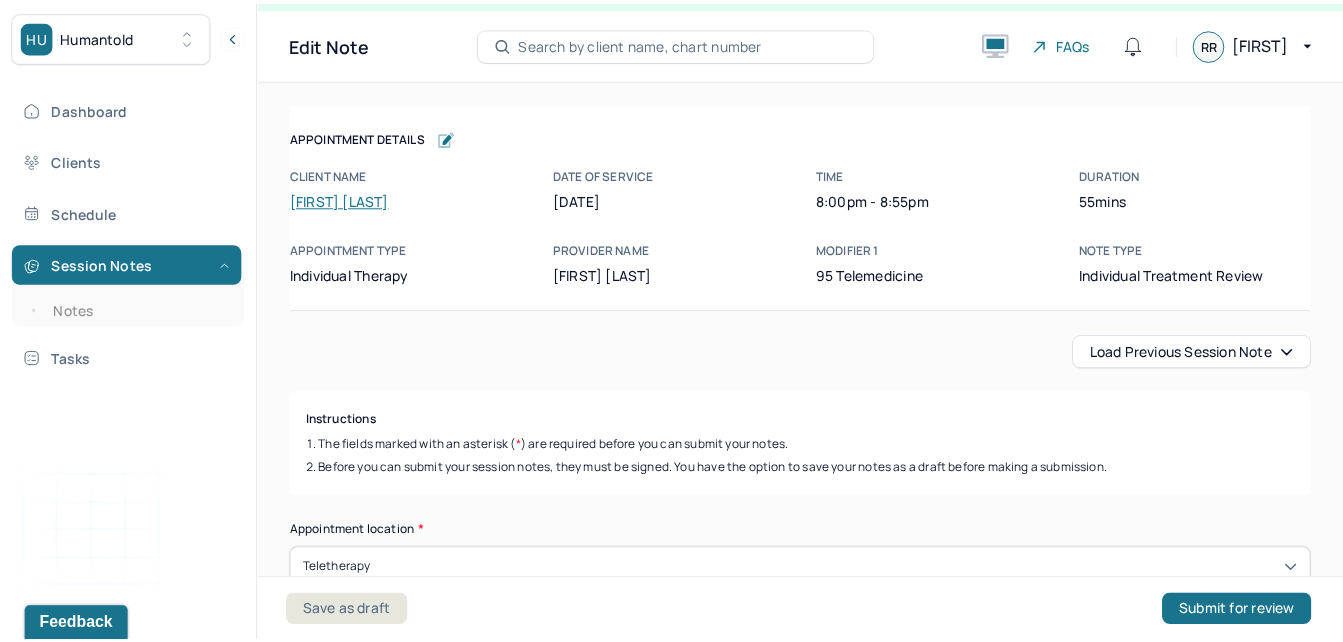 scroll, scrollTop: 0, scrollLeft: 0, axis: both 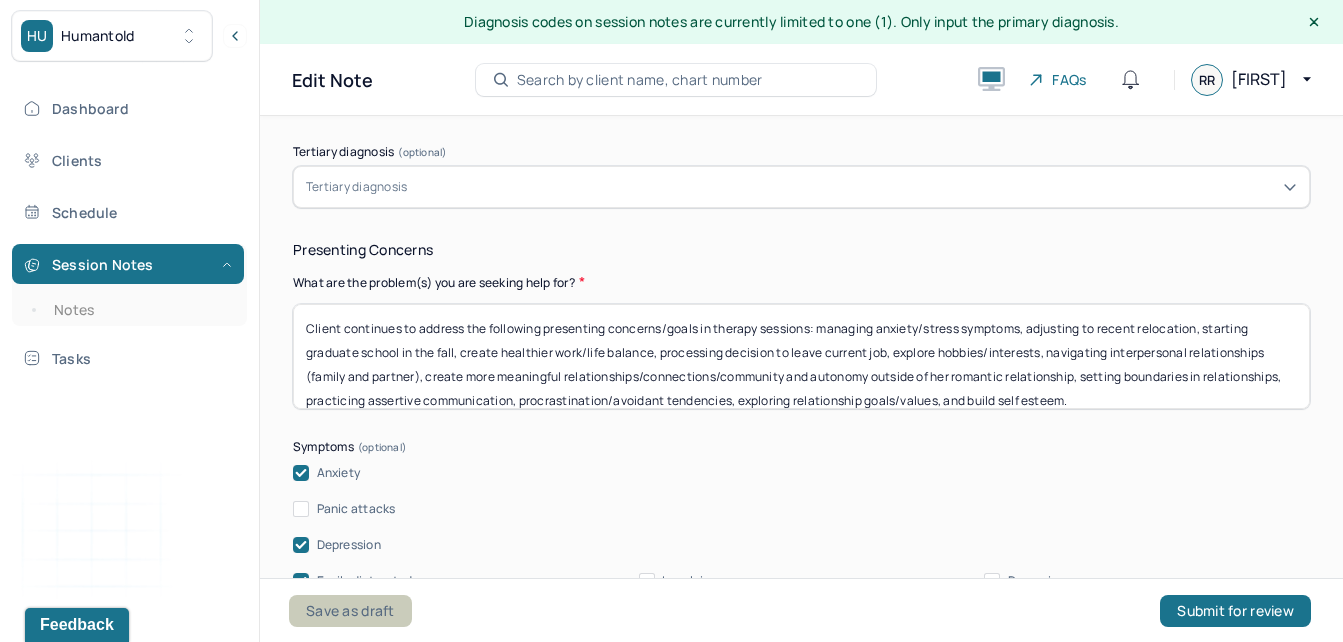click on "Save as draft" at bounding box center (350, 611) 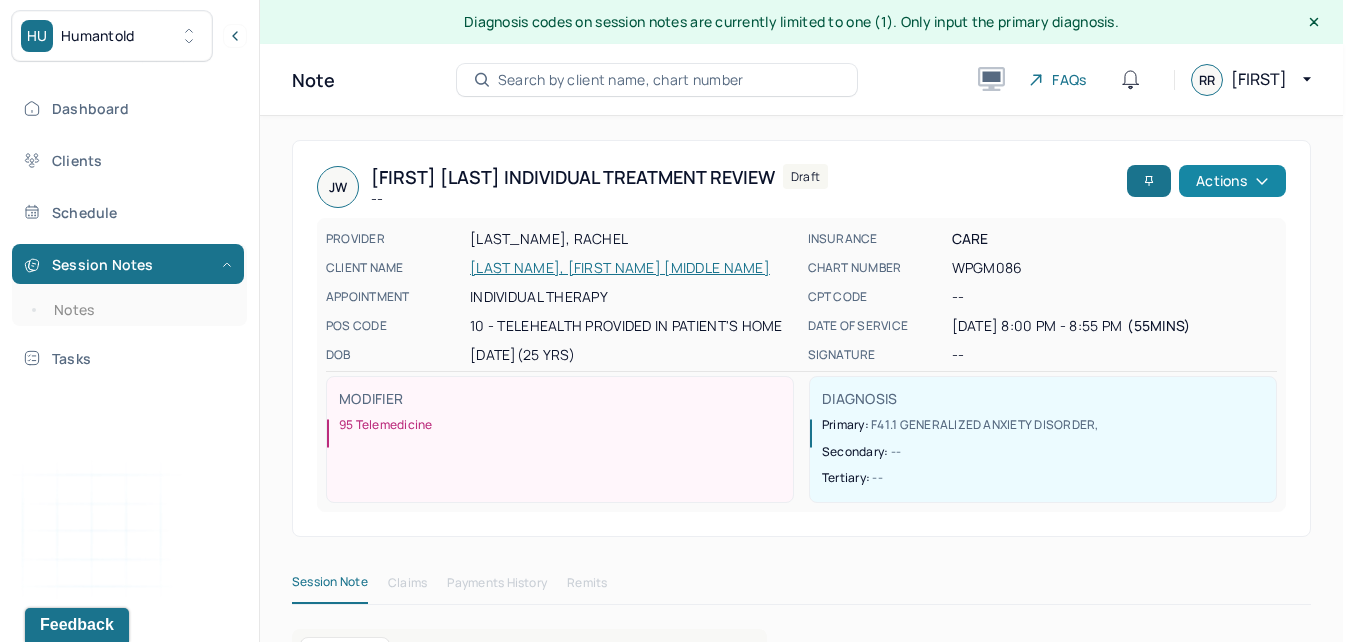 click on "Actions" at bounding box center [1232, 181] 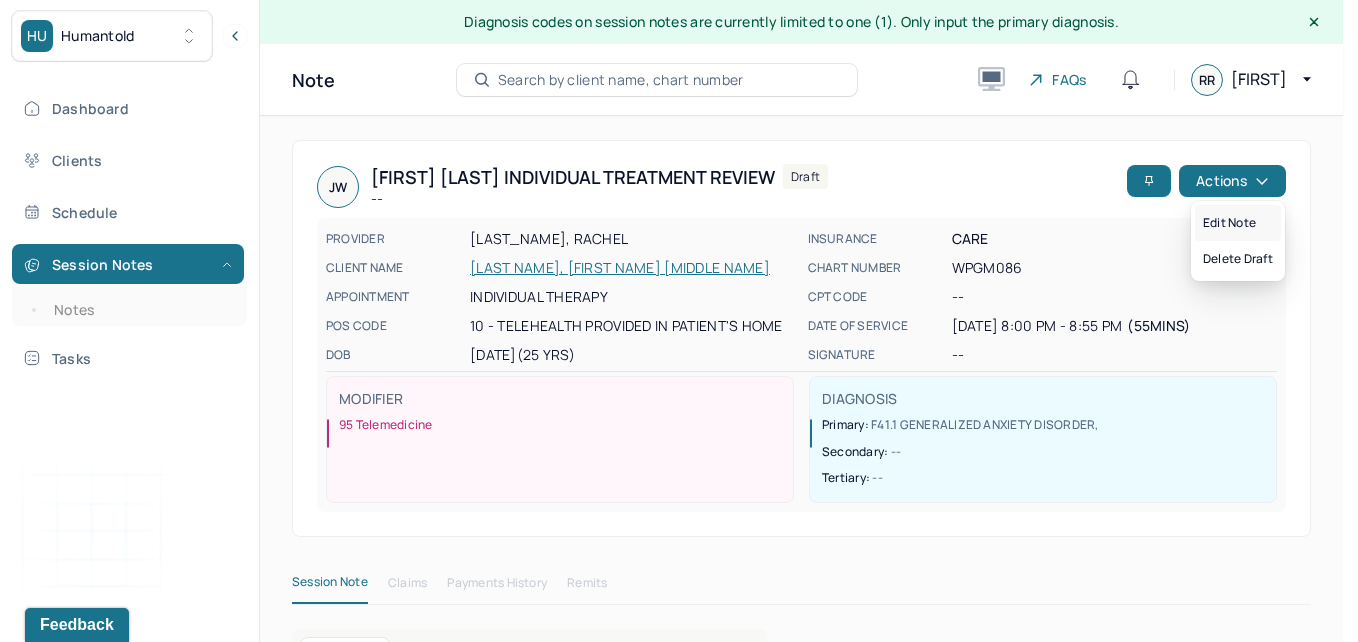 click on "Edit note" at bounding box center (1238, 223) 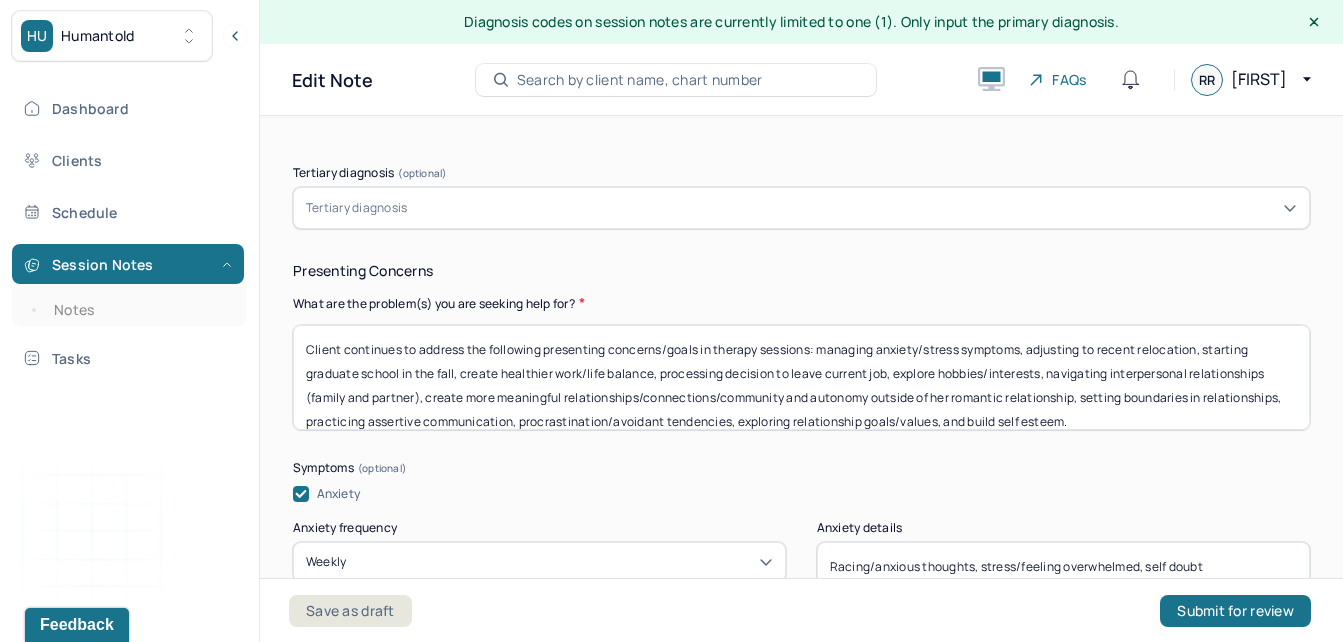 scroll, scrollTop: 971, scrollLeft: 0, axis: vertical 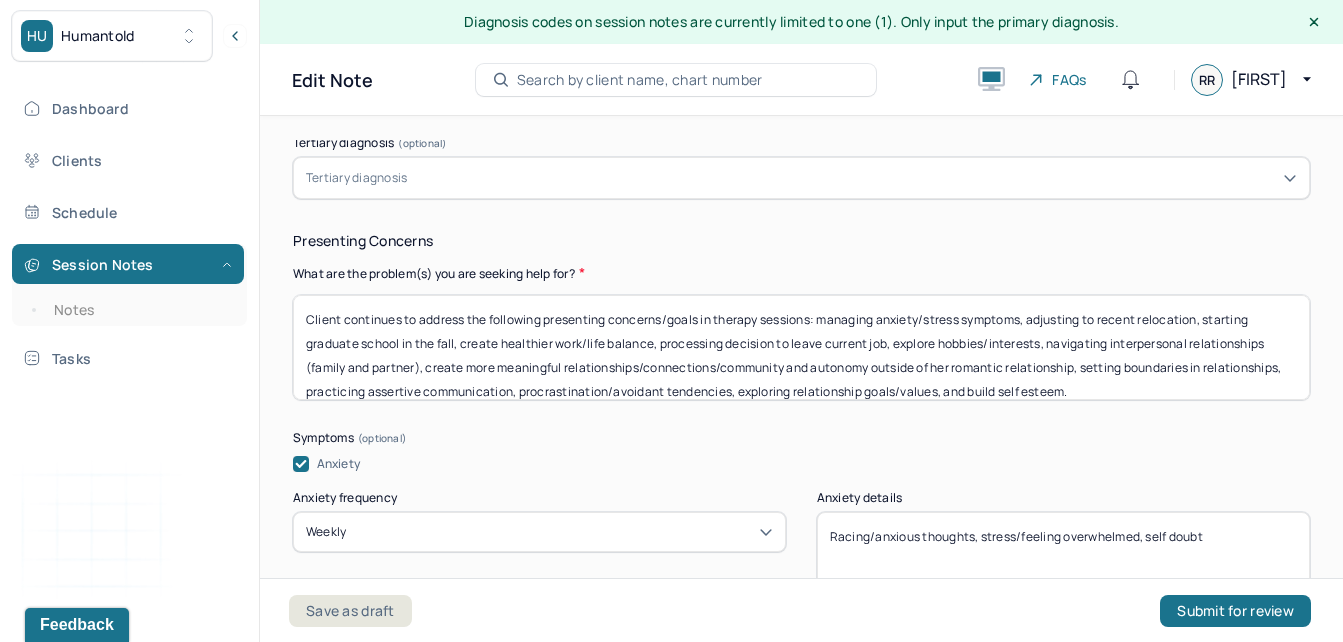 click on "Client continues to address the following presenting concerns/goals in therapy sessions: managing anxiety/stress symptoms, adjusting to recent relocation, starting graduate school in the fall, create healthier work/life balance, processing decision to leave current job, explore hobbies/interests, navigating interpersonal relationships (family and partner), create more meaningful relationships/connections/community and autonomy outside of her romantic relationship, setting boundaries in relationships, practicing assertive communication, procrastination/avoidant tendencies, exploring relationship goals/values, and build self esteem." at bounding box center [801, 347] 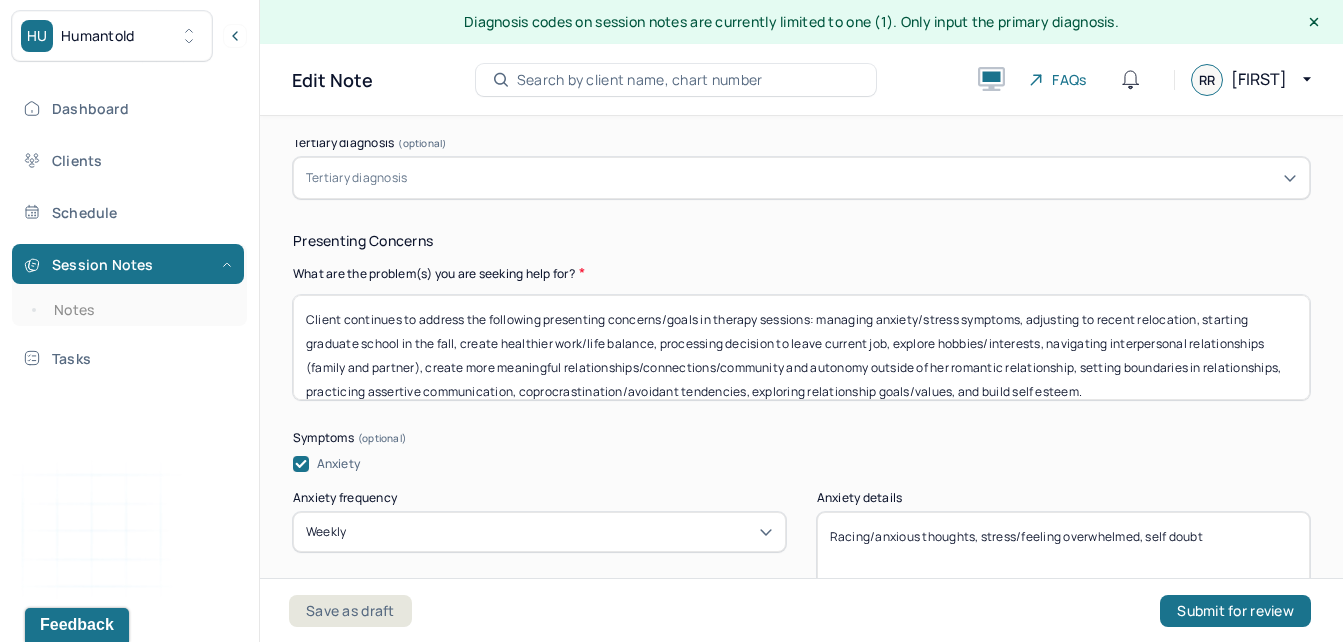scroll, scrollTop: 1, scrollLeft: 0, axis: vertical 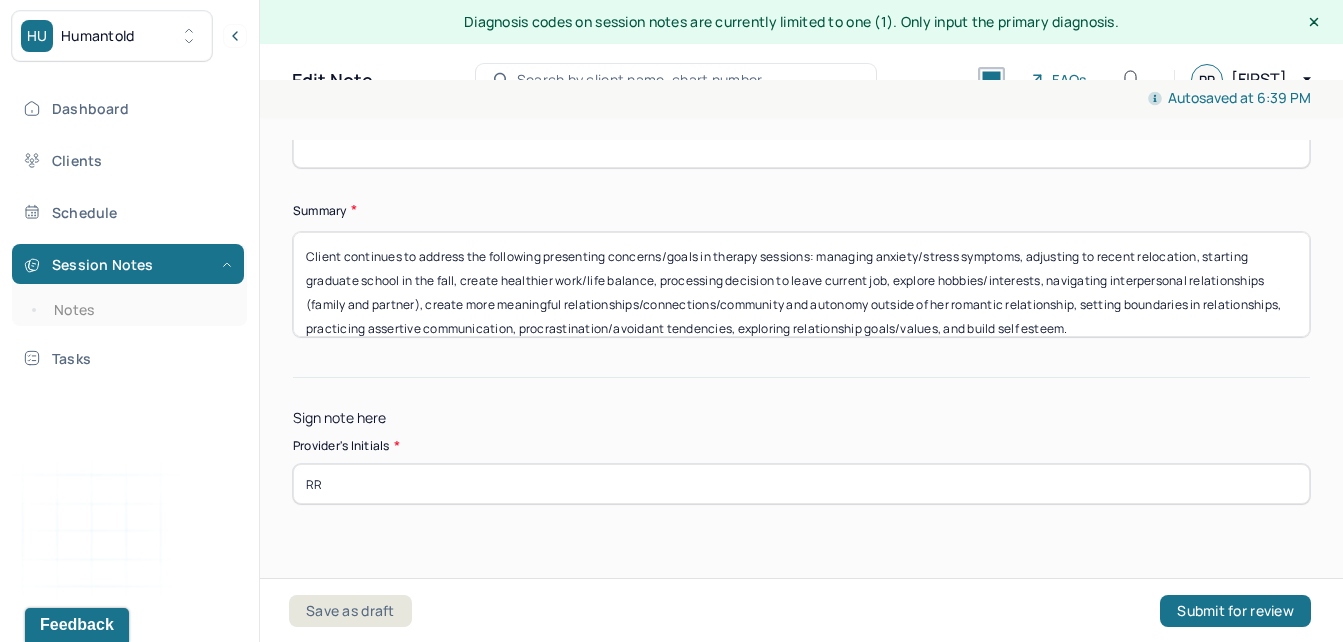 type on "Client continues to address the following presenting concerns/goals in therapy sessions: managing anxiety/stress symptoms, adjusting to recent relocation, starting graduate school in the fall, create healthier work/life balance, processing decision to leave current job, explore hobbies/interests, navigating interpersonal relationships (family and partner), create more meaningful relationships/connections/community and autonomy outside of her romantic relationship, setting boundaries in relationships, practicing assertive communication, conflict management, procrastination/avoidant tendencies, exploring relationship goals/values, and build self esteem." 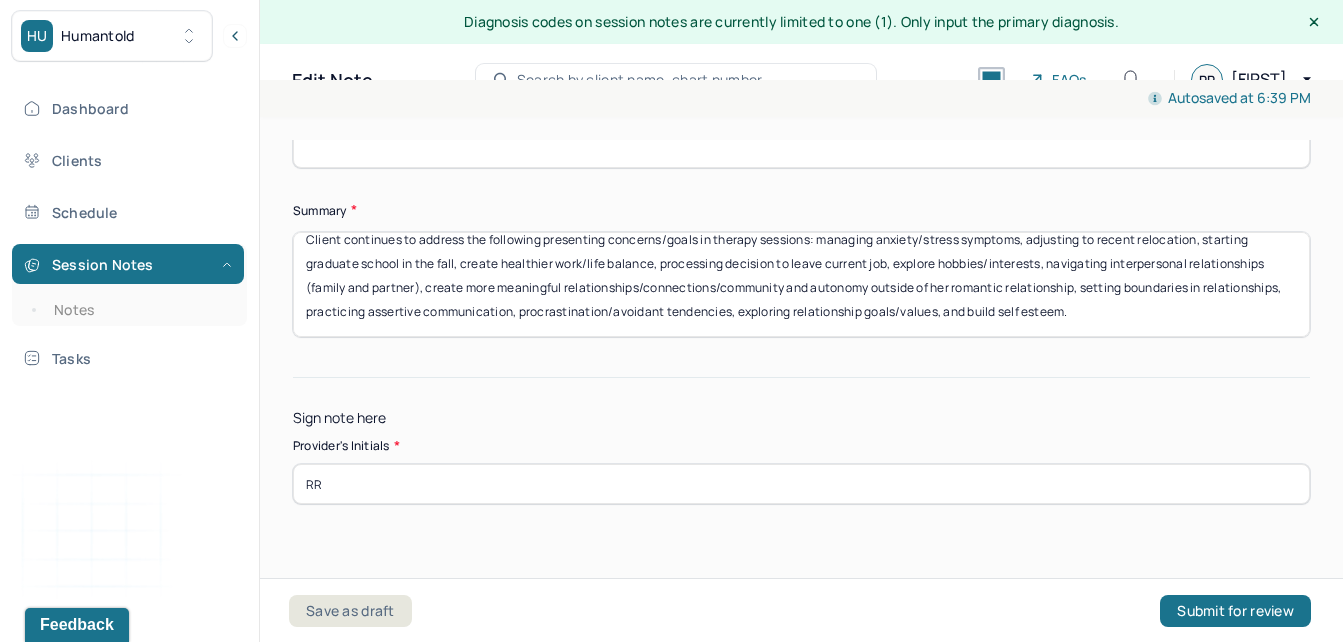 scroll, scrollTop: 0, scrollLeft: 0, axis: both 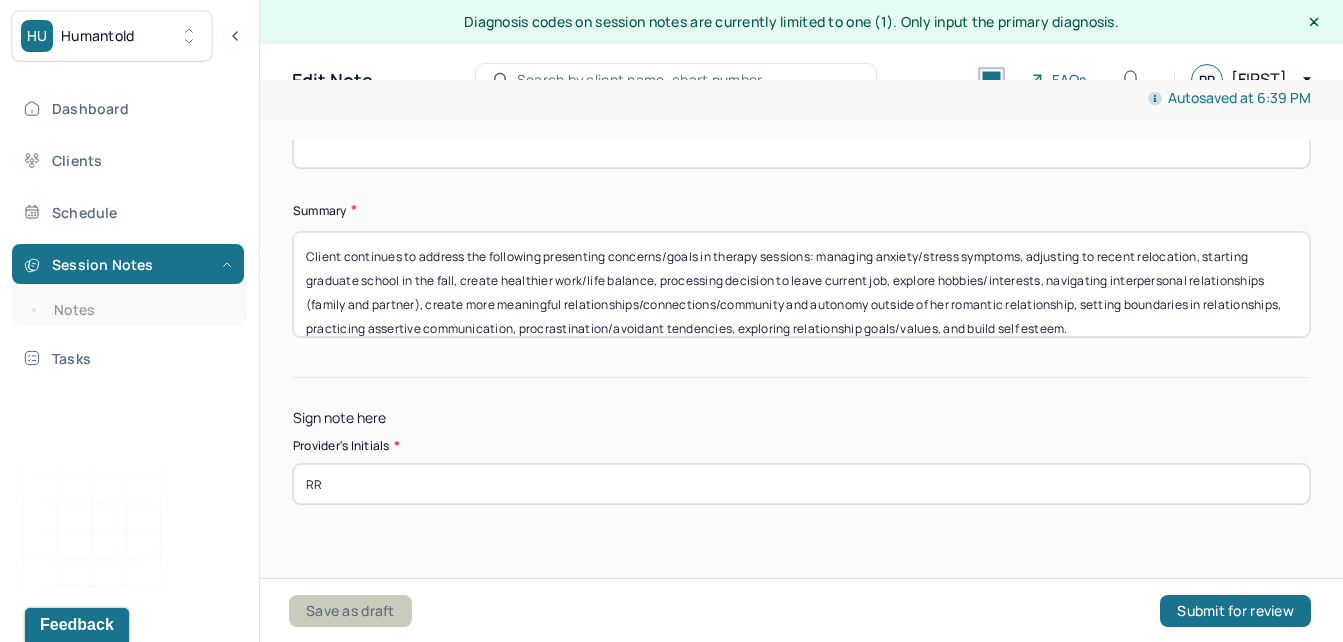 click on "Save as draft" at bounding box center (350, 611) 